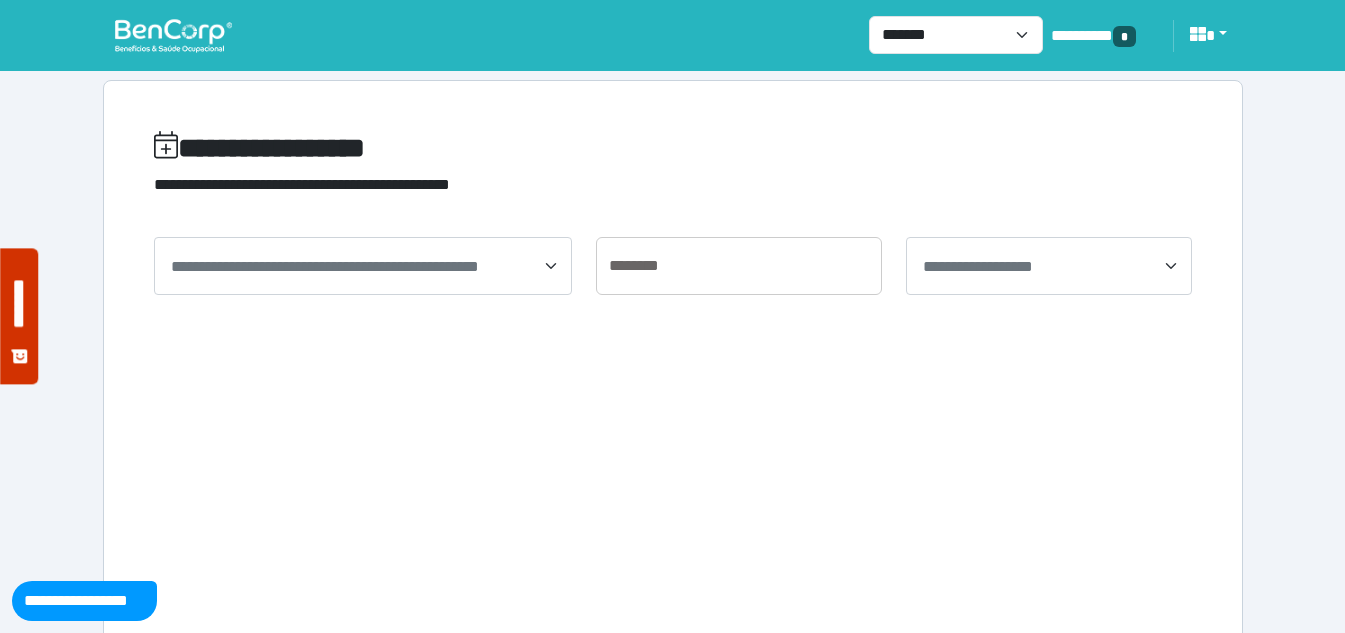 scroll, scrollTop: 0, scrollLeft: 0, axis: both 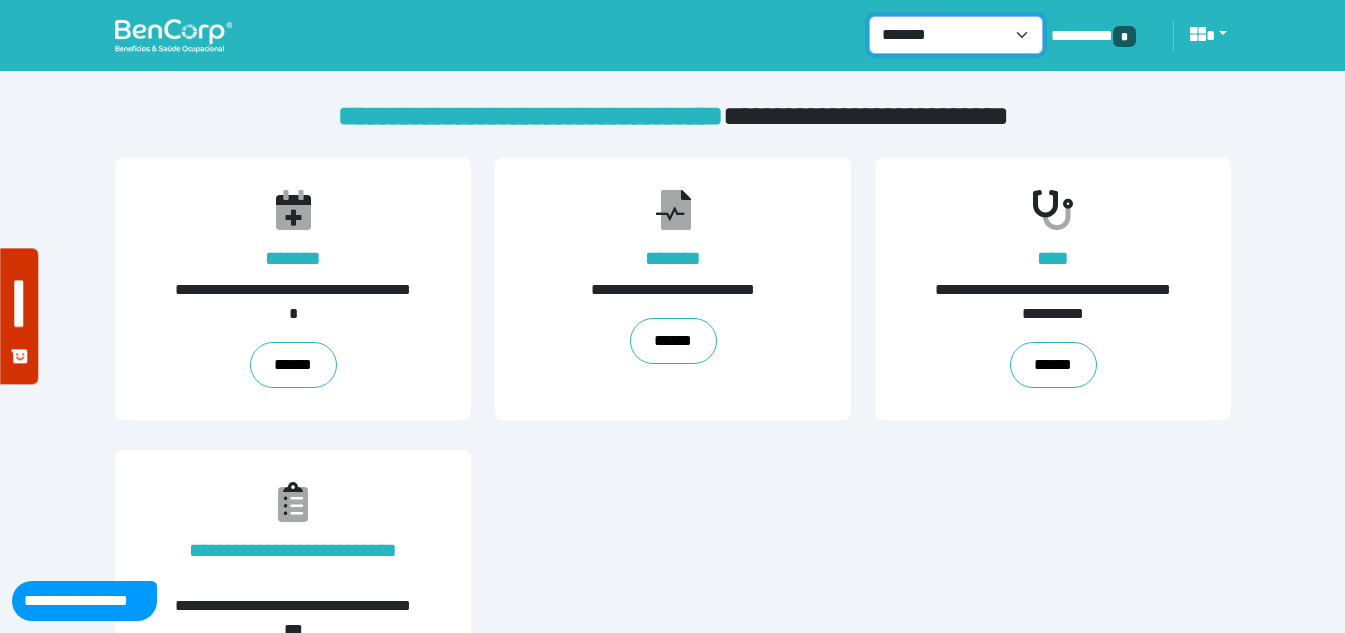 click on "**********" at bounding box center (956, 35) 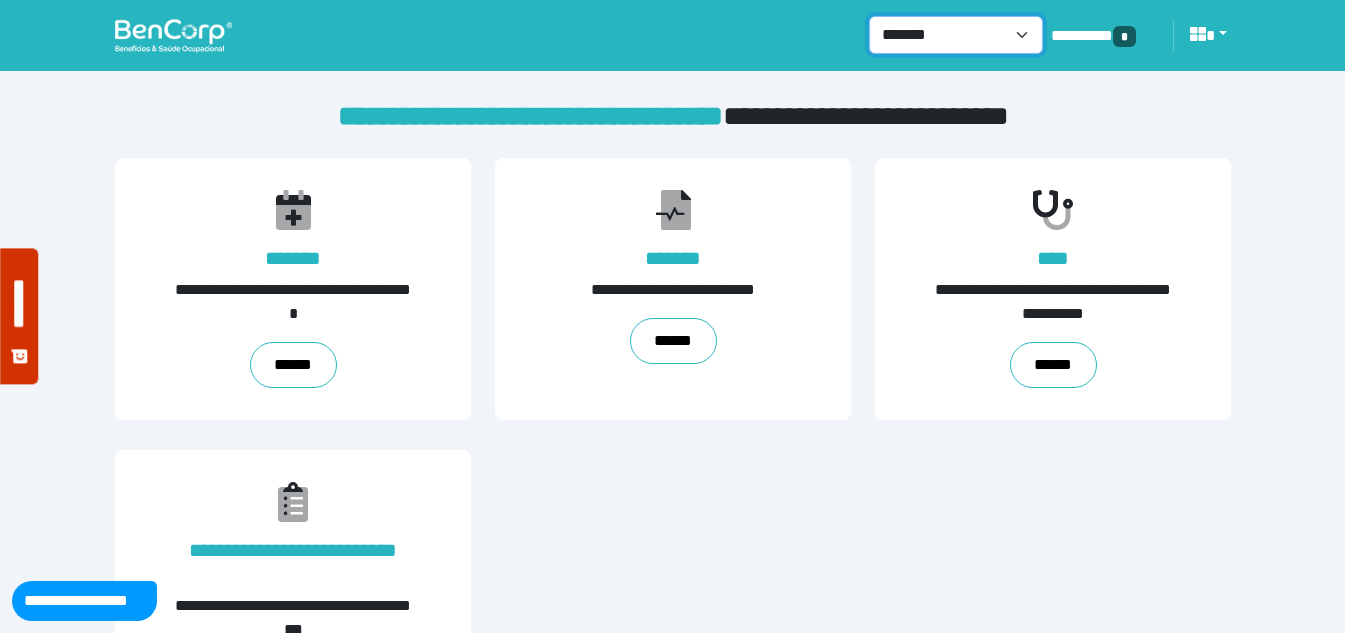 click on "**********" at bounding box center [956, 35] 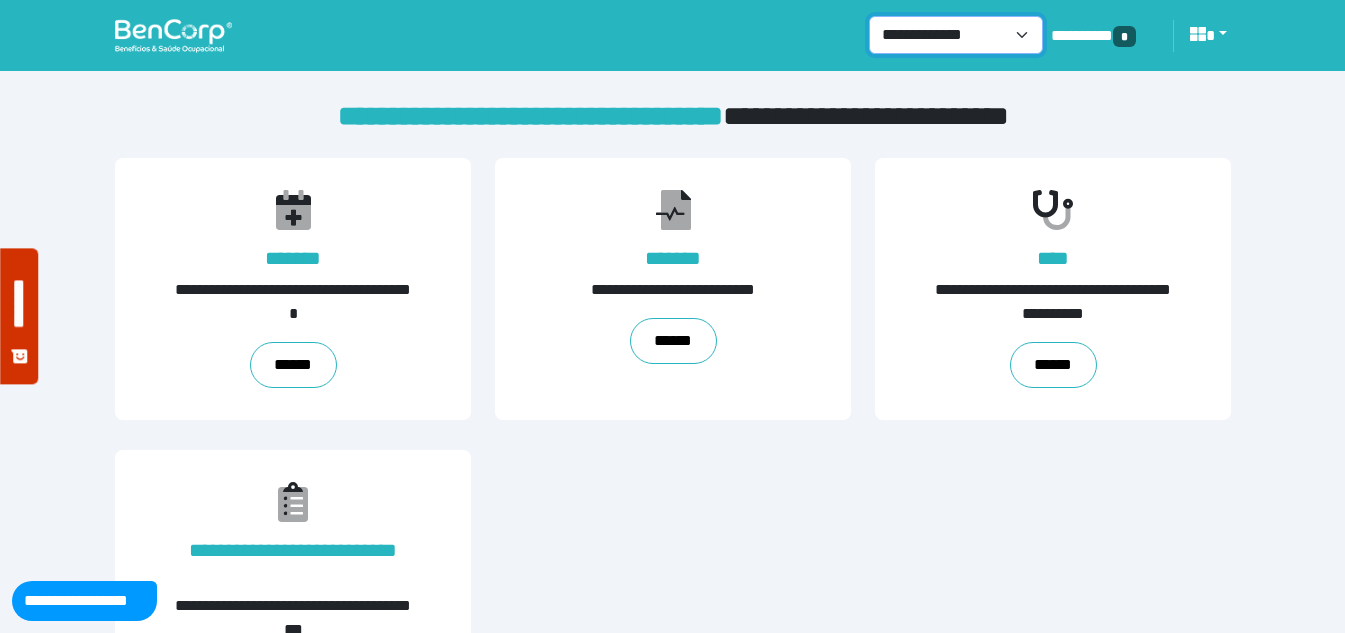 click on "**********" at bounding box center (956, 35) 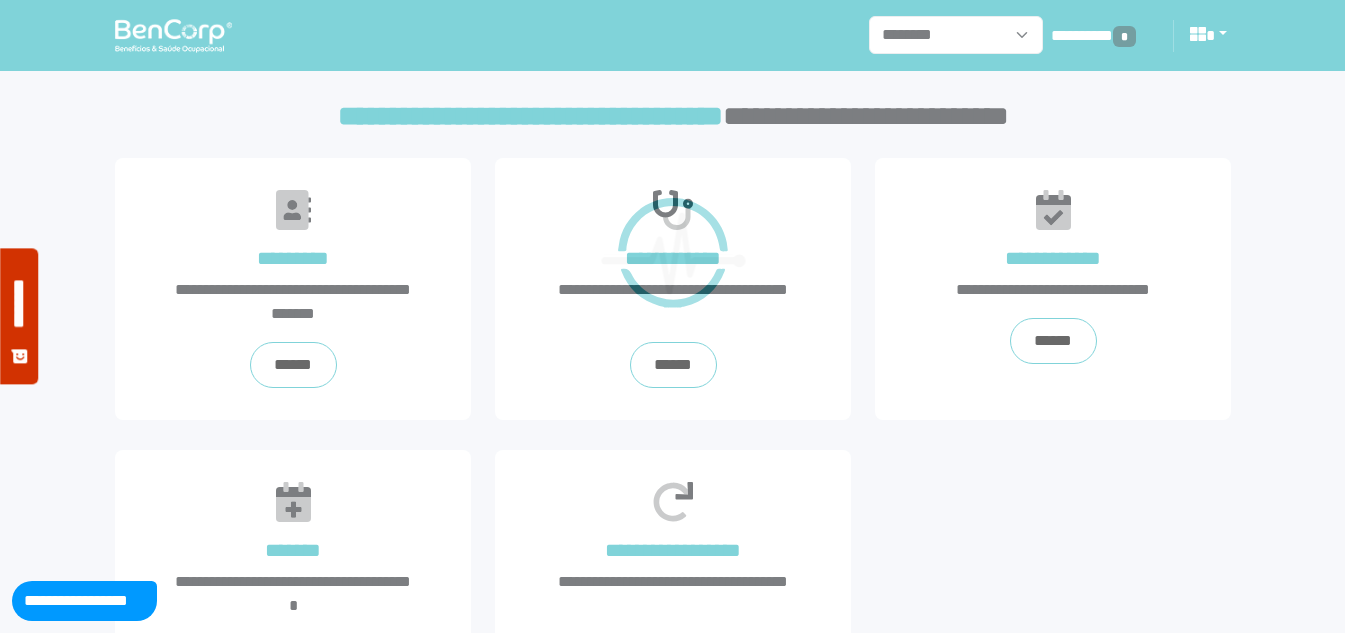 scroll, scrollTop: 0, scrollLeft: 0, axis: both 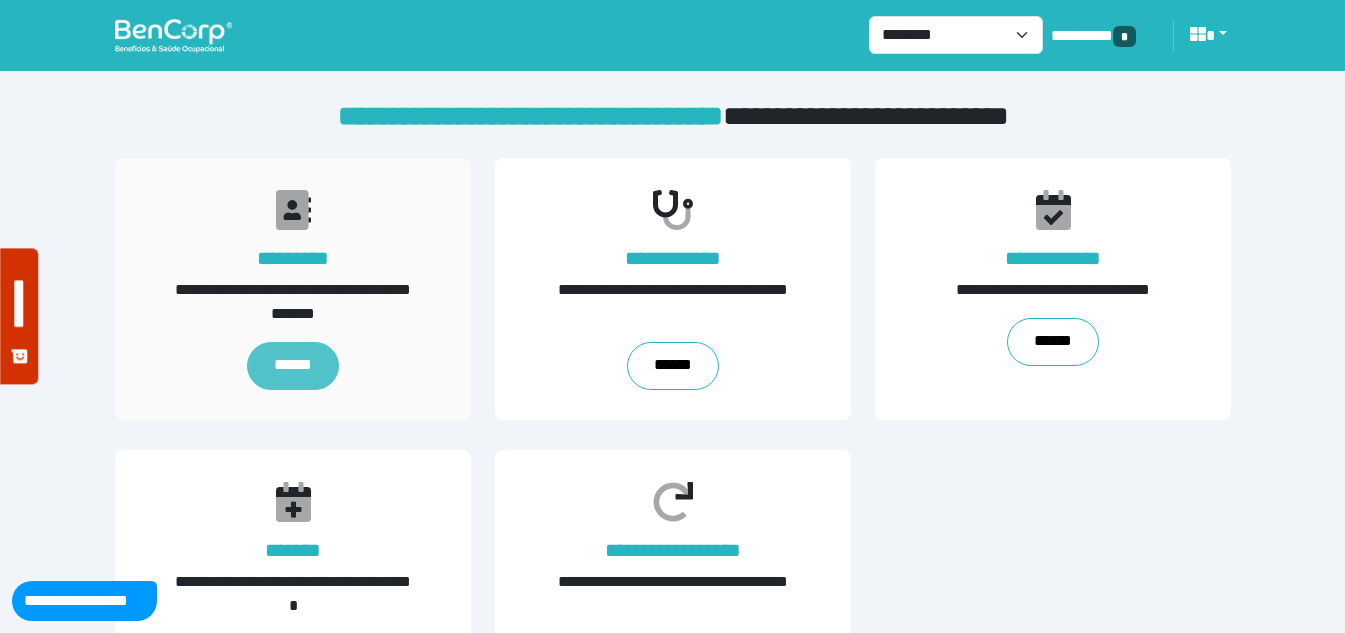 click on "******" at bounding box center (292, 366) 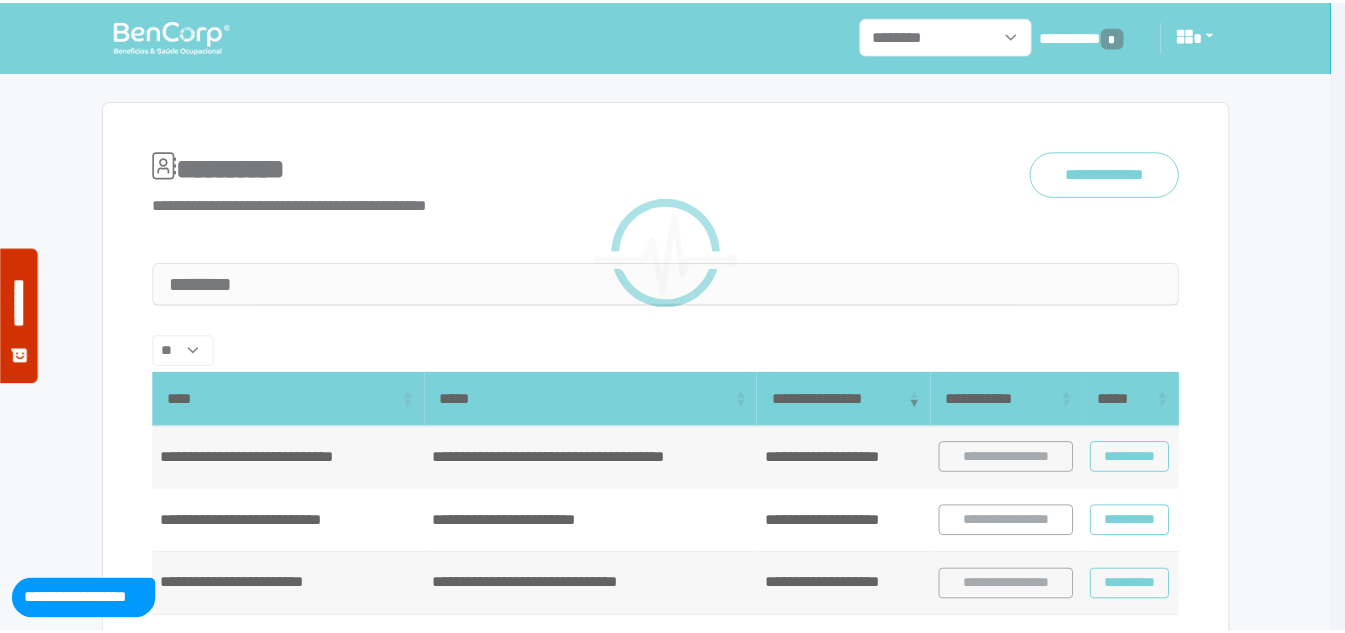 scroll, scrollTop: 0, scrollLeft: 0, axis: both 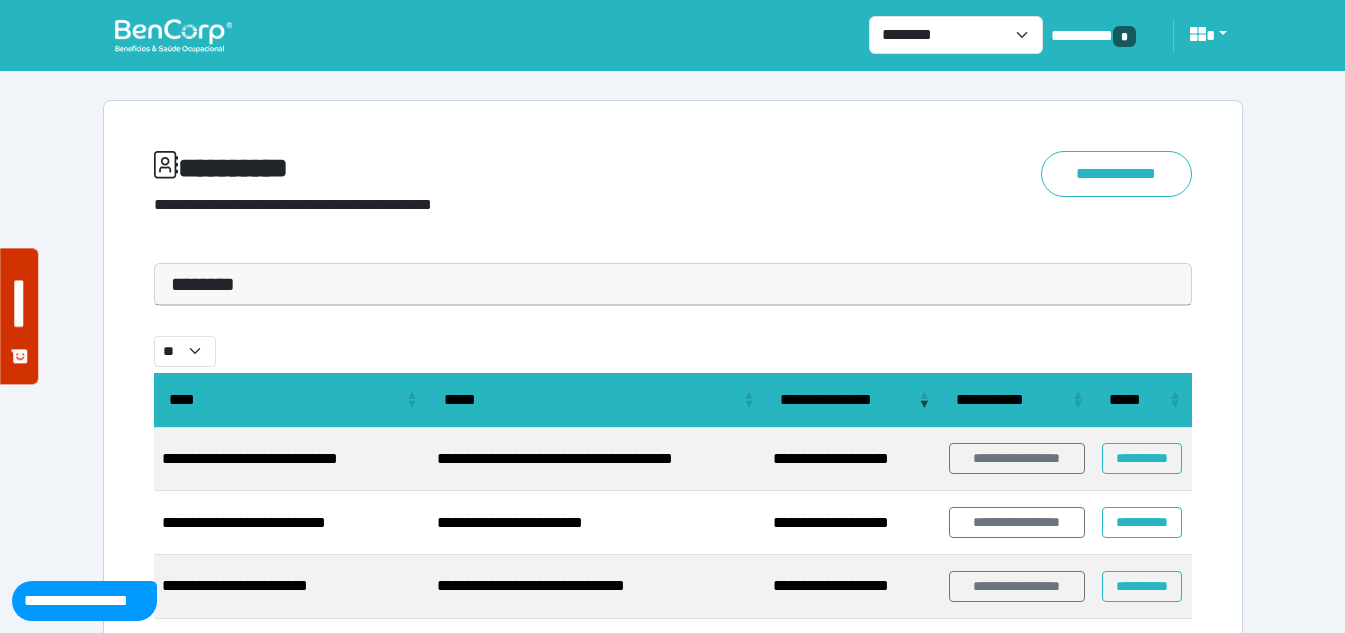 click on "********" at bounding box center [673, 284] 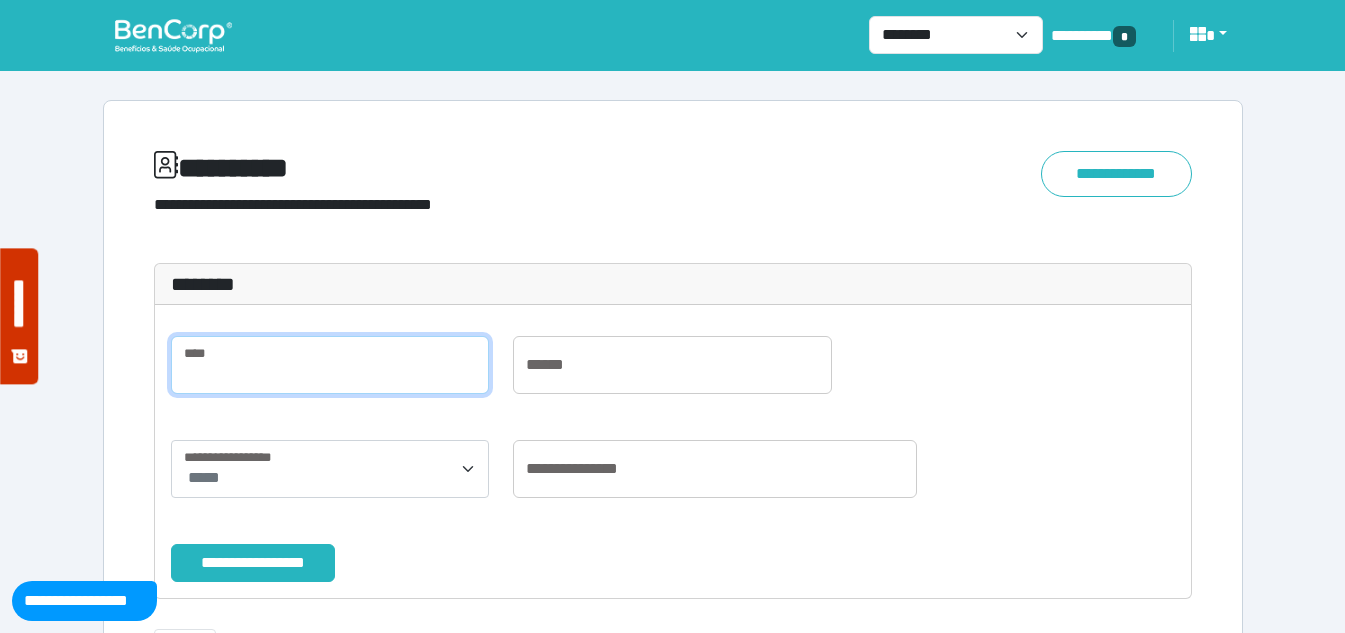 click at bounding box center (330, 365) 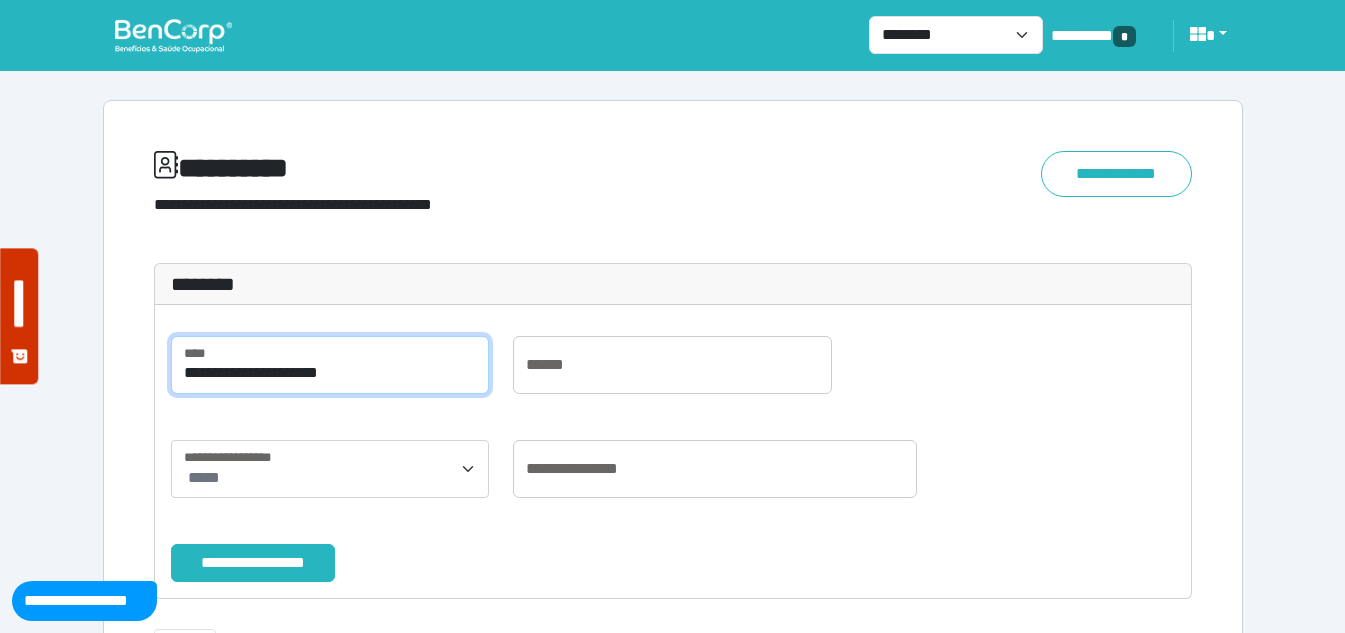 click on "**********" at bounding box center (330, 365) 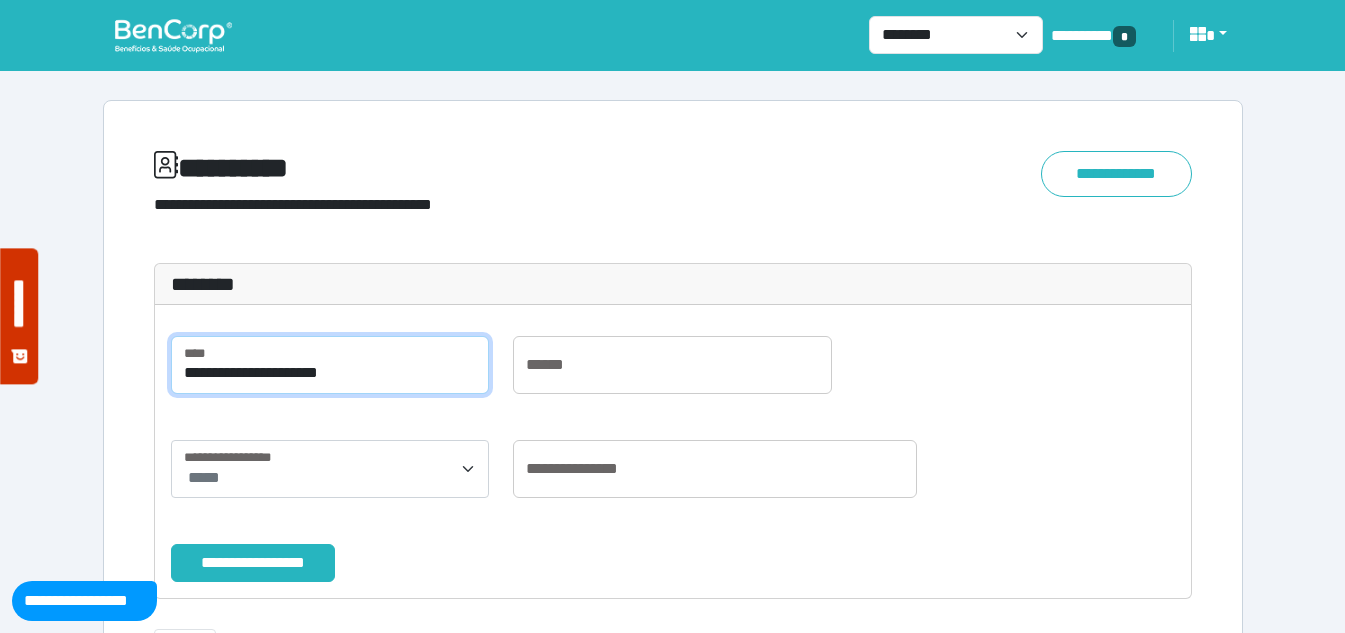 click on "**********" at bounding box center [330, 365] 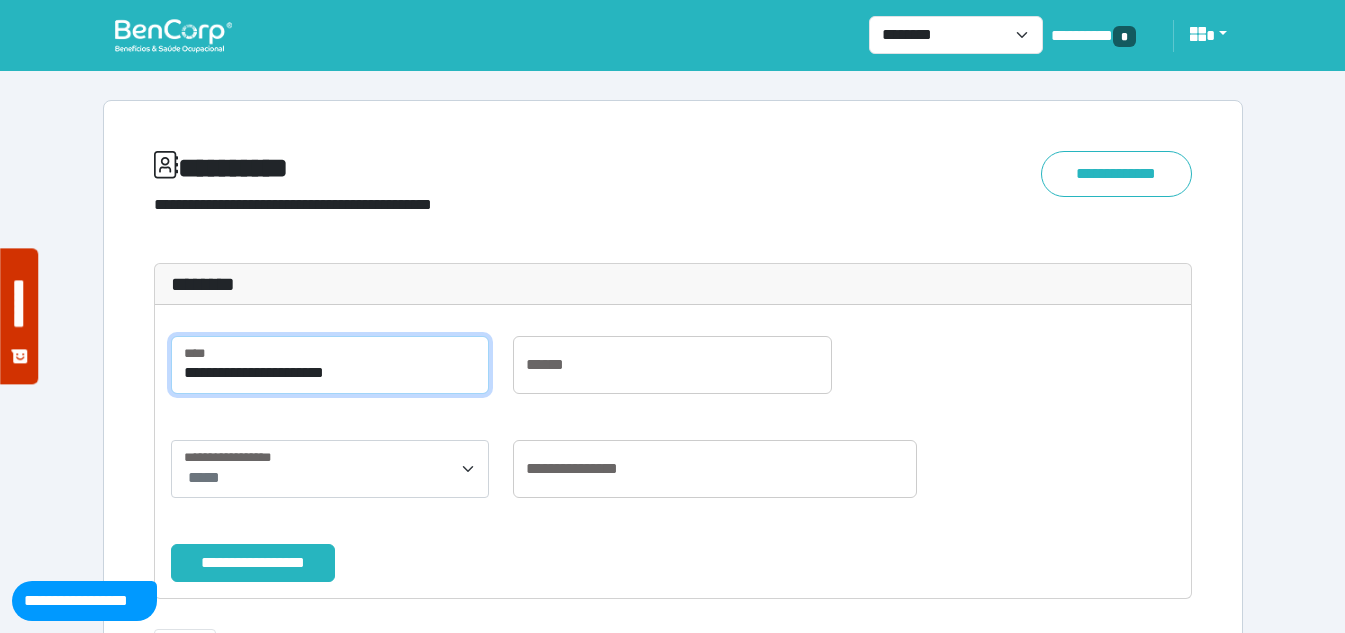 click on "**********" at bounding box center (330, 365) 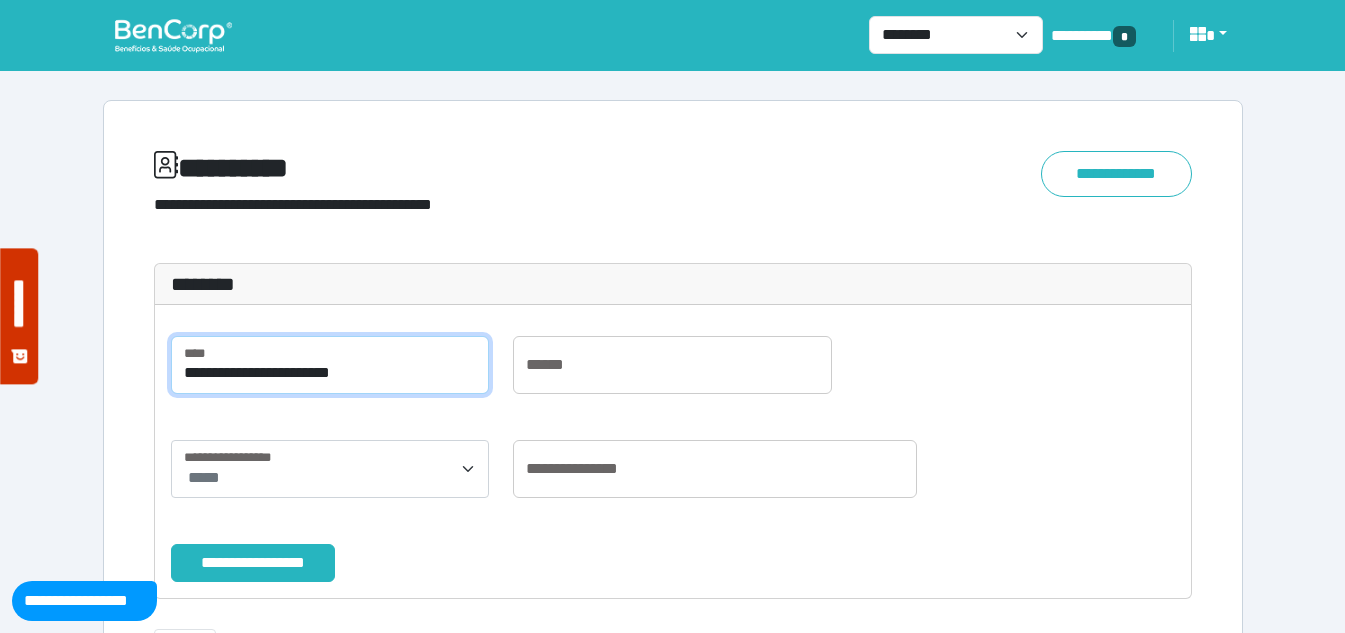 click on "**********" at bounding box center (330, 365) 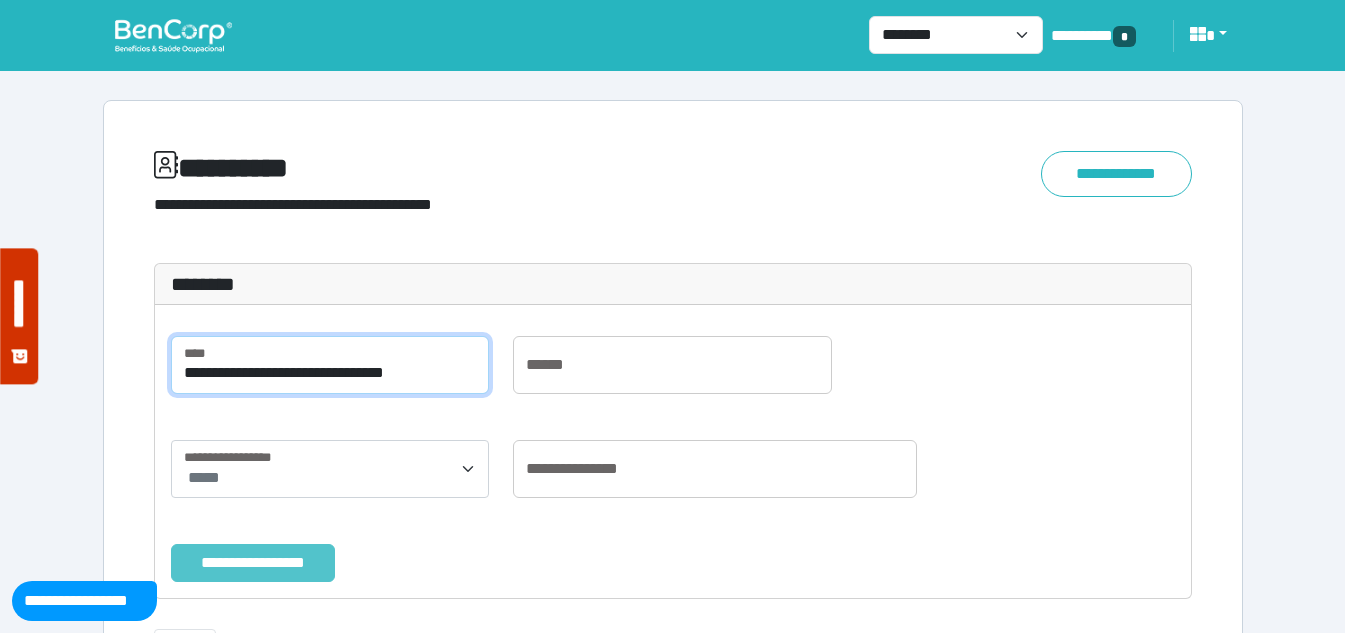 type on "**********" 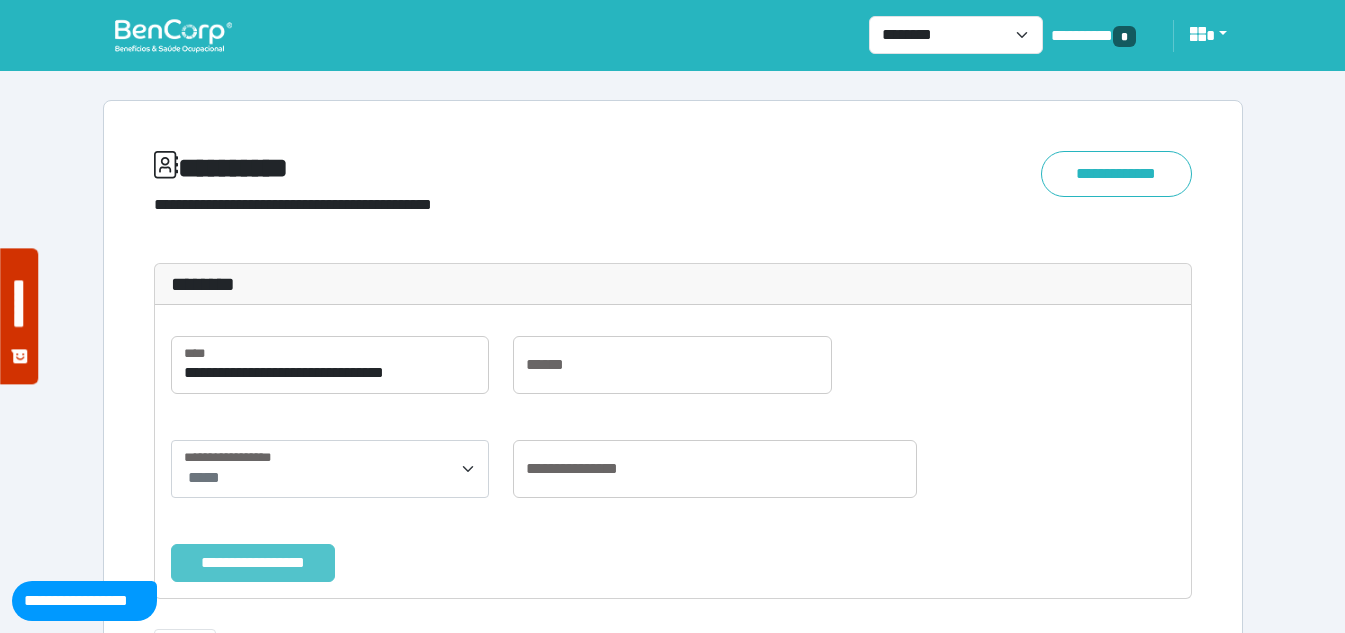 click on "**********" at bounding box center [253, 563] 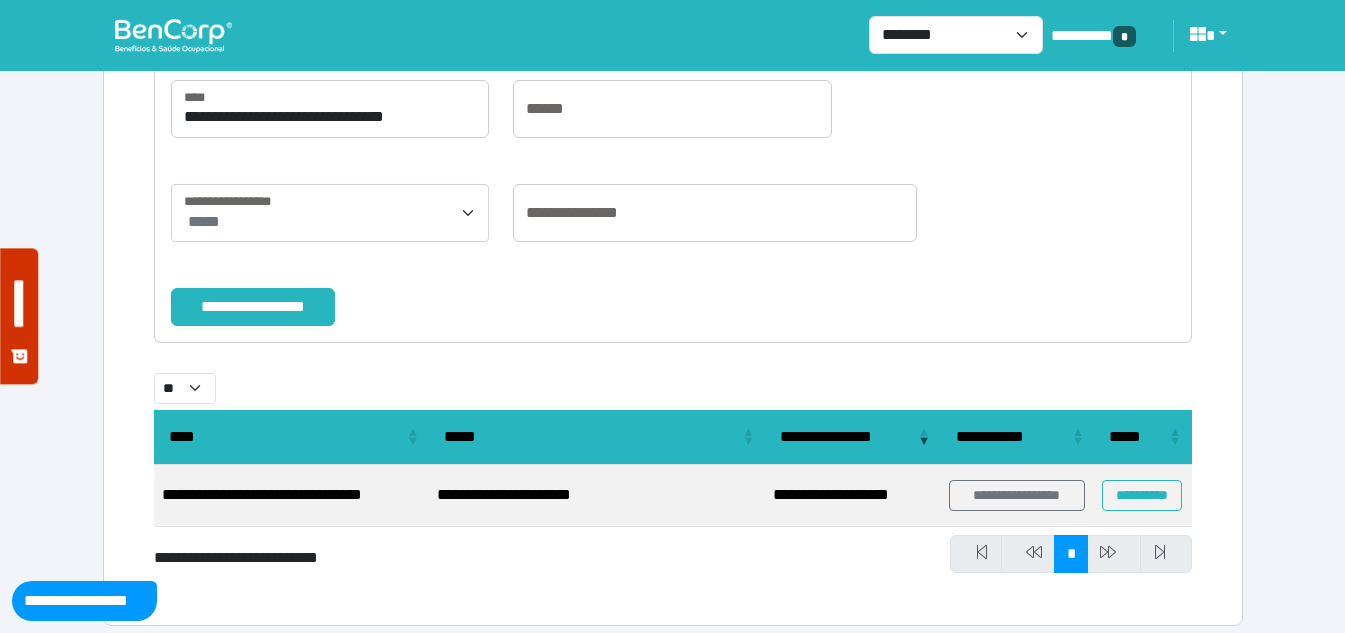 scroll, scrollTop: 269, scrollLeft: 0, axis: vertical 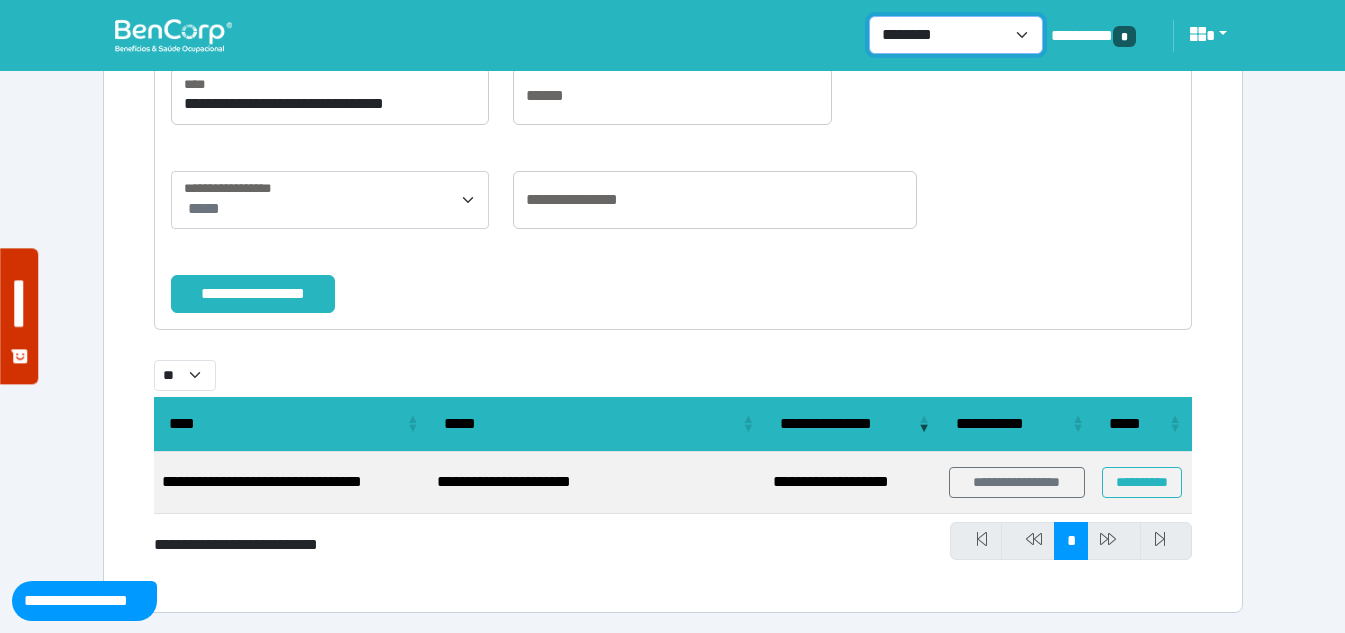 click on "**********" at bounding box center [956, 35] 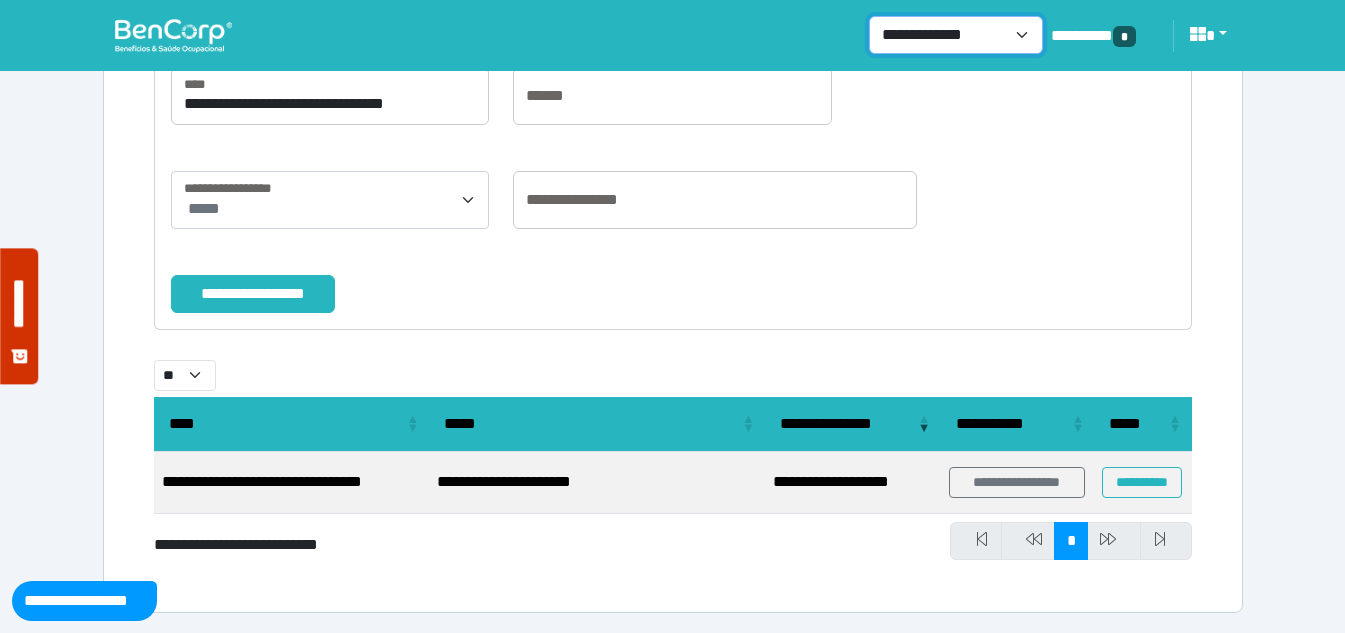 click on "**********" at bounding box center (956, 35) 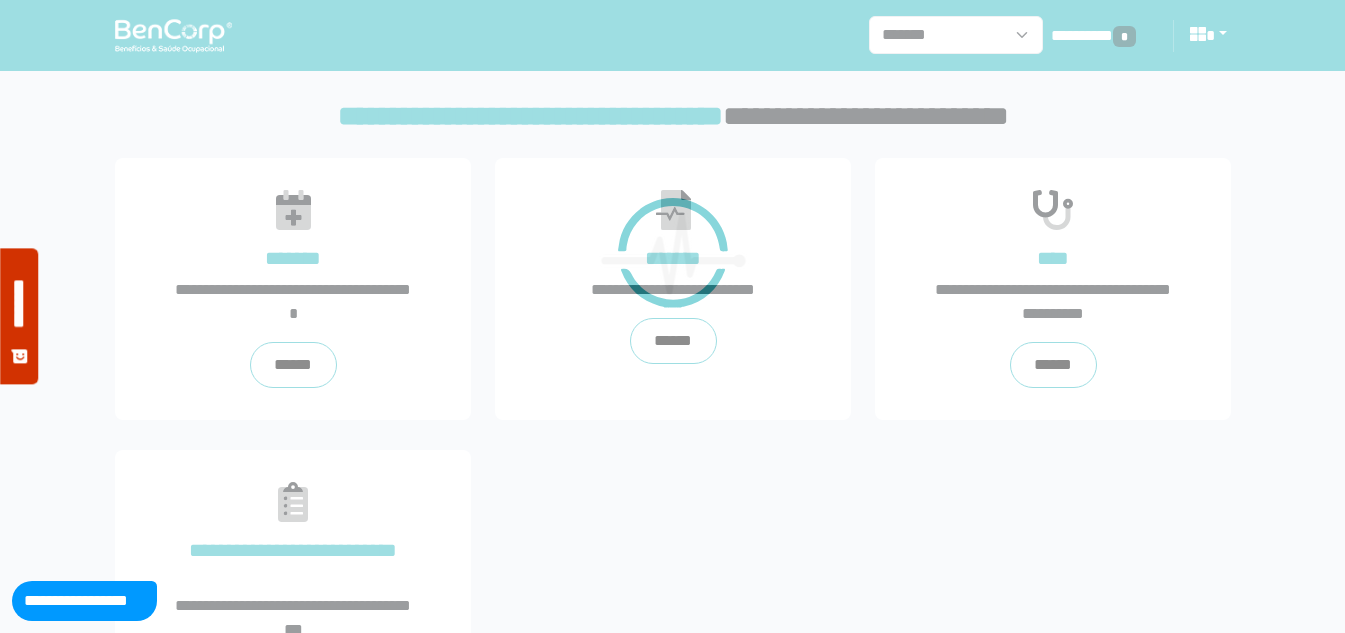 scroll, scrollTop: 0, scrollLeft: 0, axis: both 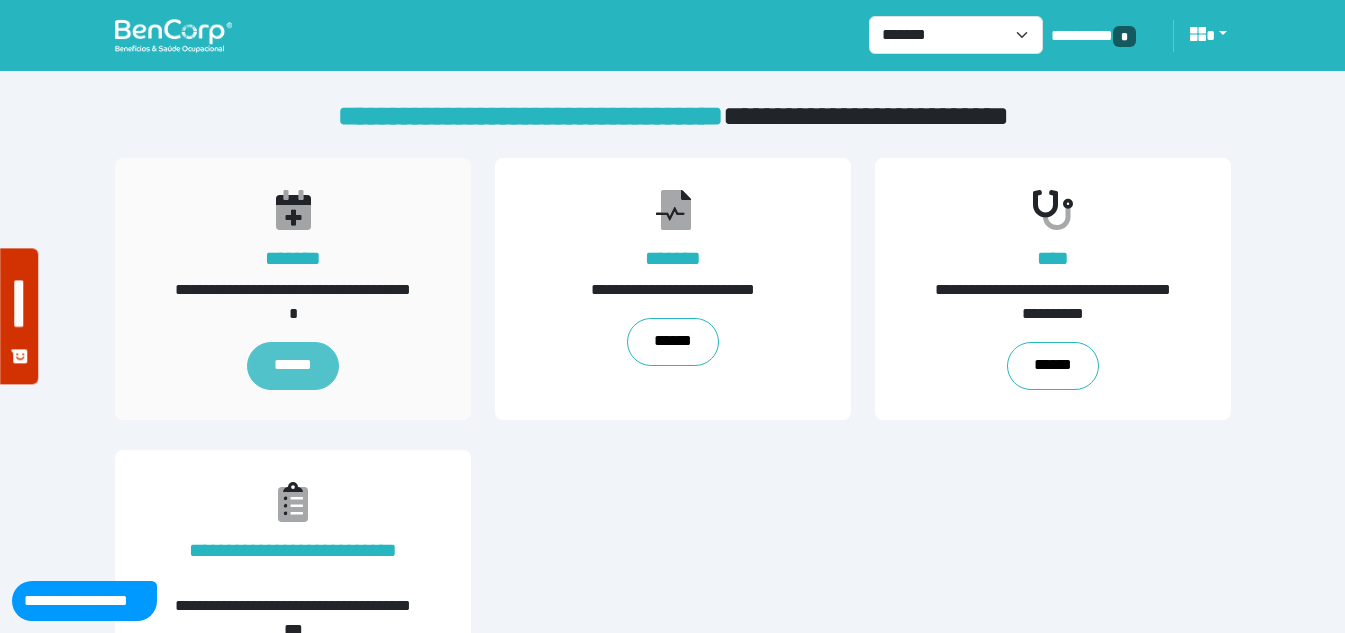click on "******" at bounding box center (292, 366) 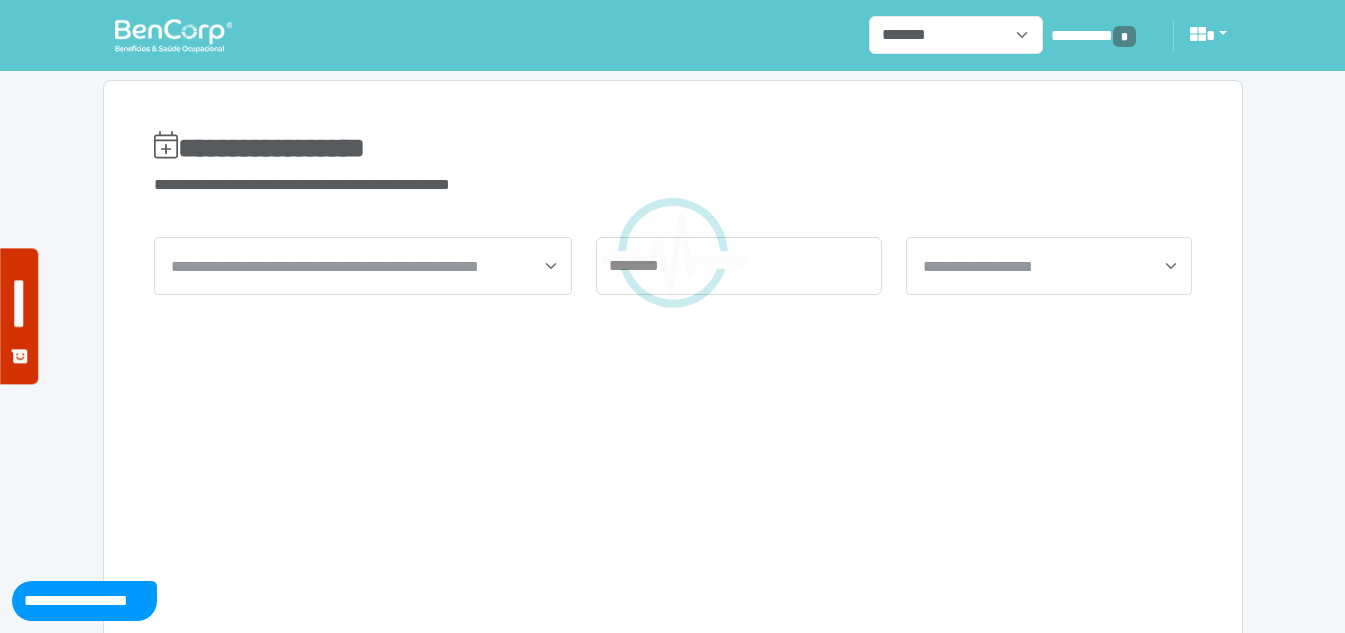scroll, scrollTop: 0, scrollLeft: 0, axis: both 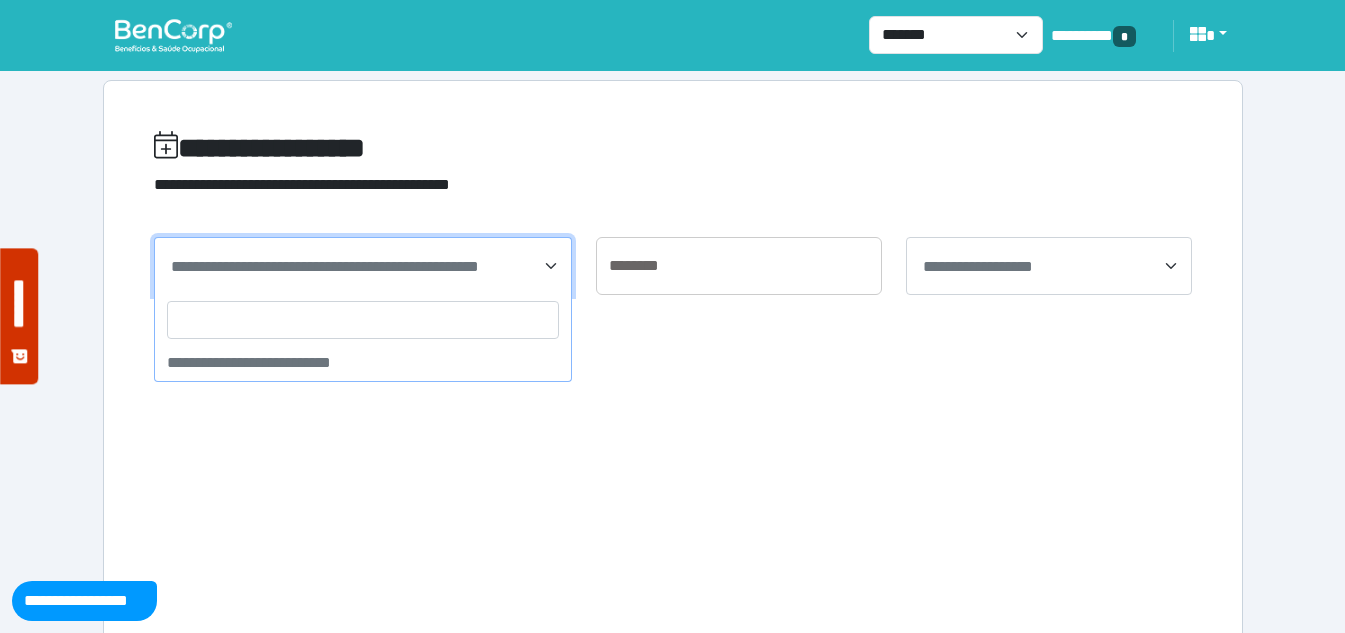 click on "**********" at bounding box center (325, 266) 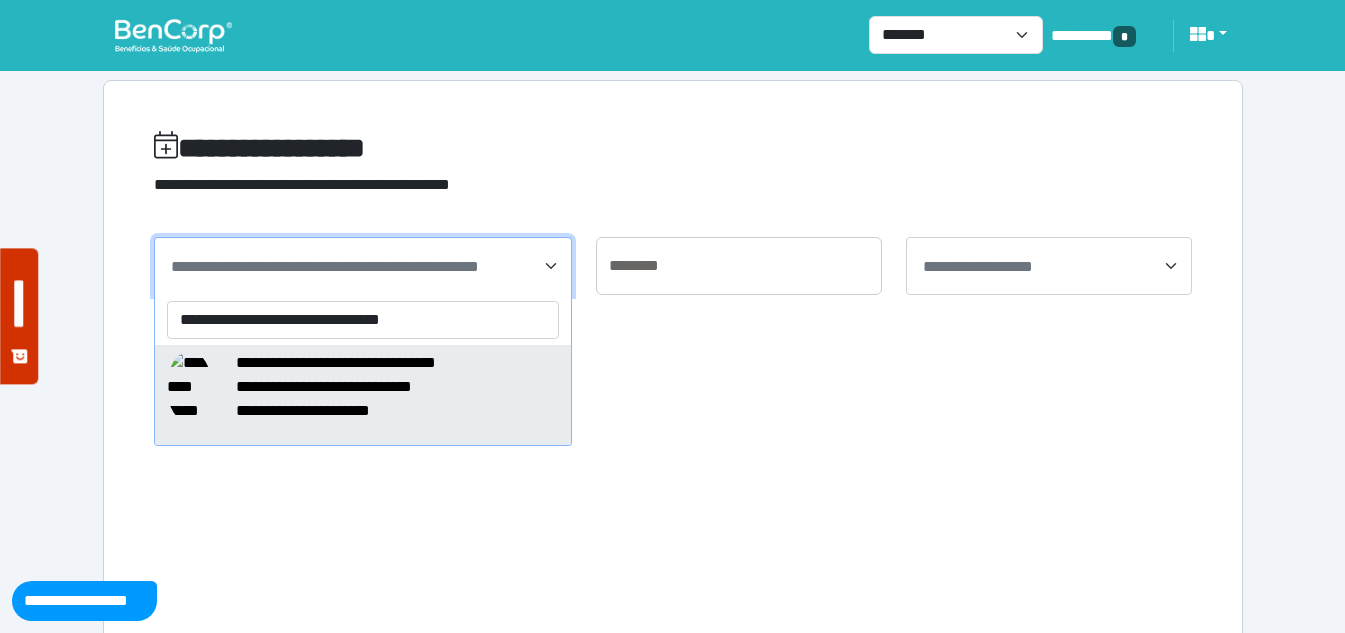type on "**********" 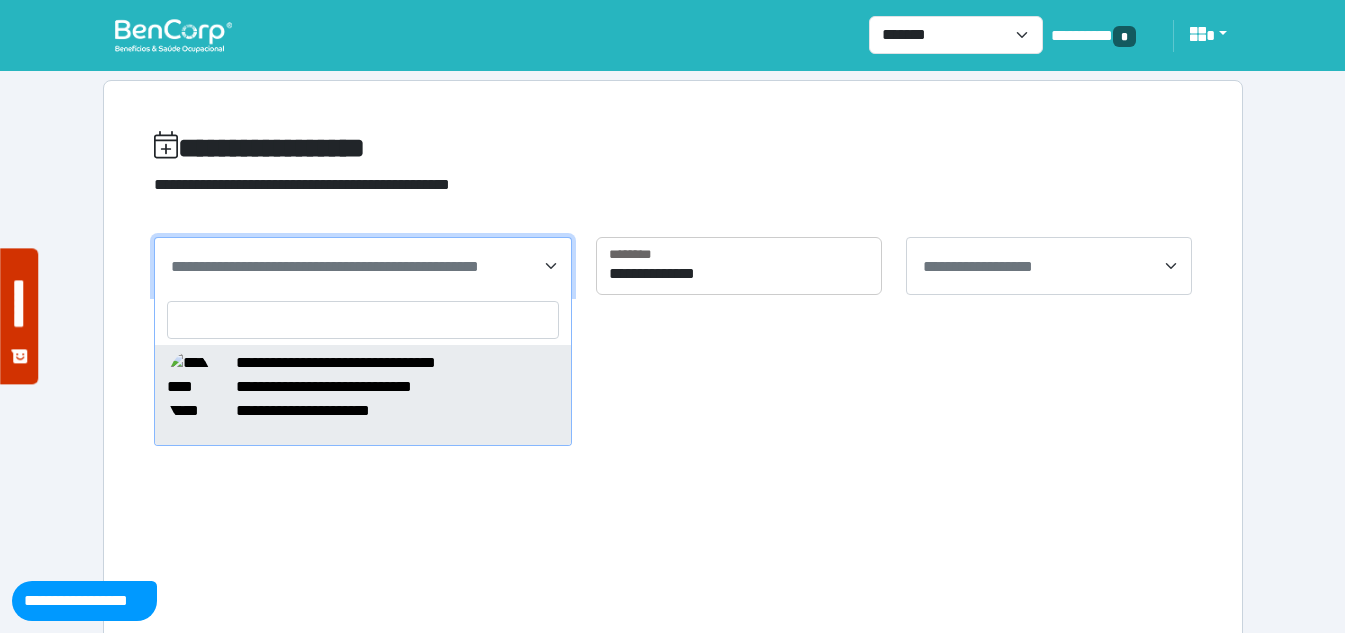select on "*****" 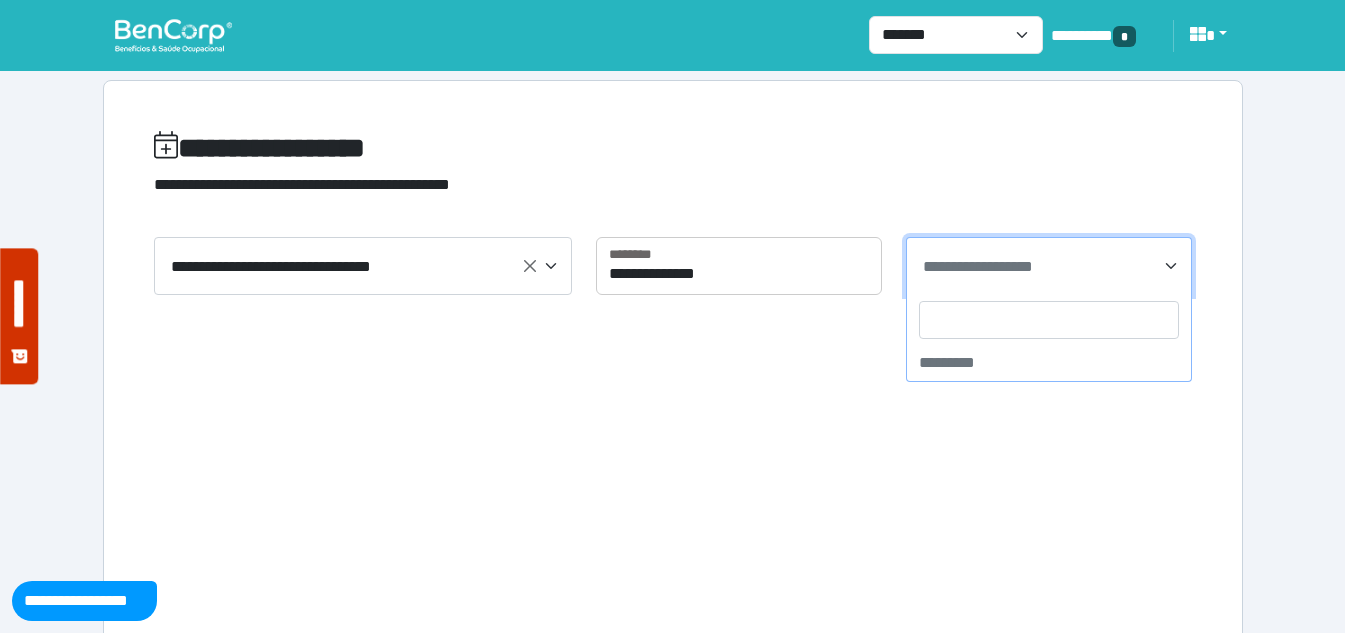 click on "**********" at bounding box center [978, 266] 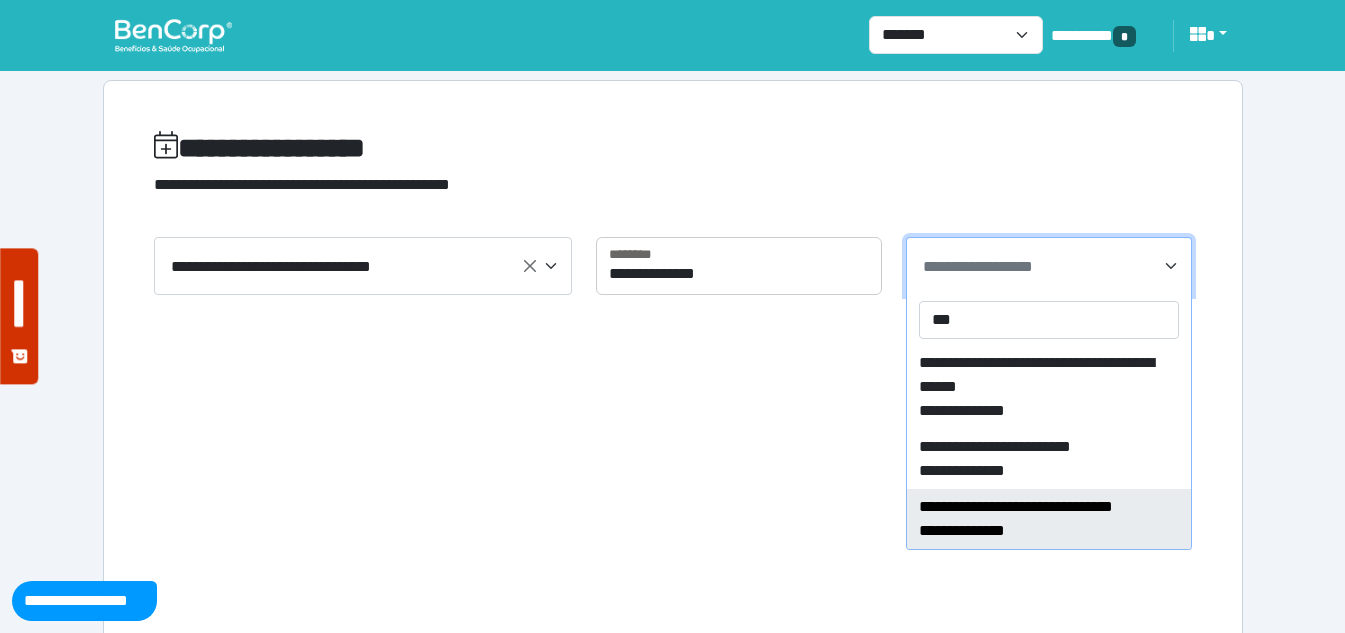 type on "***" 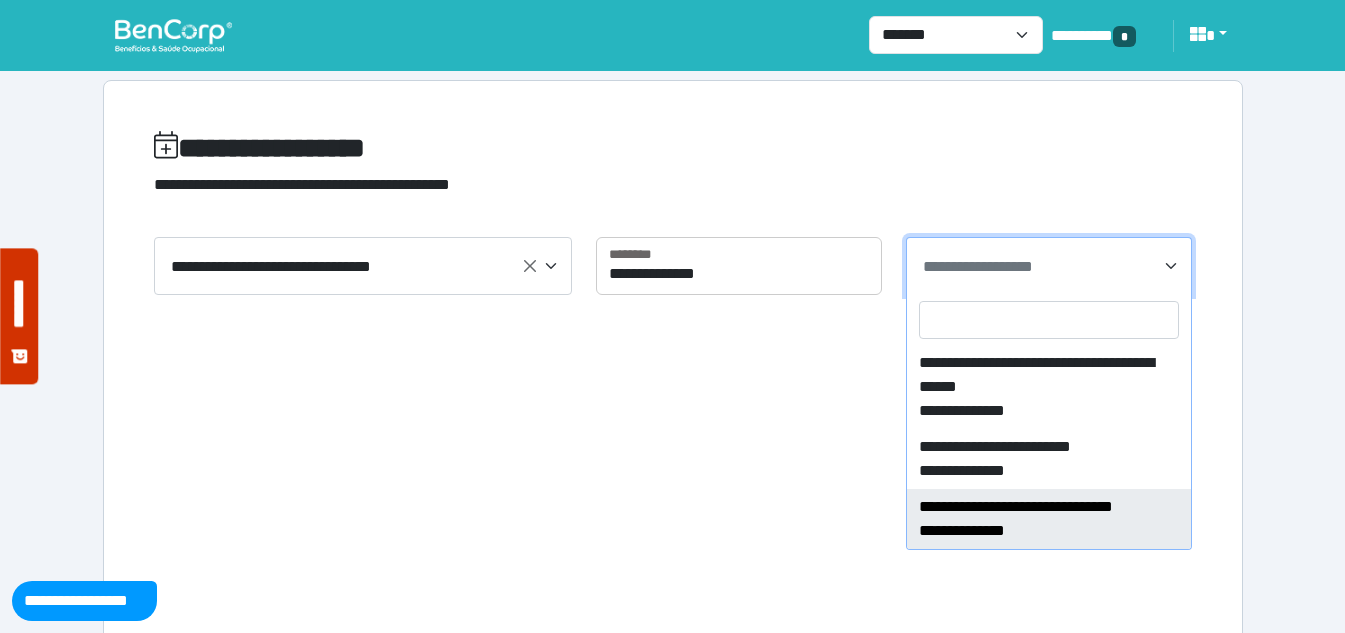 select on "****" 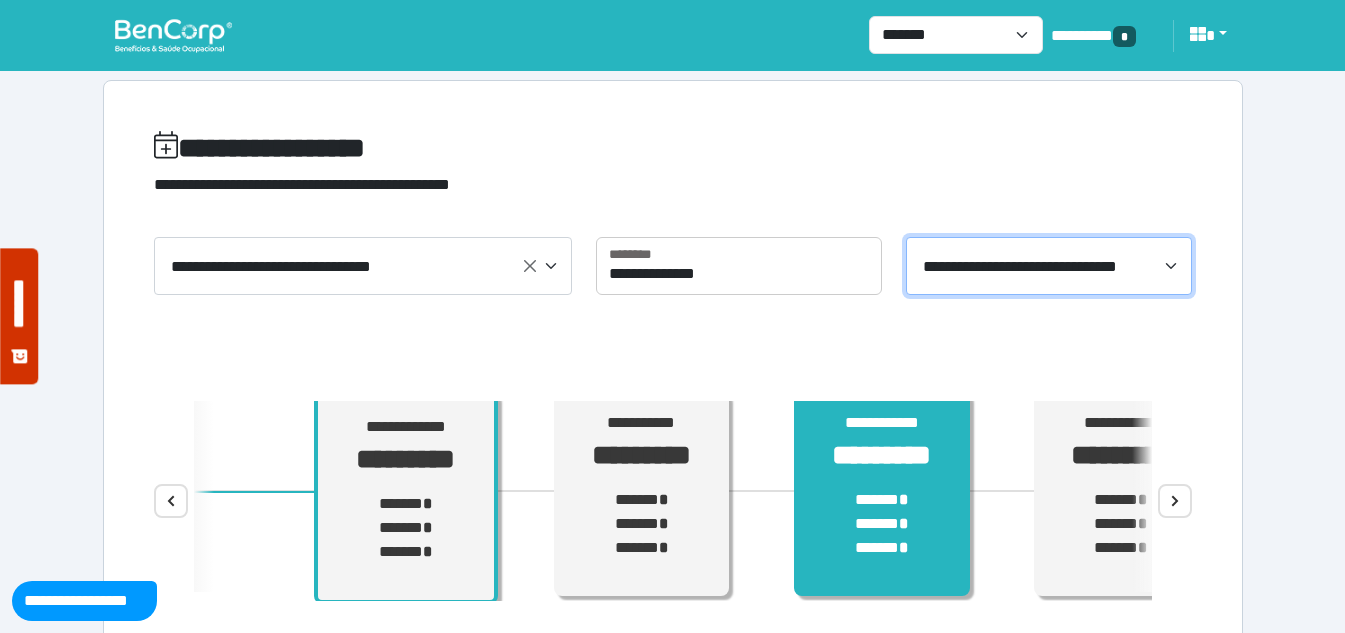 scroll, scrollTop: 12, scrollLeft: 0, axis: vertical 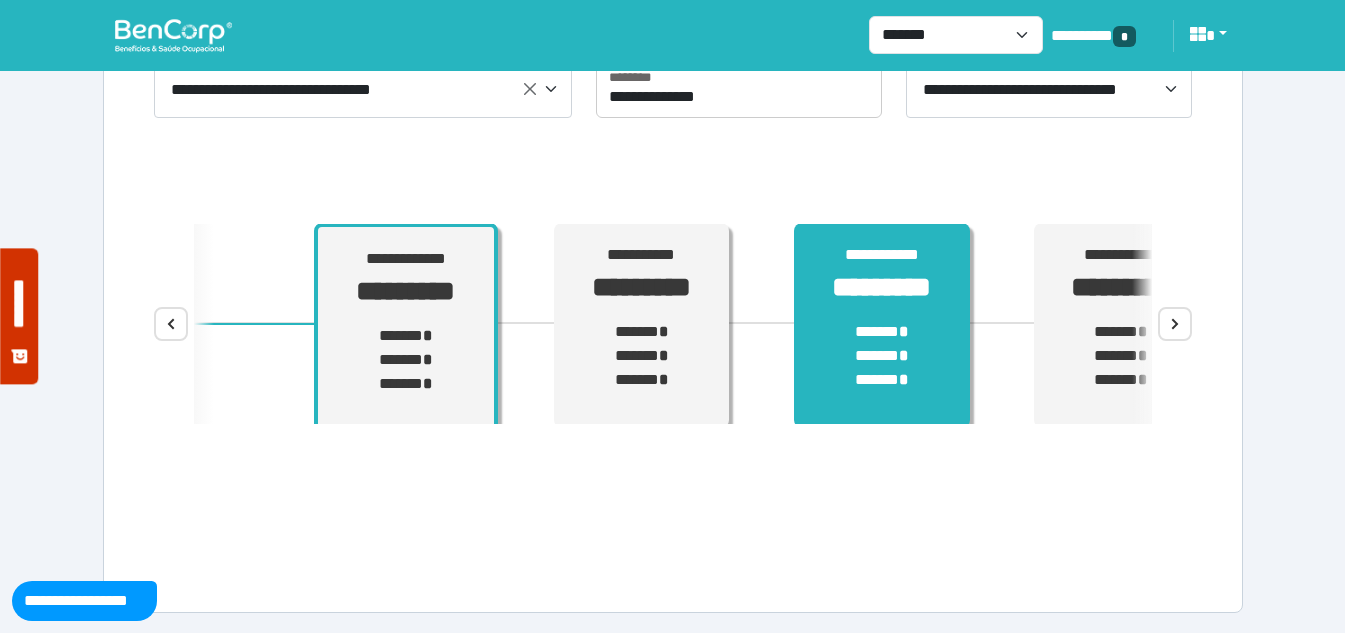 click on "****** * ****** * ****** *" at bounding box center (882, 356) 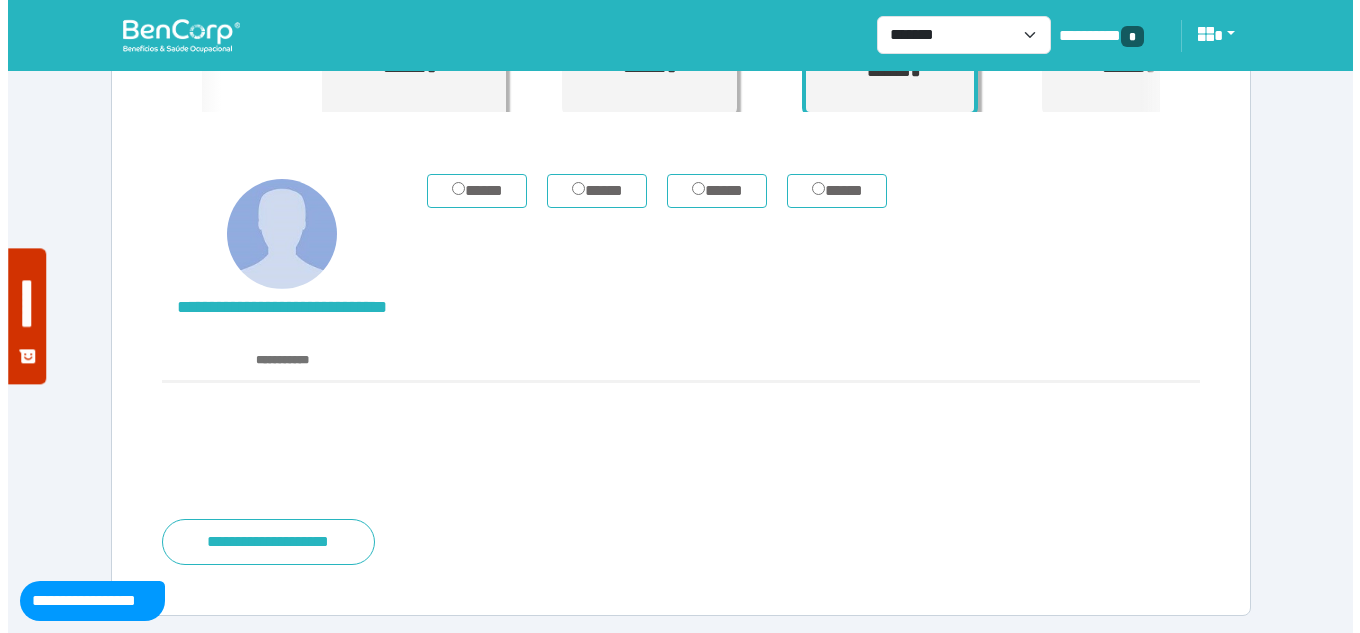 scroll, scrollTop: 492, scrollLeft: 0, axis: vertical 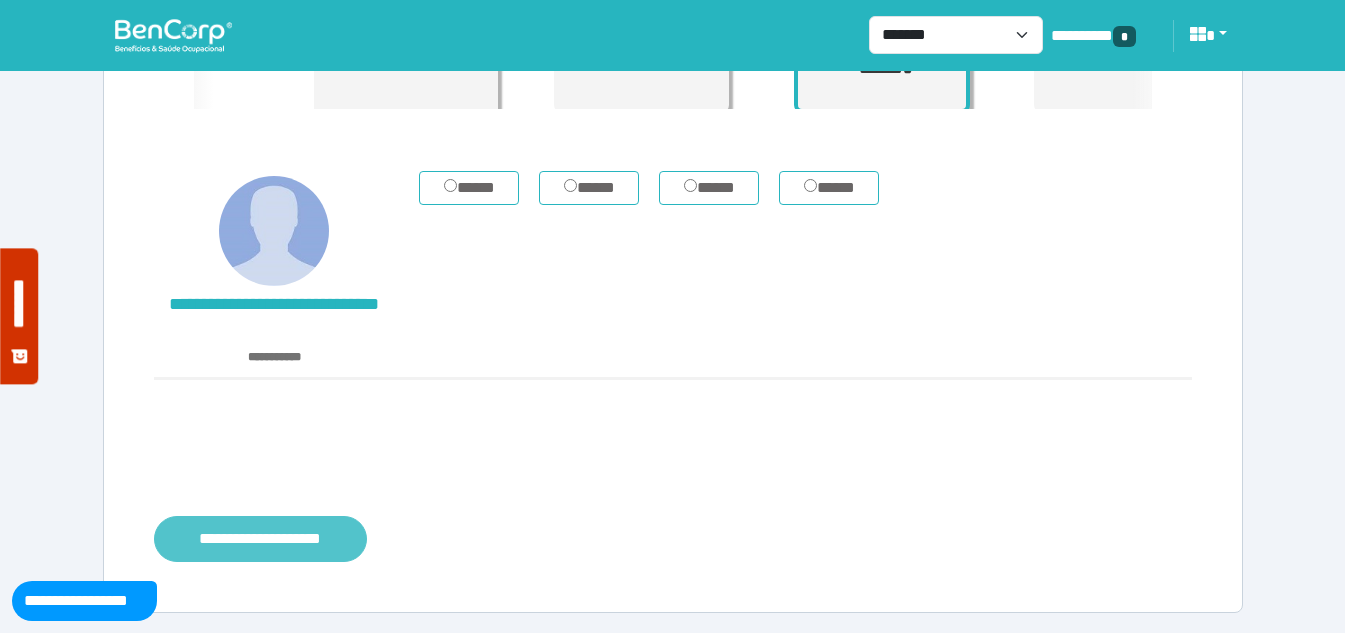 click on "**********" at bounding box center (260, 539) 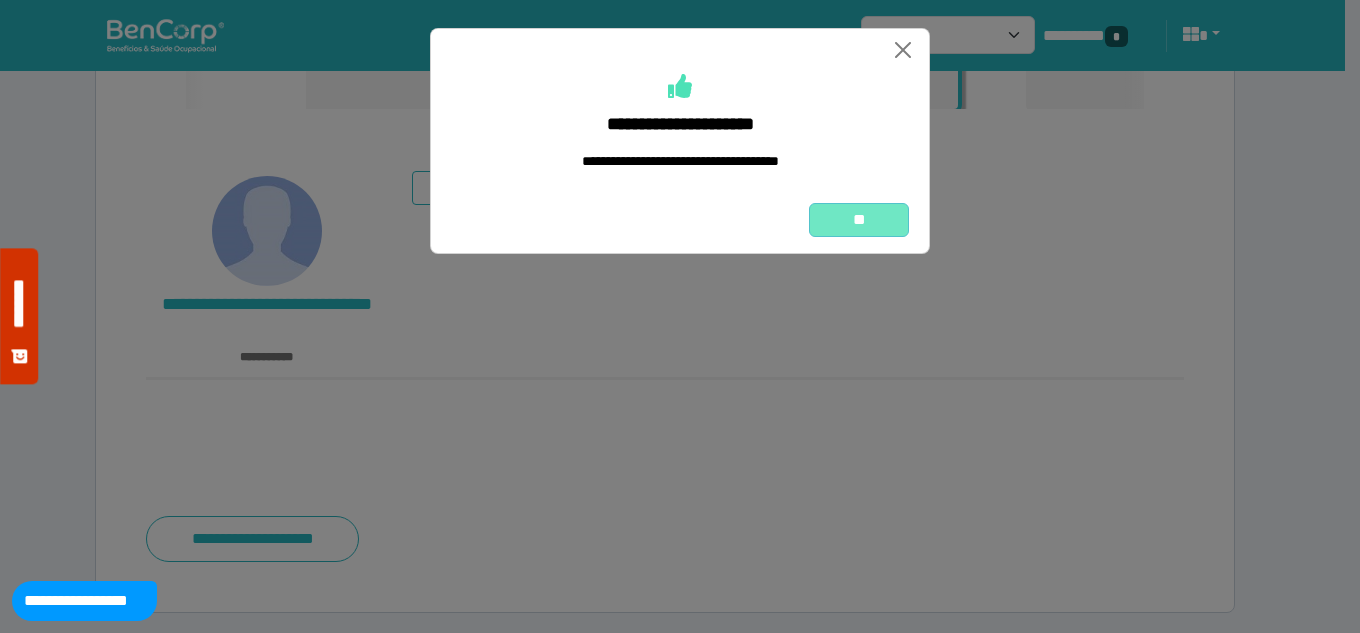 click on "**" at bounding box center (859, 220) 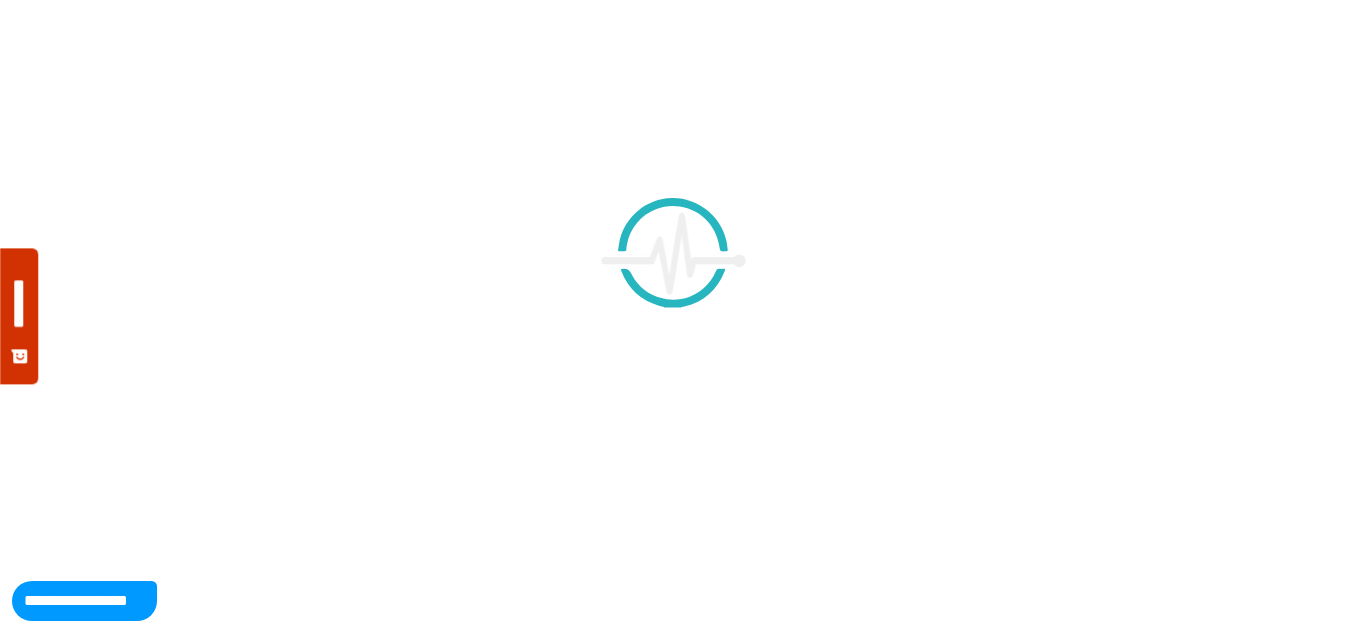 scroll, scrollTop: 0, scrollLeft: 0, axis: both 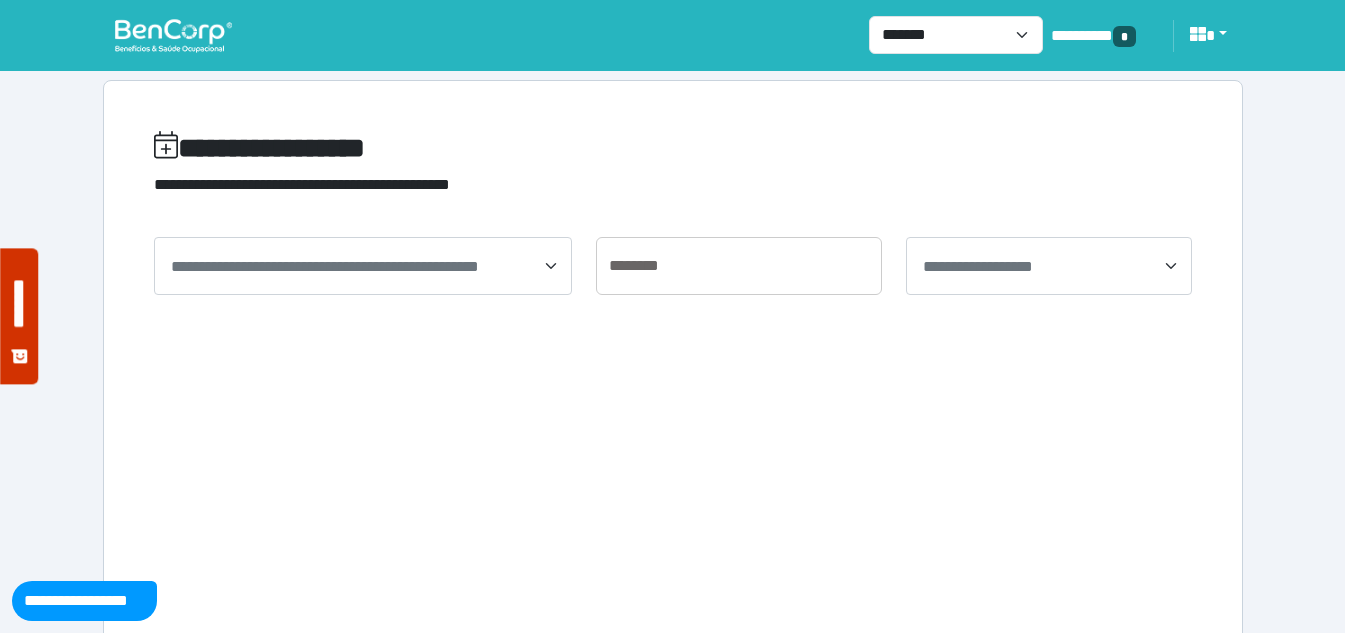 click at bounding box center [173, 35] 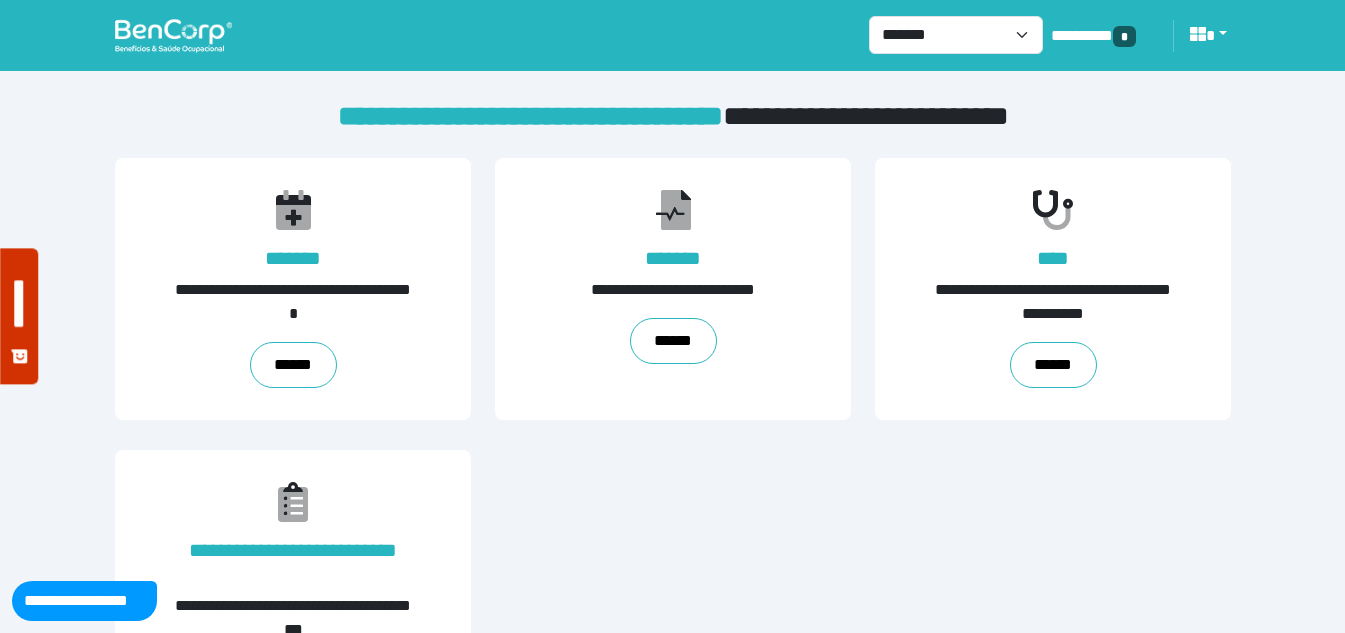 scroll, scrollTop: 0, scrollLeft: 0, axis: both 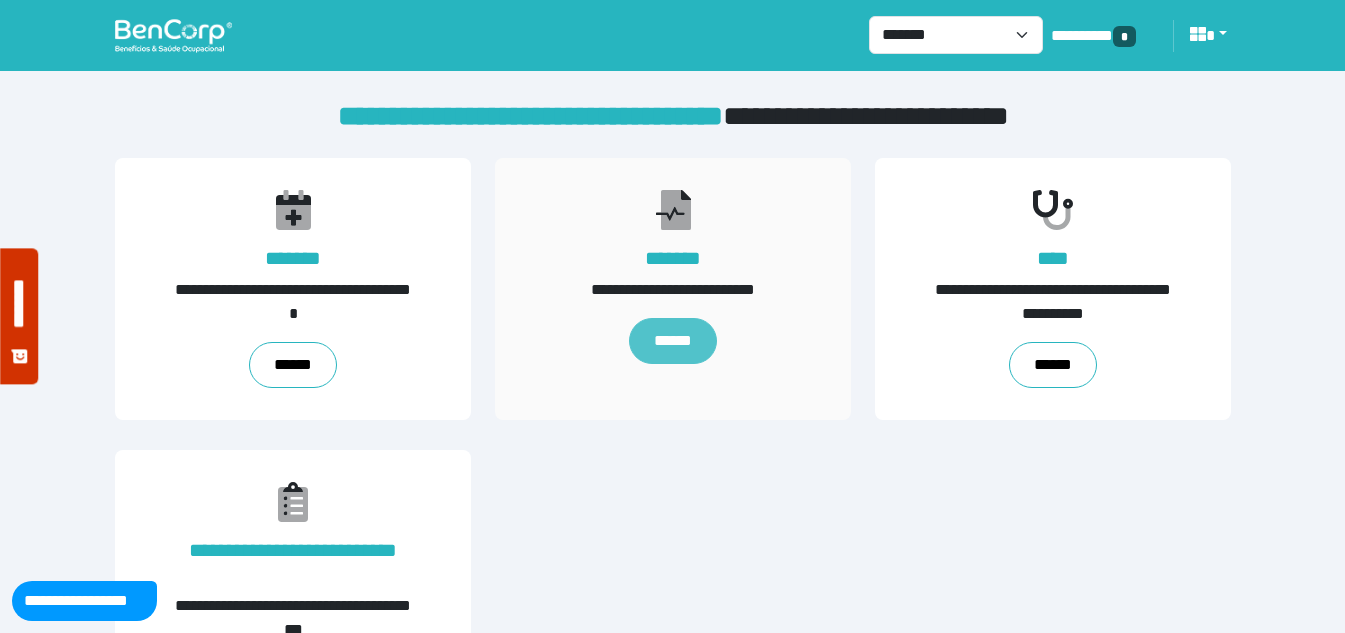 click on "******" at bounding box center (672, 341) 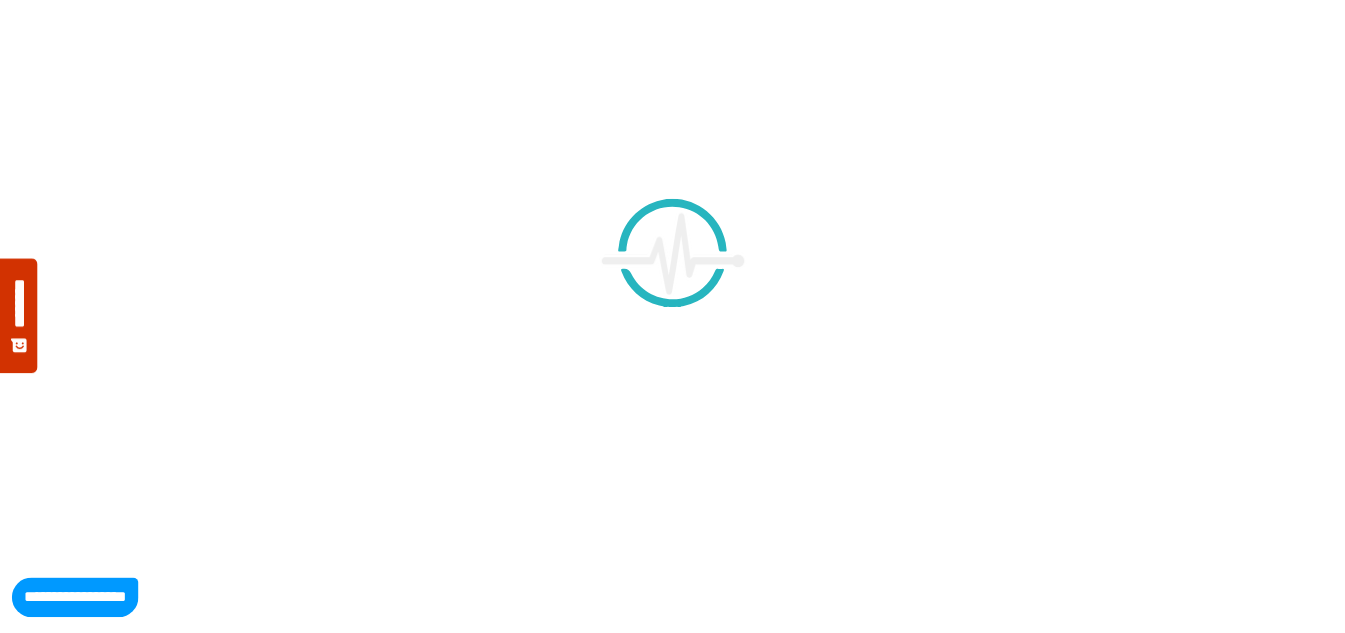 scroll, scrollTop: 0, scrollLeft: 0, axis: both 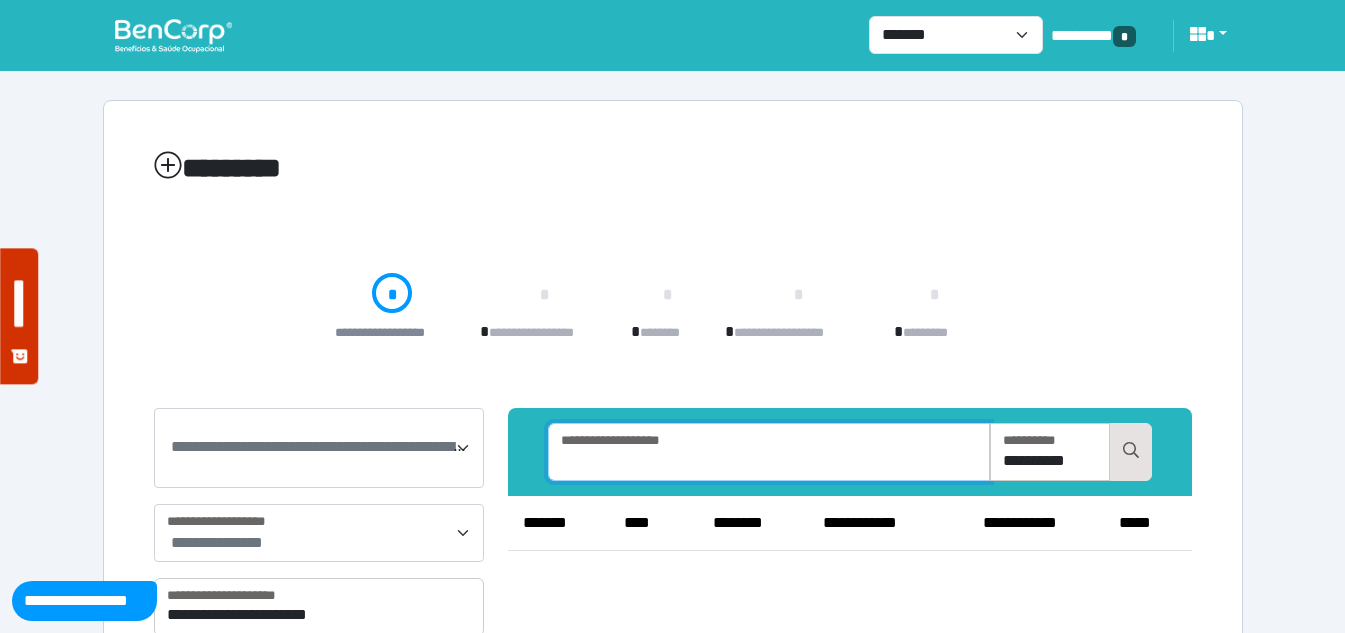 click at bounding box center (769, 452) 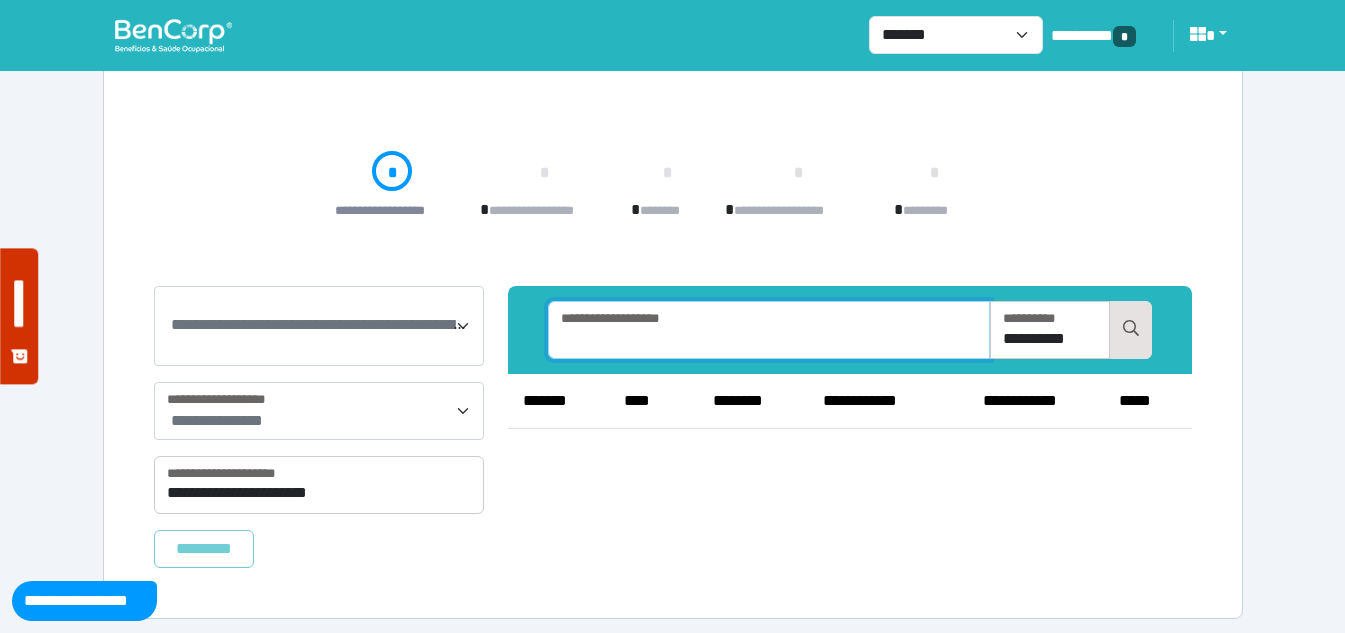 scroll, scrollTop: 128, scrollLeft: 0, axis: vertical 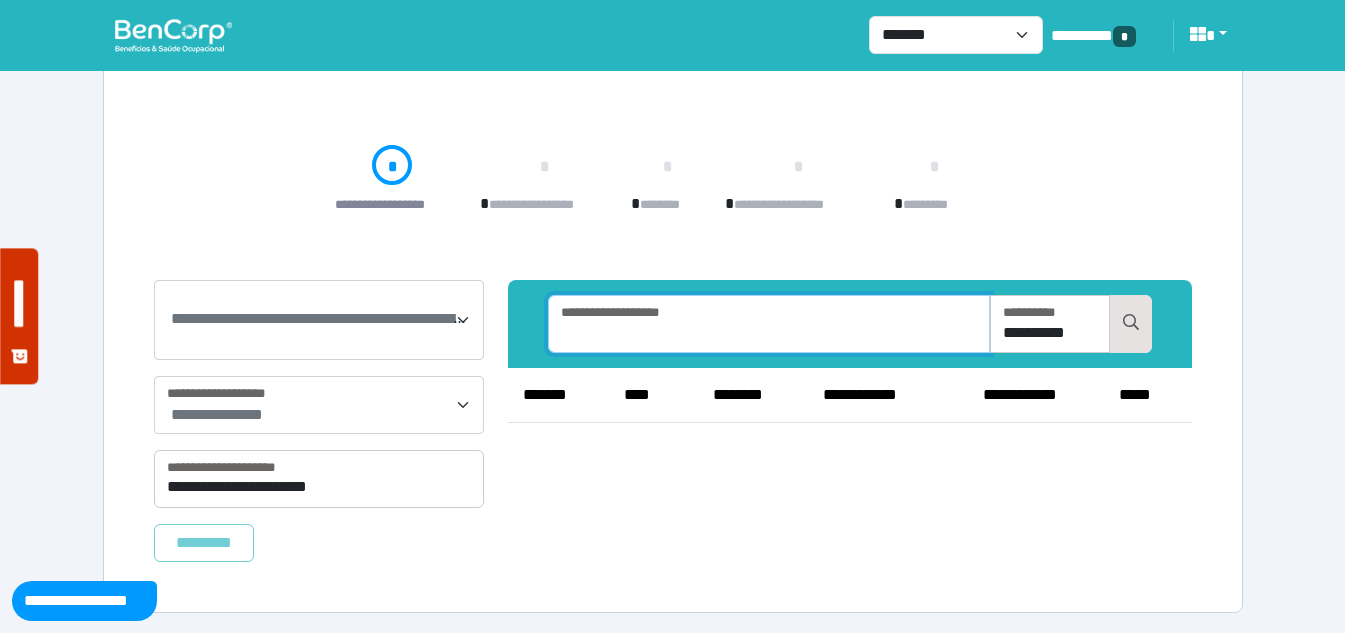 paste on "**********" 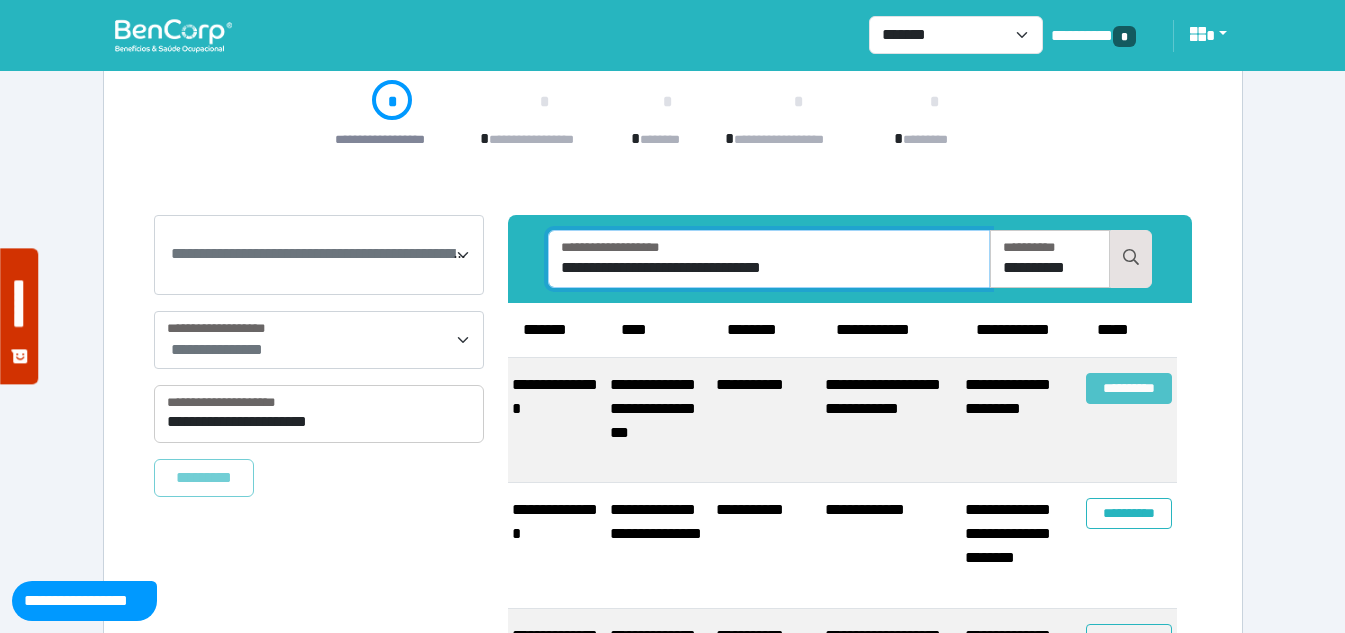 scroll, scrollTop: 328, scrollLeft: 0, axis: vertical 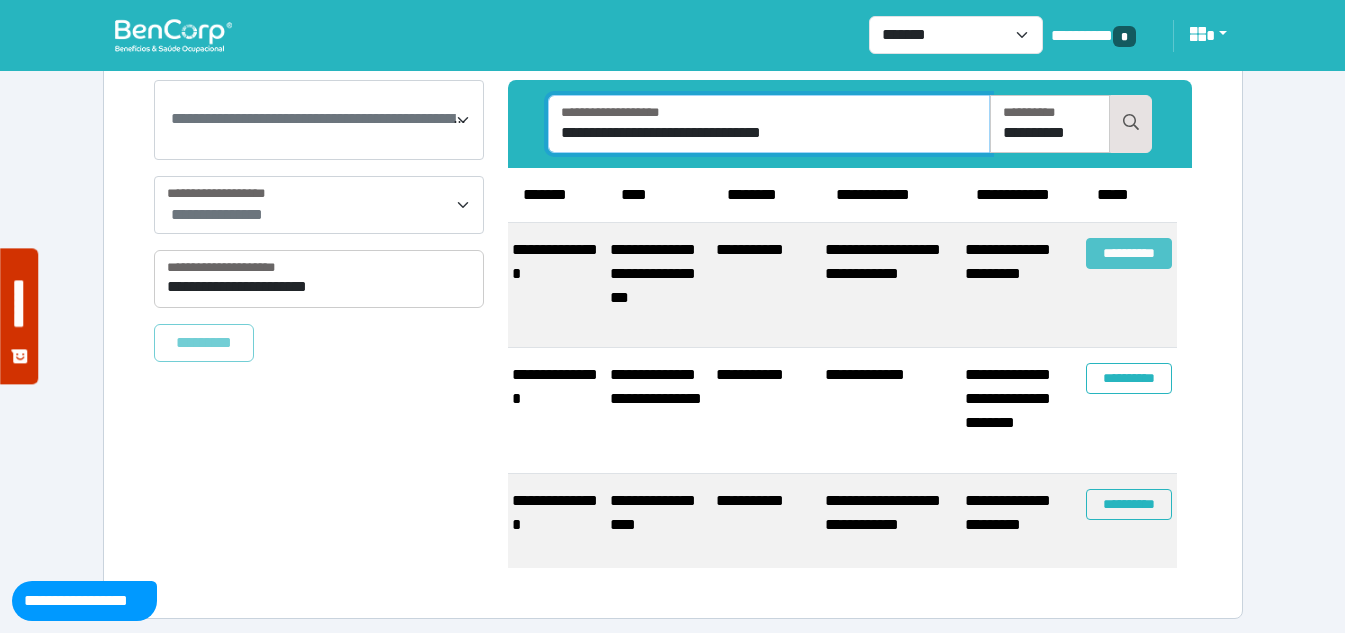 type on "**********" 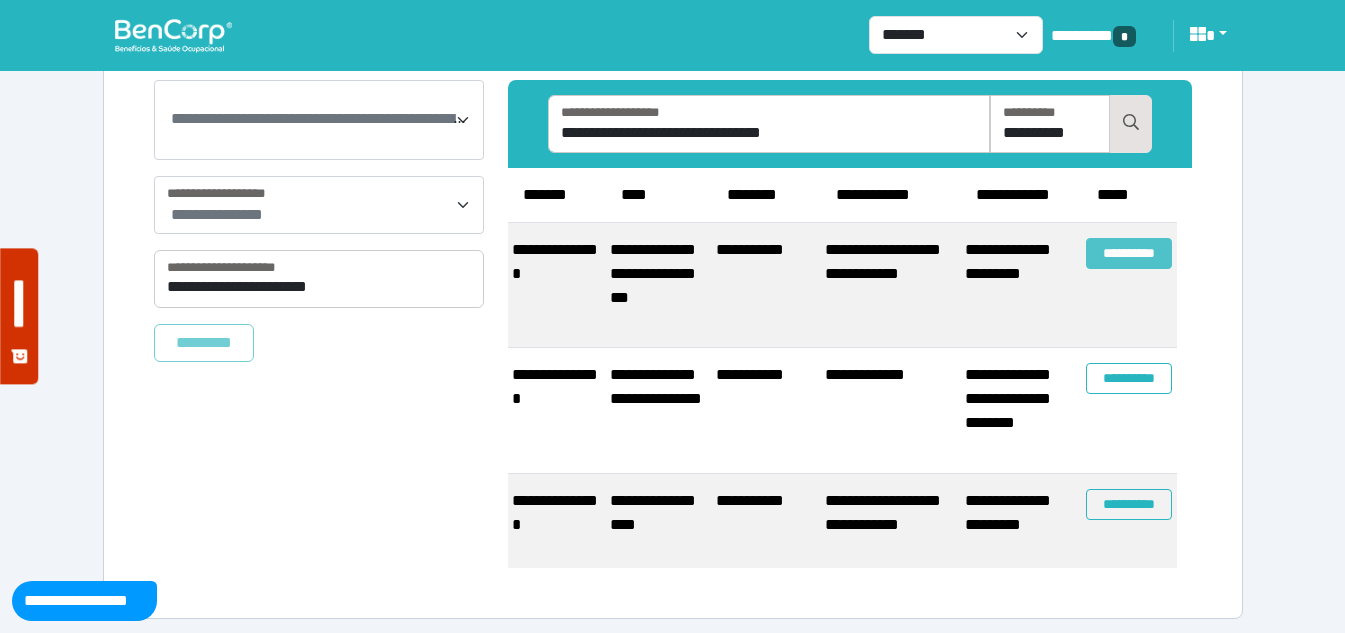 click on "**********" at bounding box center (1129, 253) 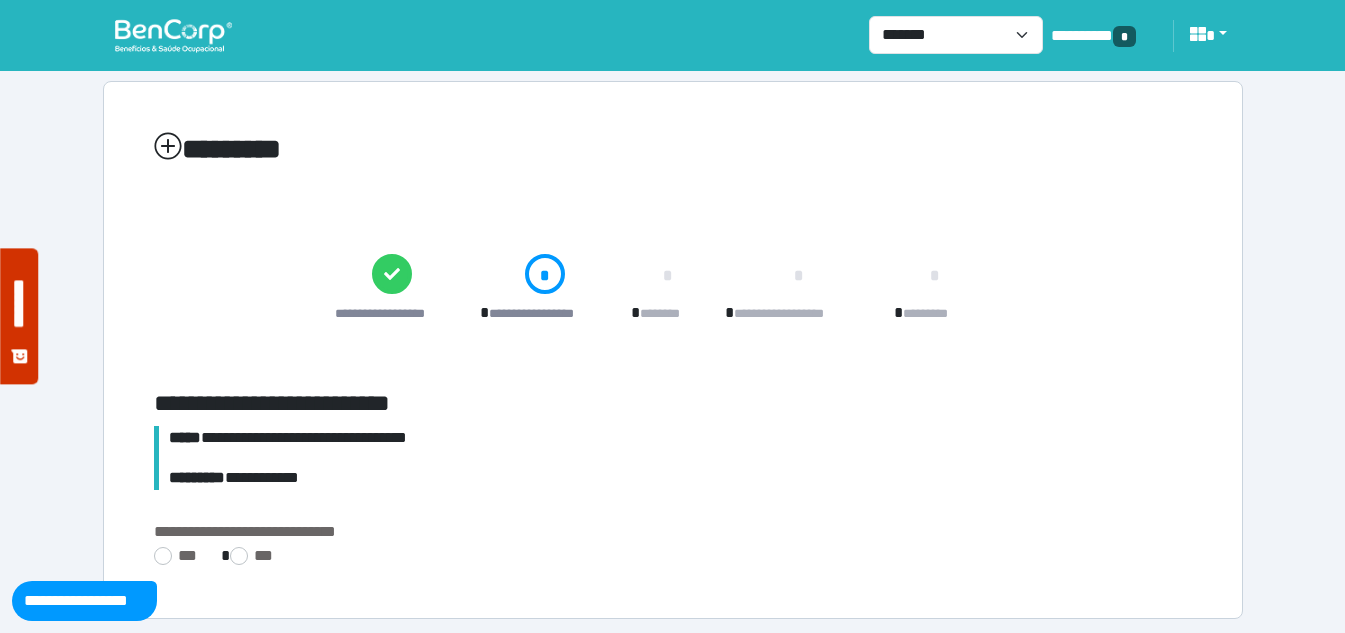scroll, scrollTop: 25, scrollLeft: 0, axis: vertical 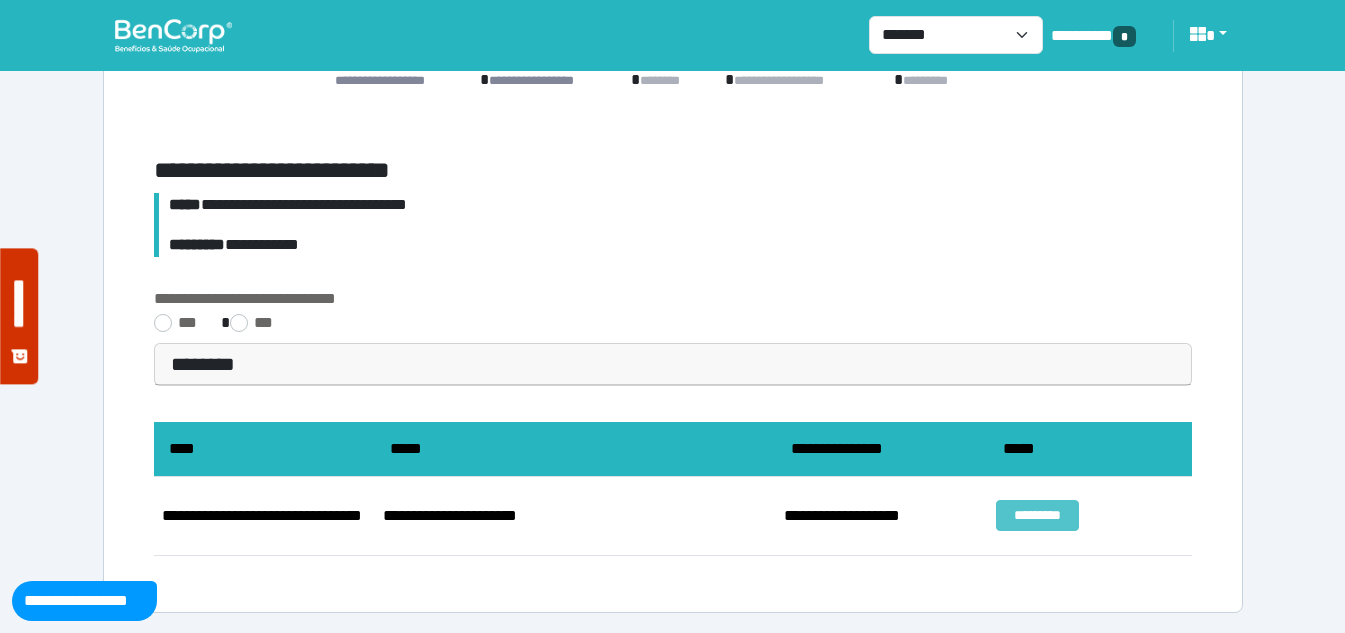 click on "*********" at bounding box center (1037, 515) 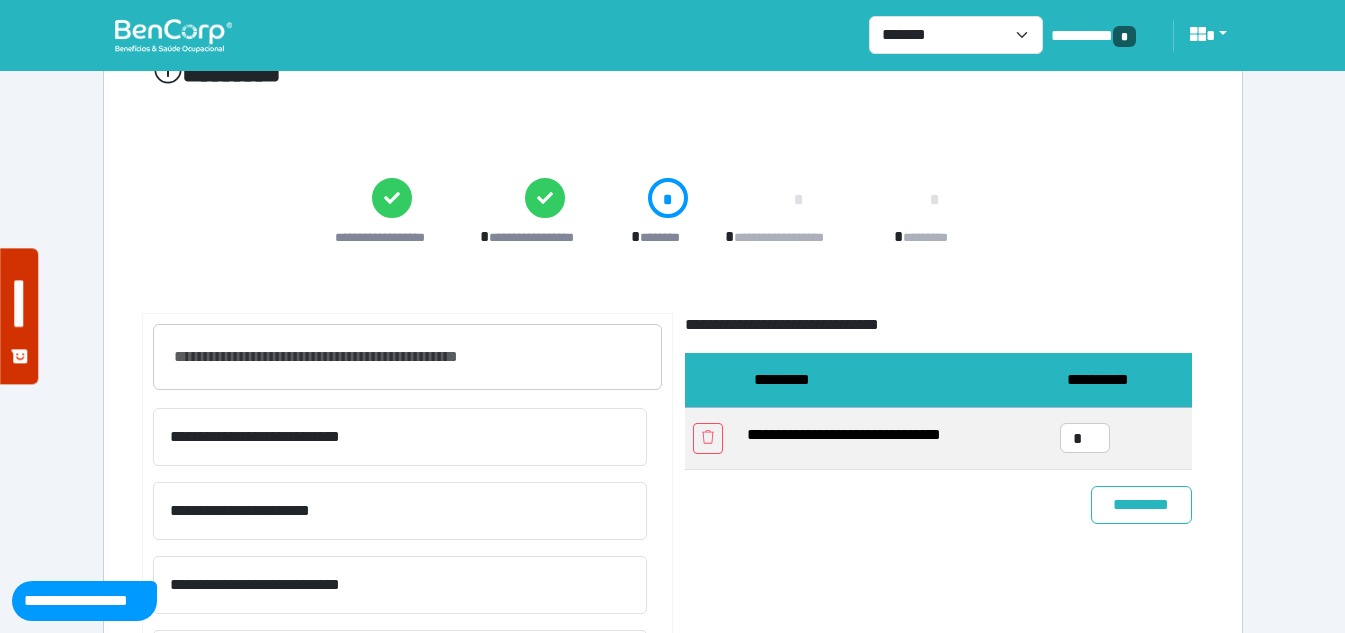scroll, scrollTop: 157, scrollLeft: 0, axis: vertical 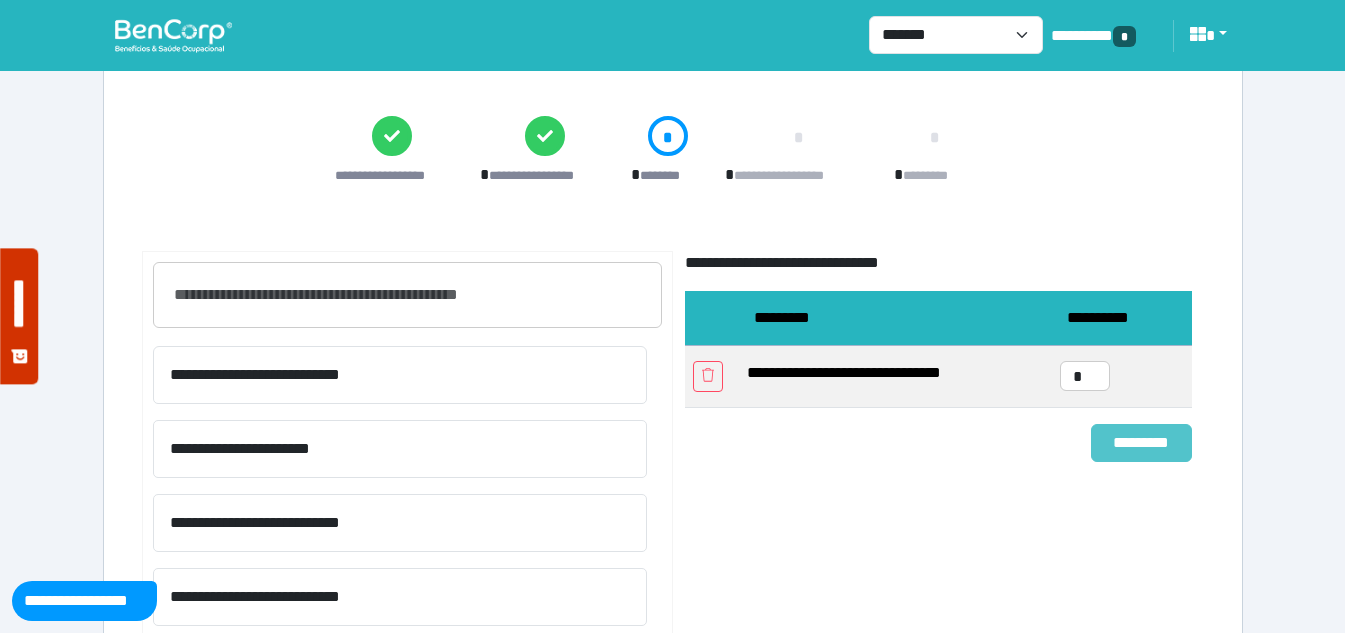click on "*********" at bounding box center (1141, 443) 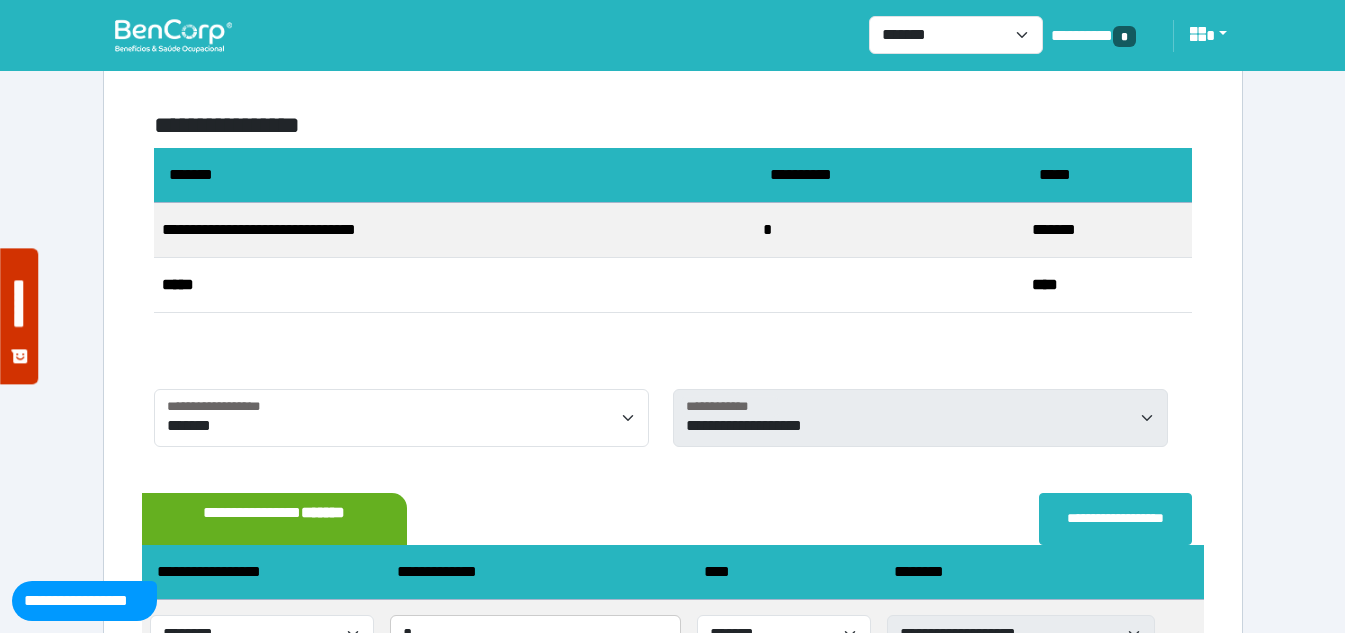 scroll, scrollTop: 496, scrollLeft: 0, axis: vertical 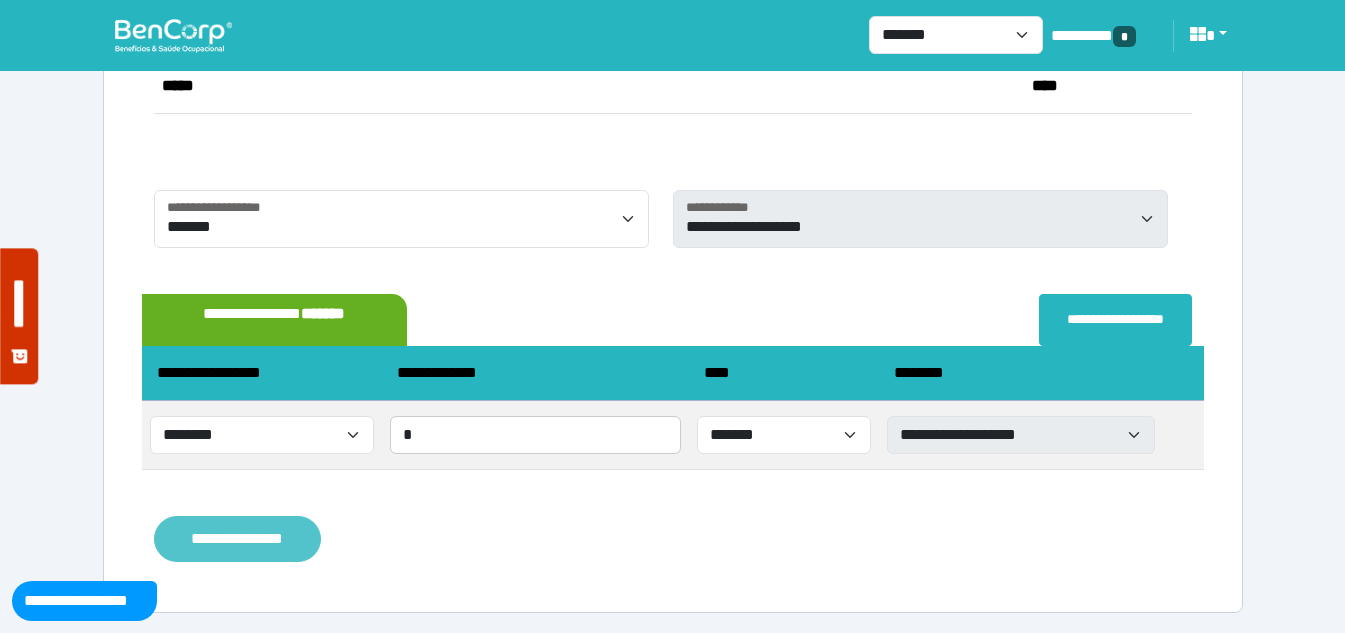 click on "**********" at bounding box center [237, 539] 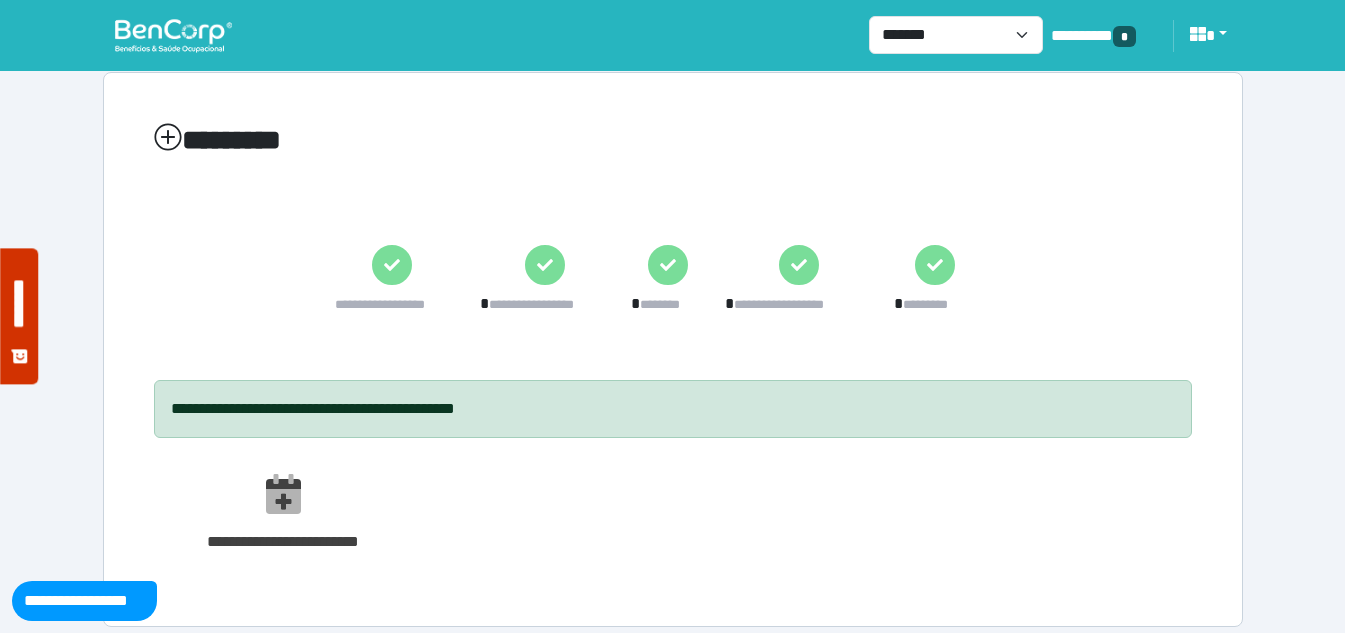 scroll, scrollTop: 42, scrollLeft: 0, axis: vertical 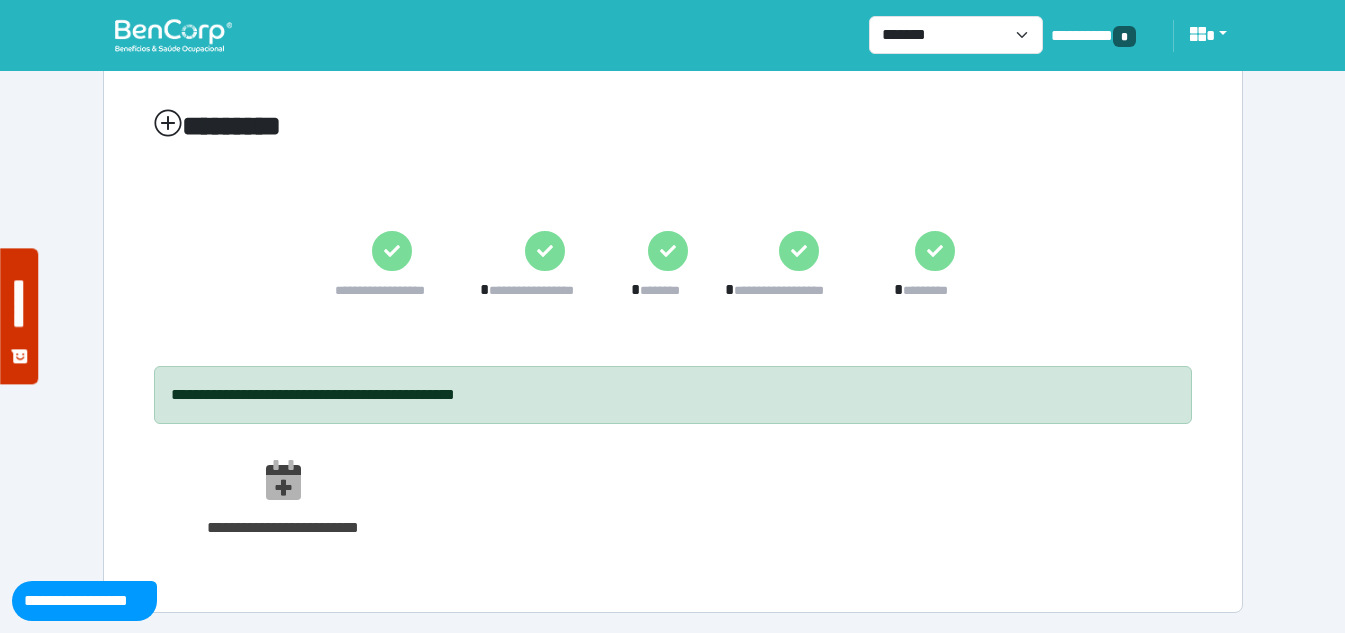 click at bounding box center (173, 35) 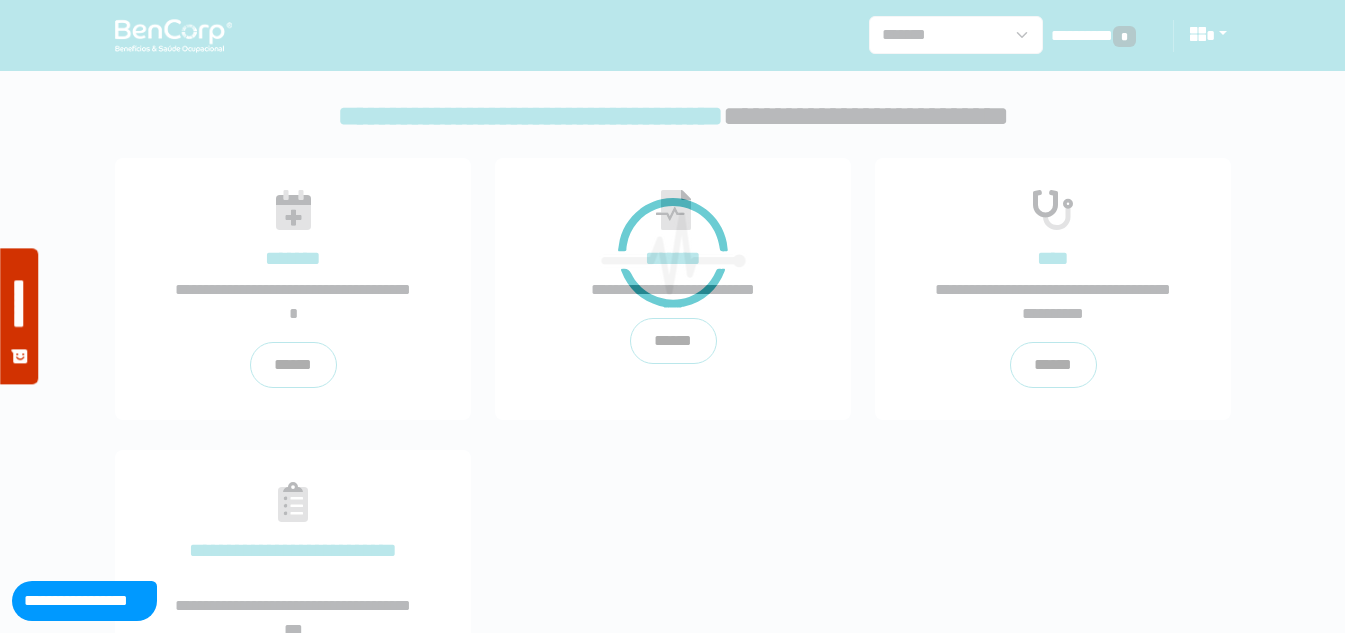 scroll, scrollTop: 0, scrollLeft: 0, axis: both 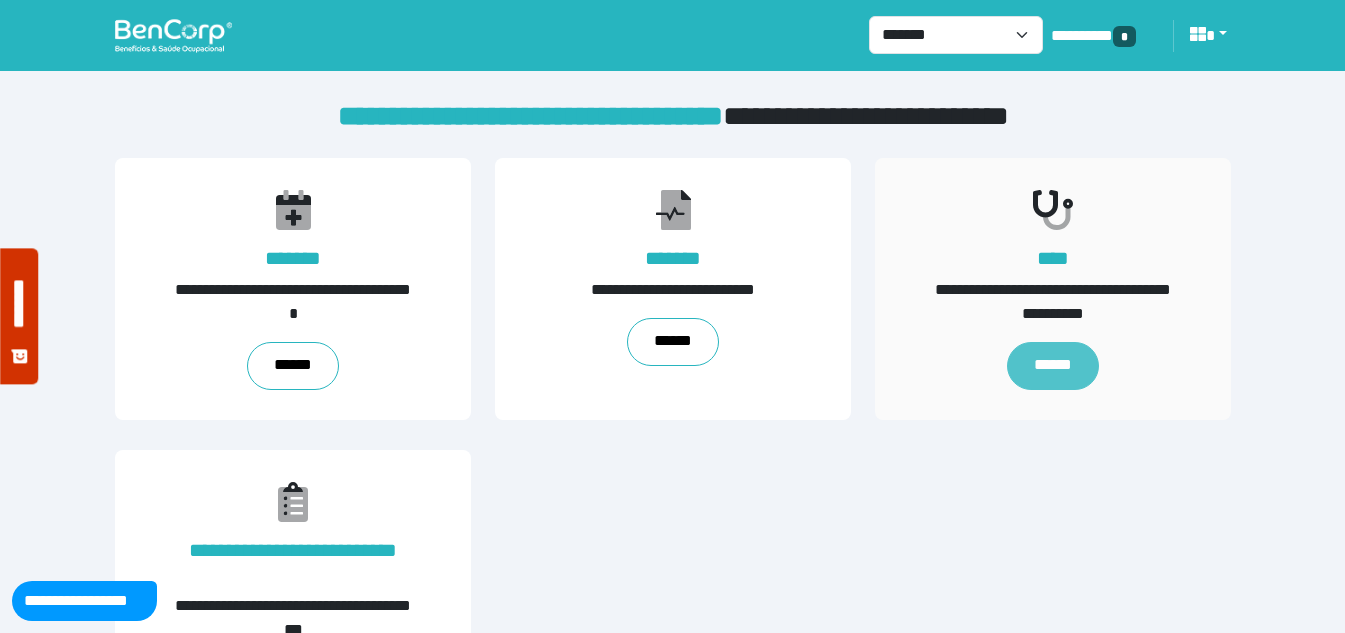 click on "******" at bounding box center [1052, 366] 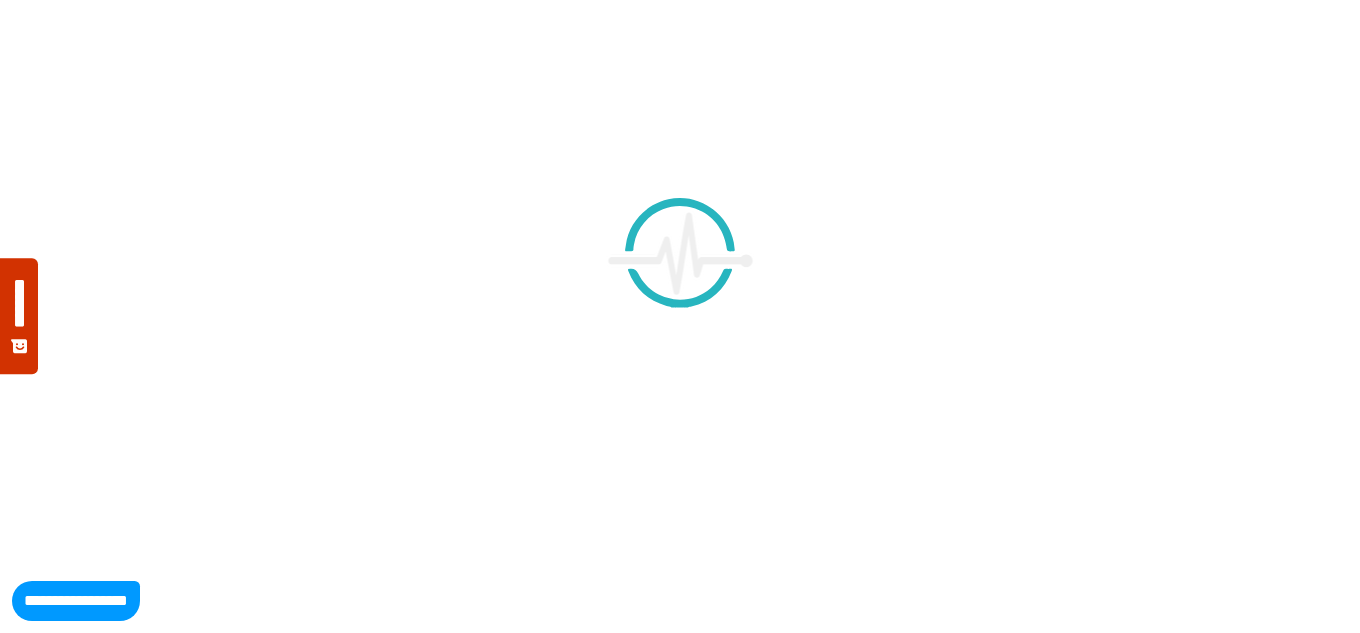 scroll, scrollTop: 0, scrollLeft: 0, axis: both 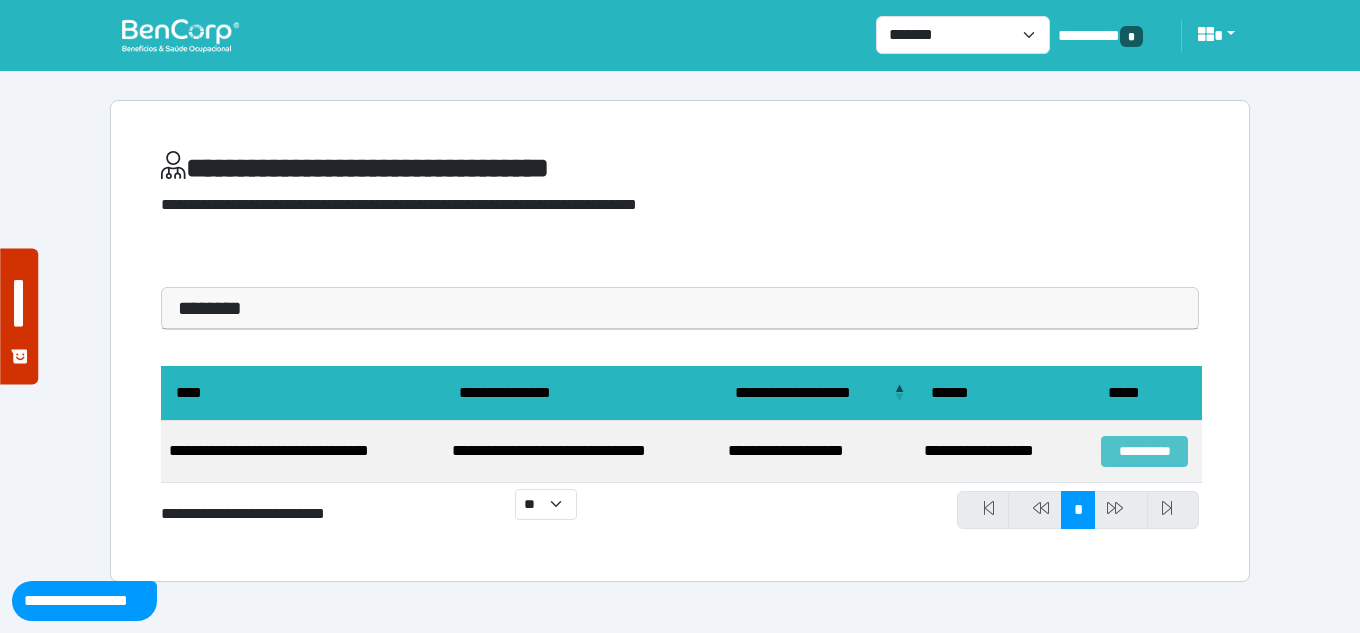 click on "**********" at bounding box center (1144, 451) 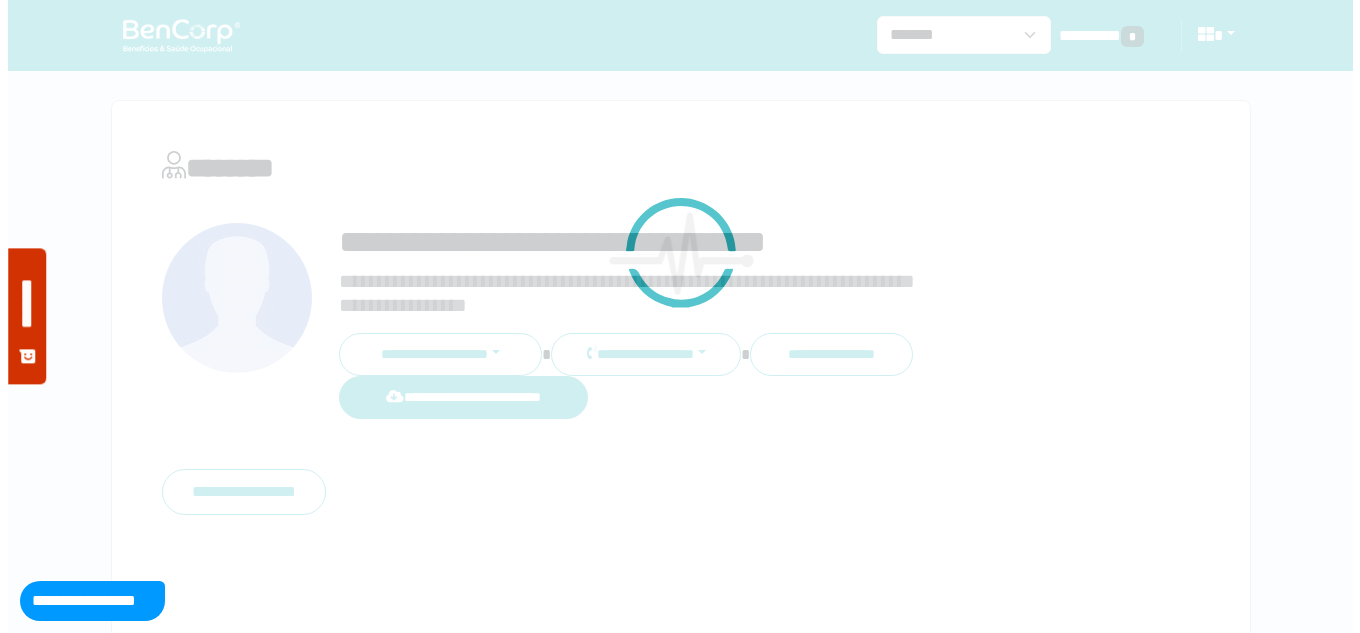 scroll, scrollTop: 0, scrollLeft: 0, axis: both 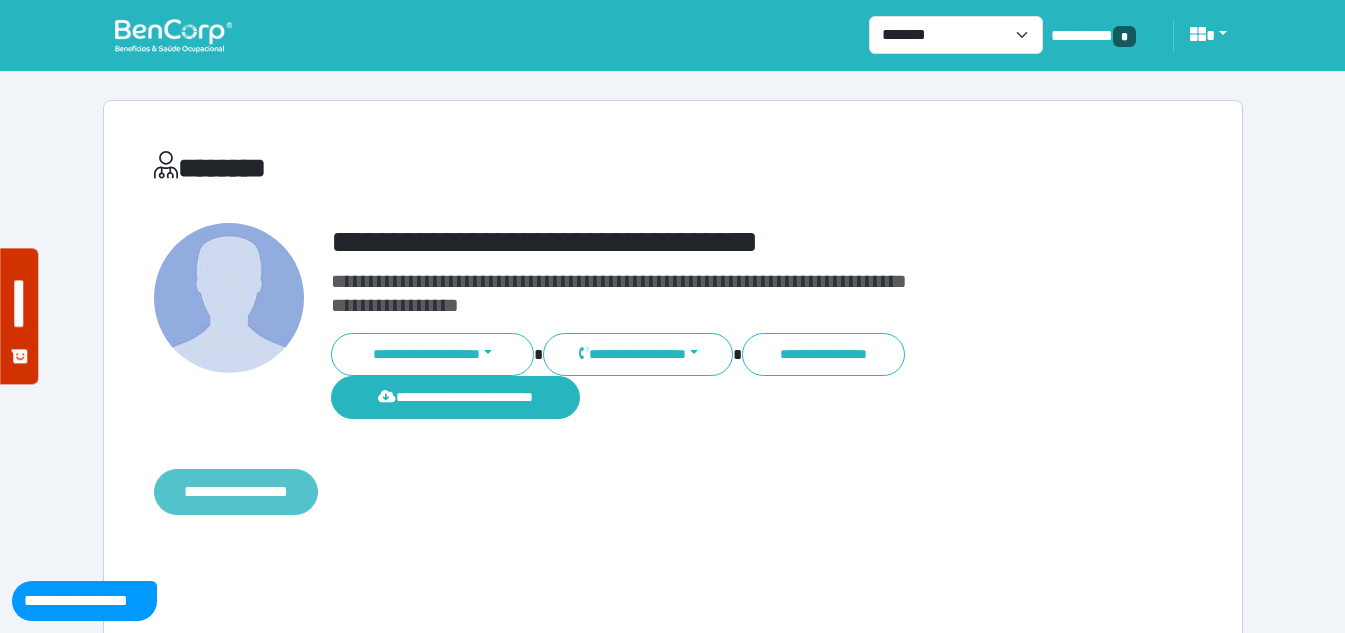 click on "**********" at bounding box center [236, 492] 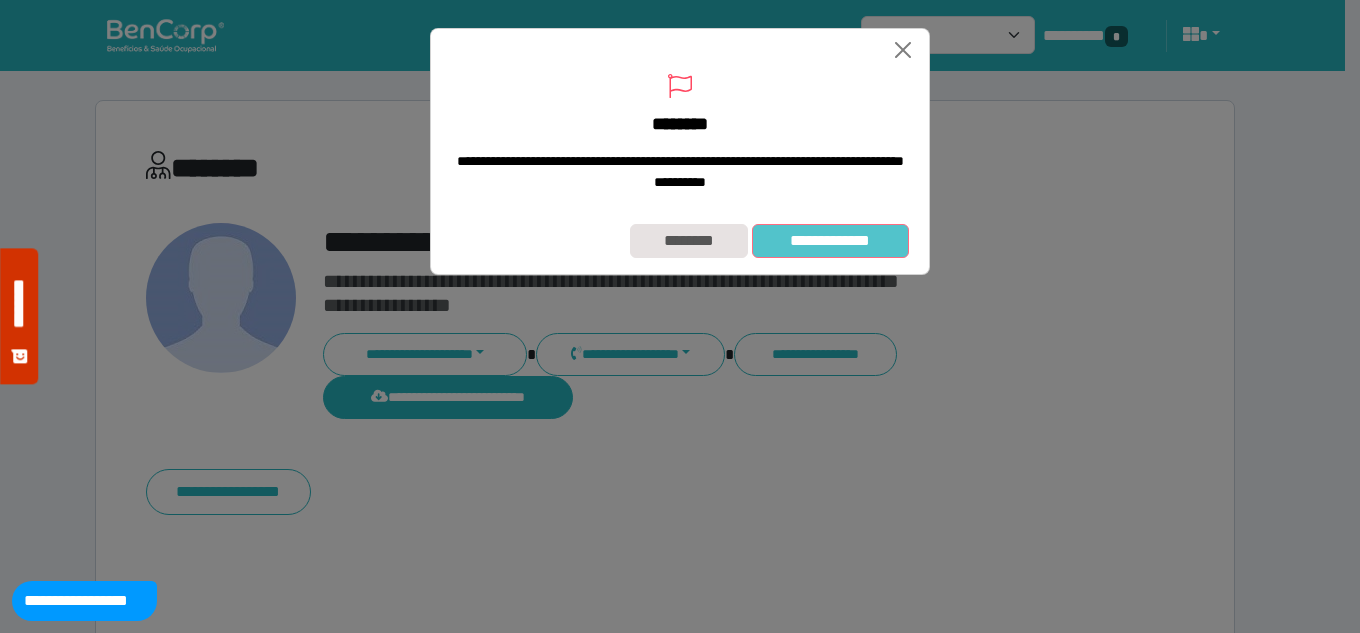 click on "**********" at bounding box center (830, 241) 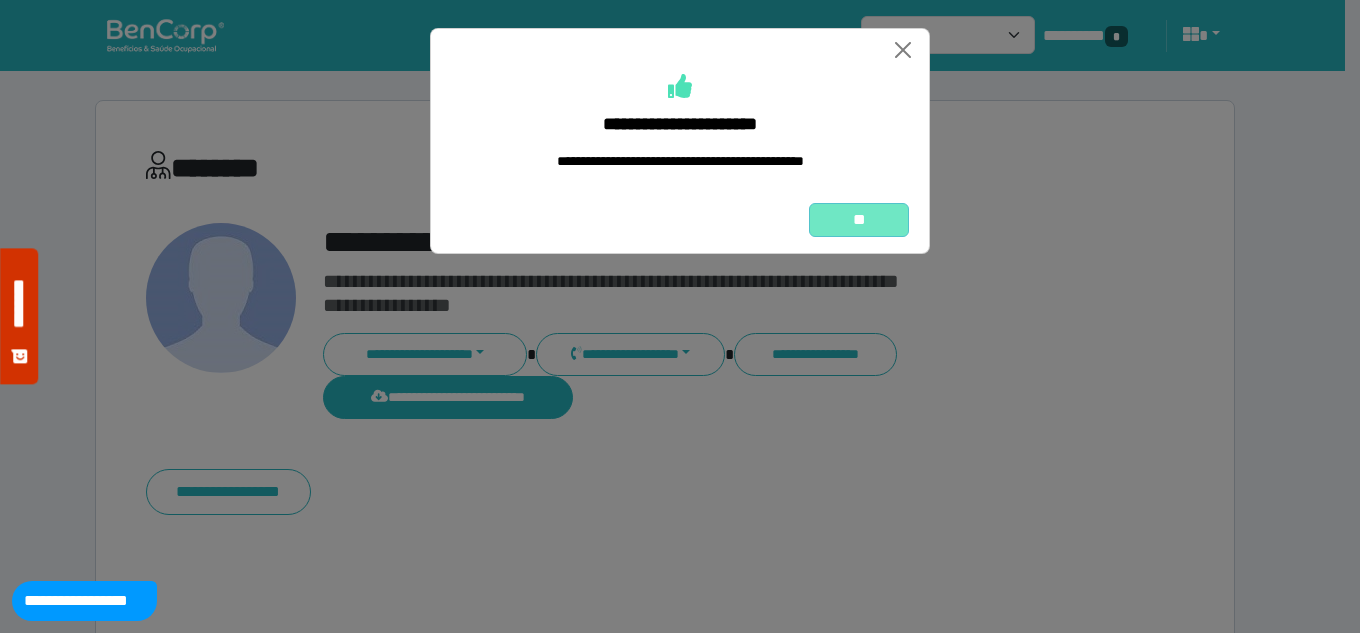 click on "**" at bounding box center [859, 220] 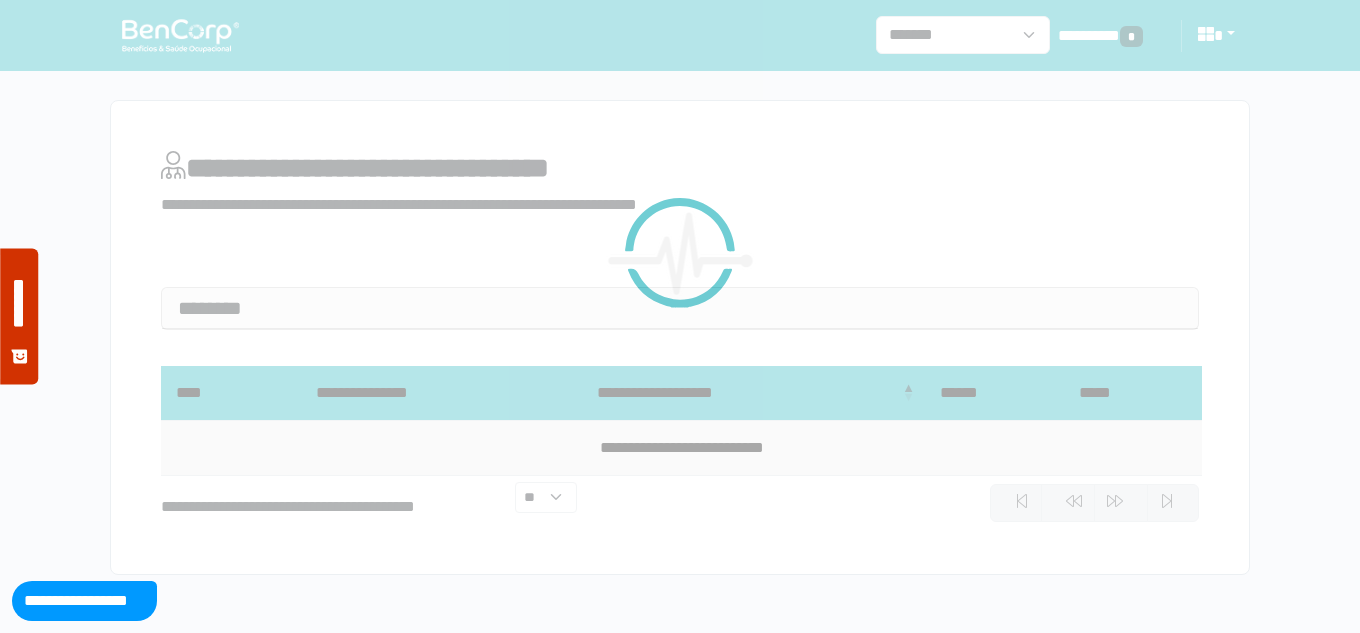 scroll, scrollTop: 0, scrollLeft: 0, axis: both 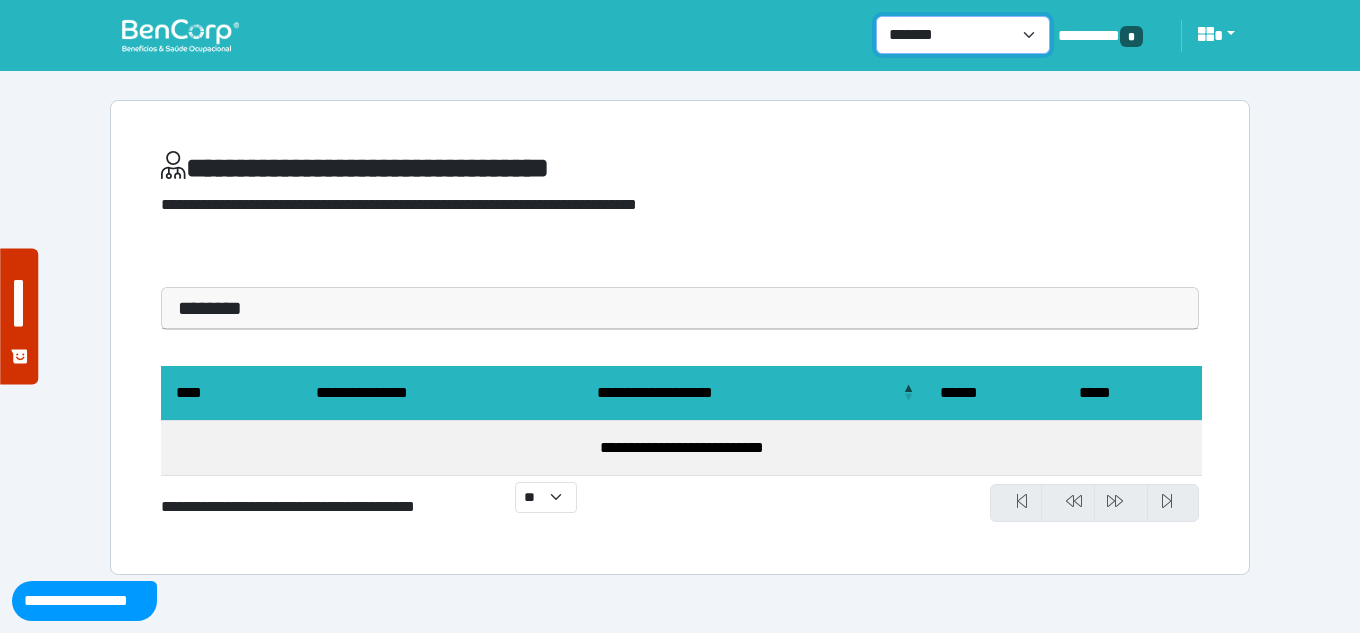 click on "**********" at bounding box center (963, 35) 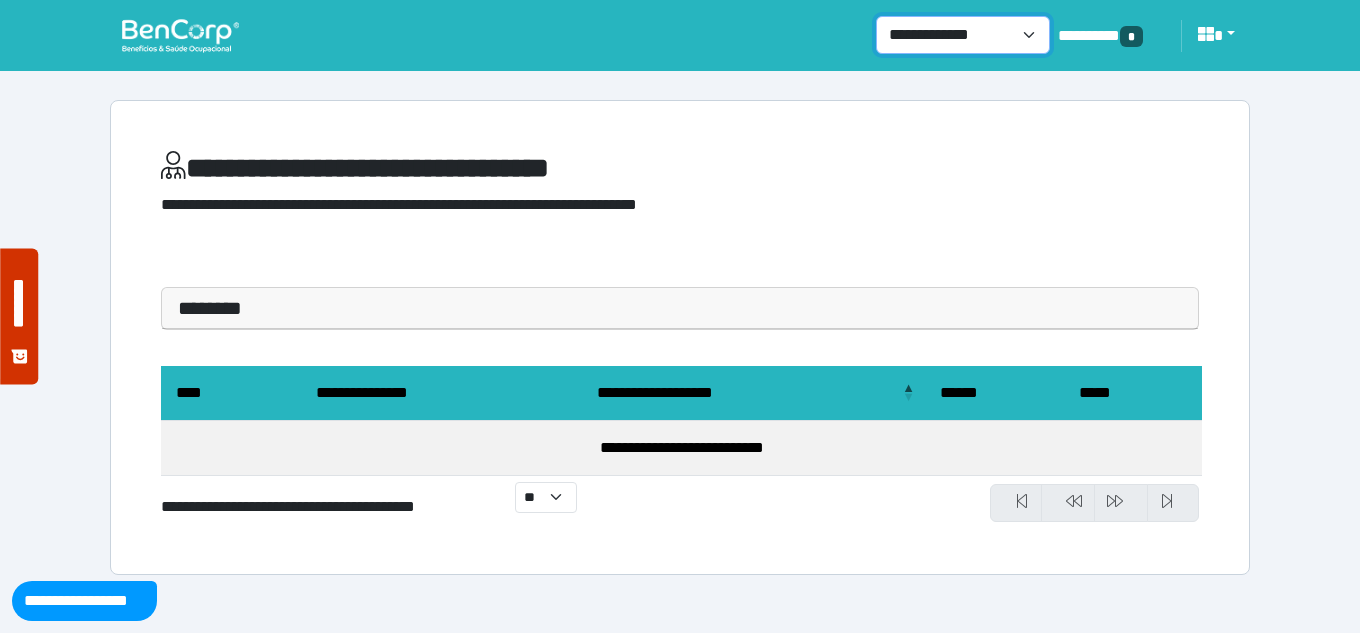 click on "**********" at bounding box center (963, 35) 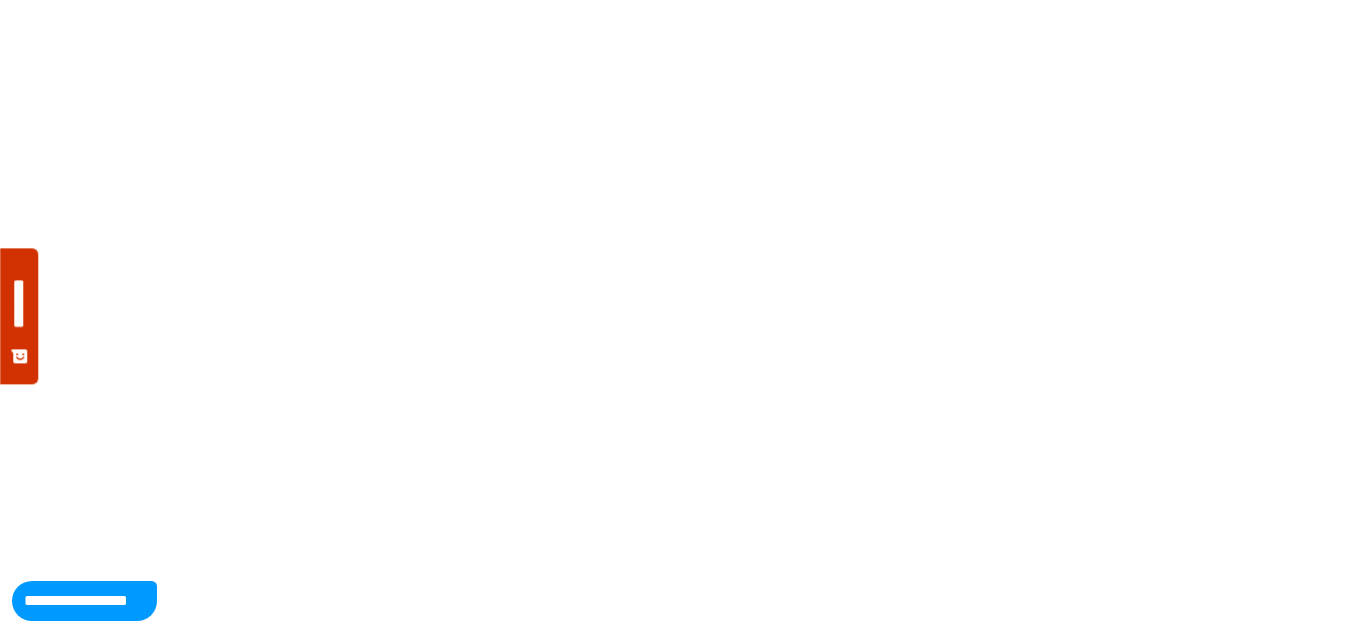 scroll, scrollTop: 0, scrollLeft: 0, axis: both 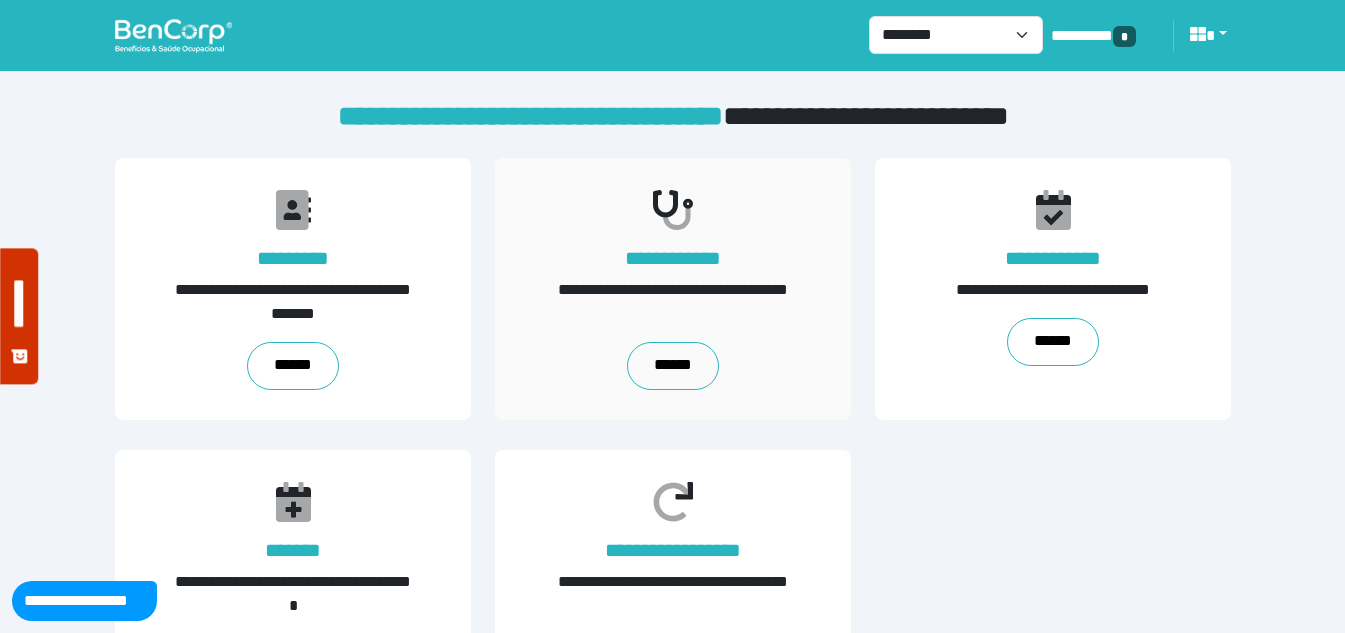 click on "**********" at bounding box center (673, 289) 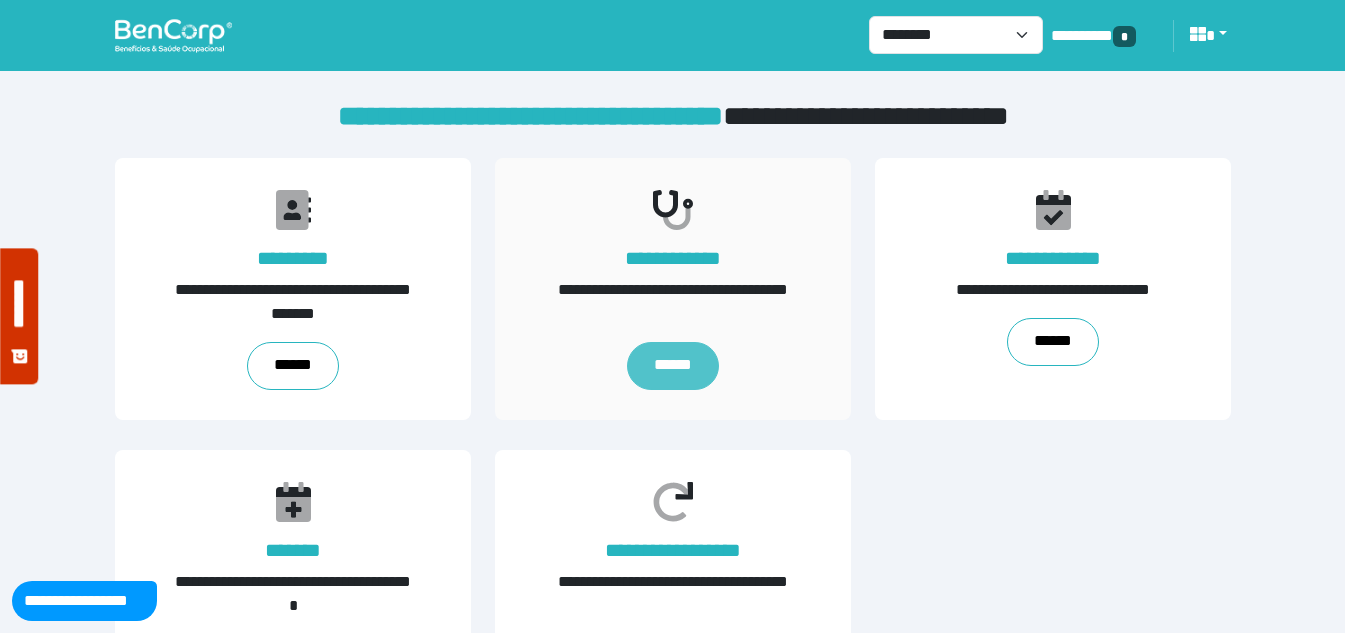 click on "******" at bounding box center [672, 366] 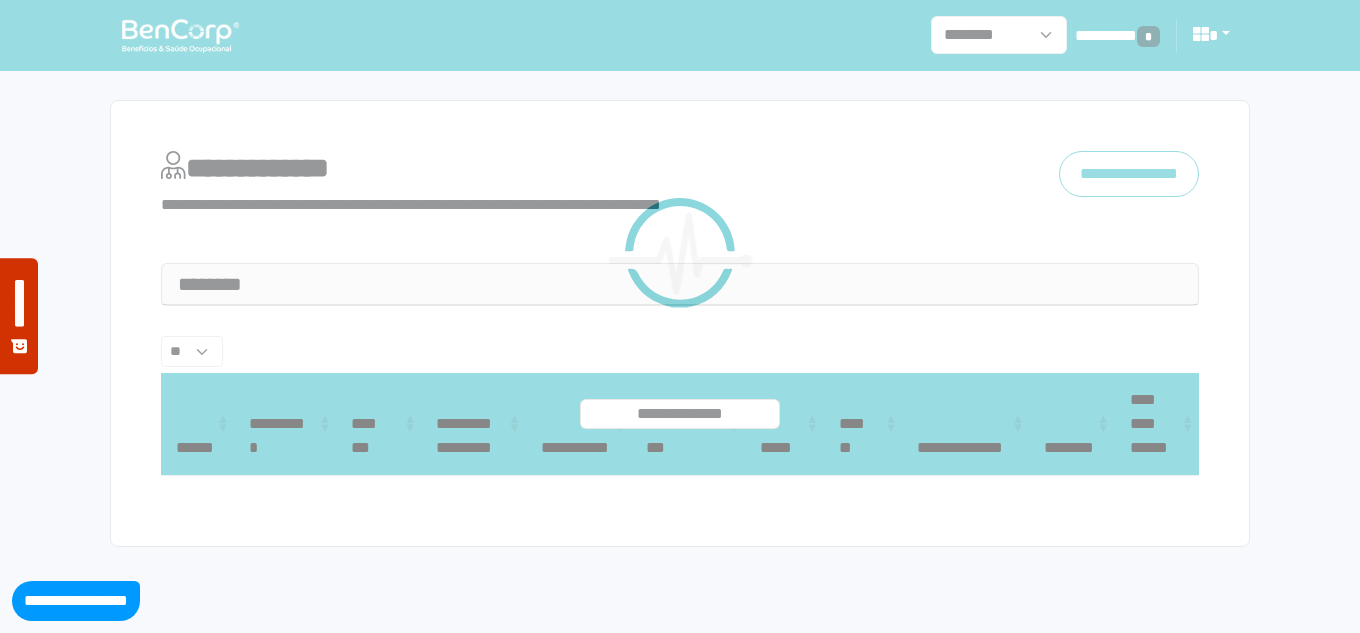 select on "**" 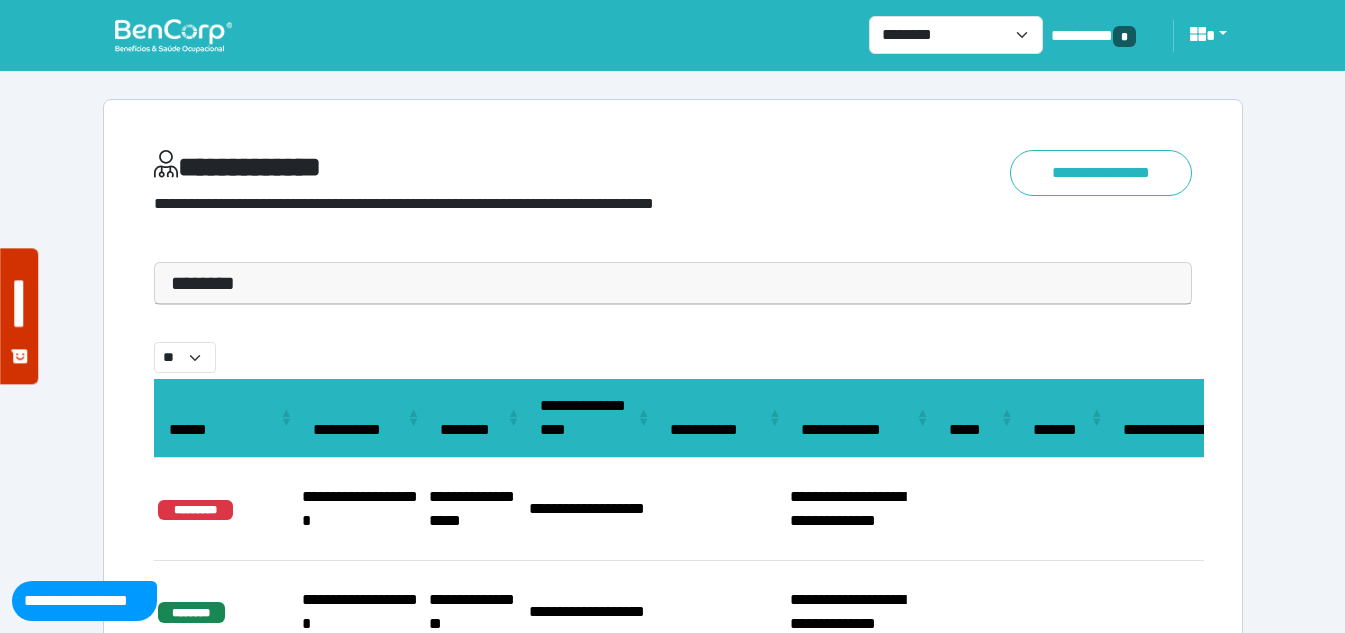 scroll, scrollTop: 0, scrollLeft: 0, axis: both 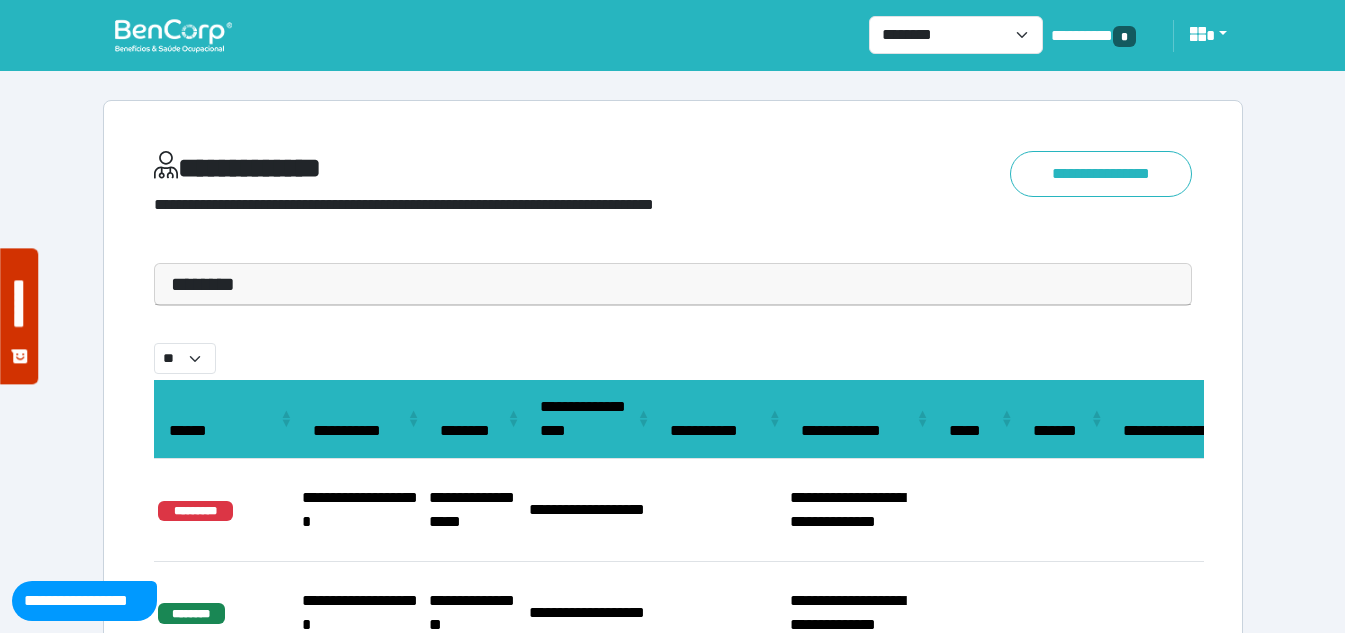 click on "********" at bounding box center (673, 284) 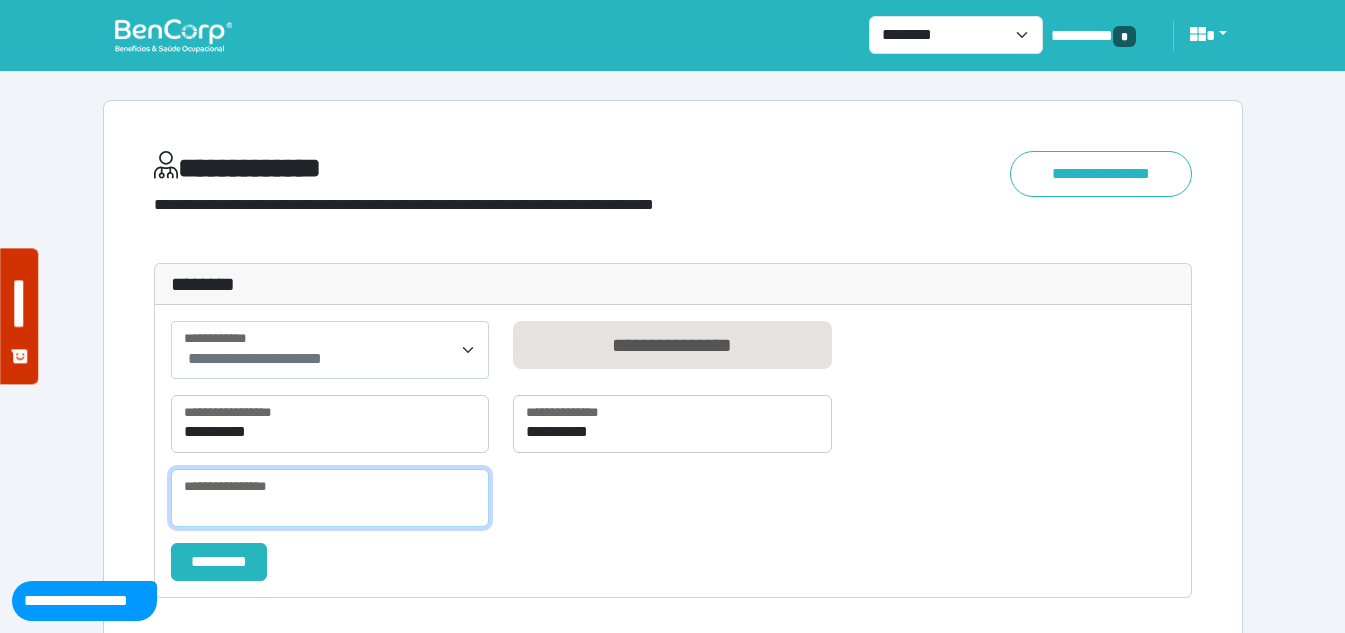 click at bounding box center (330, 498) 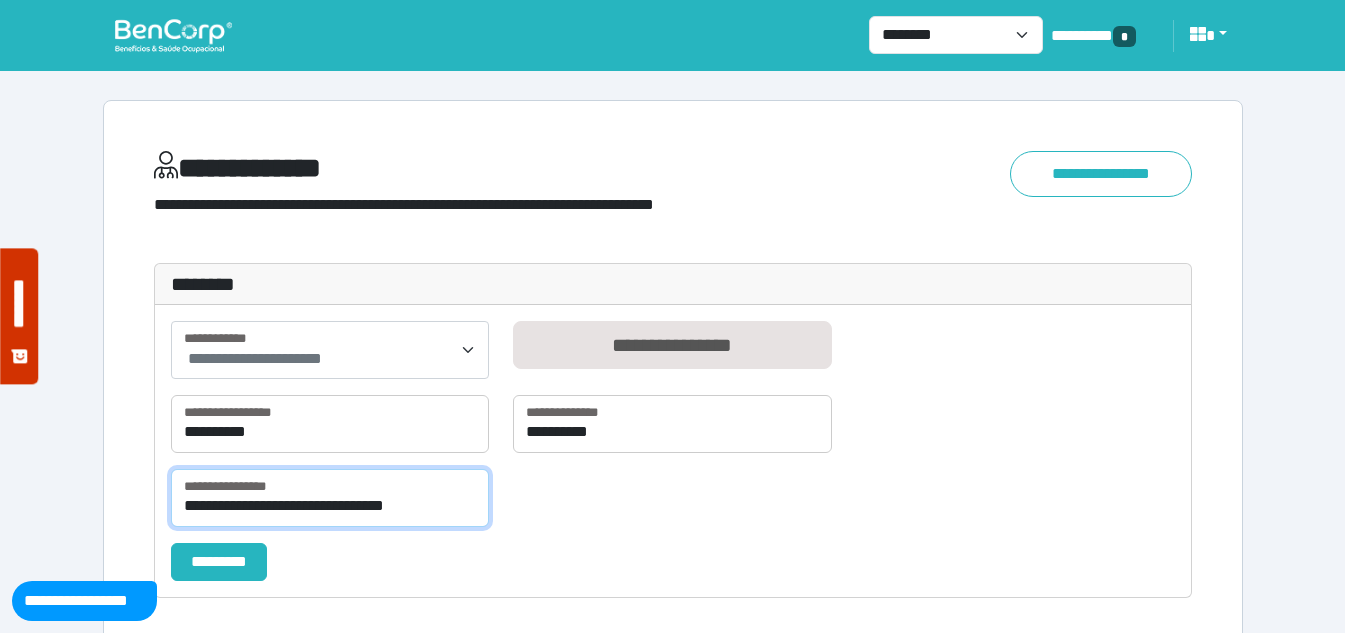 type on "**********" 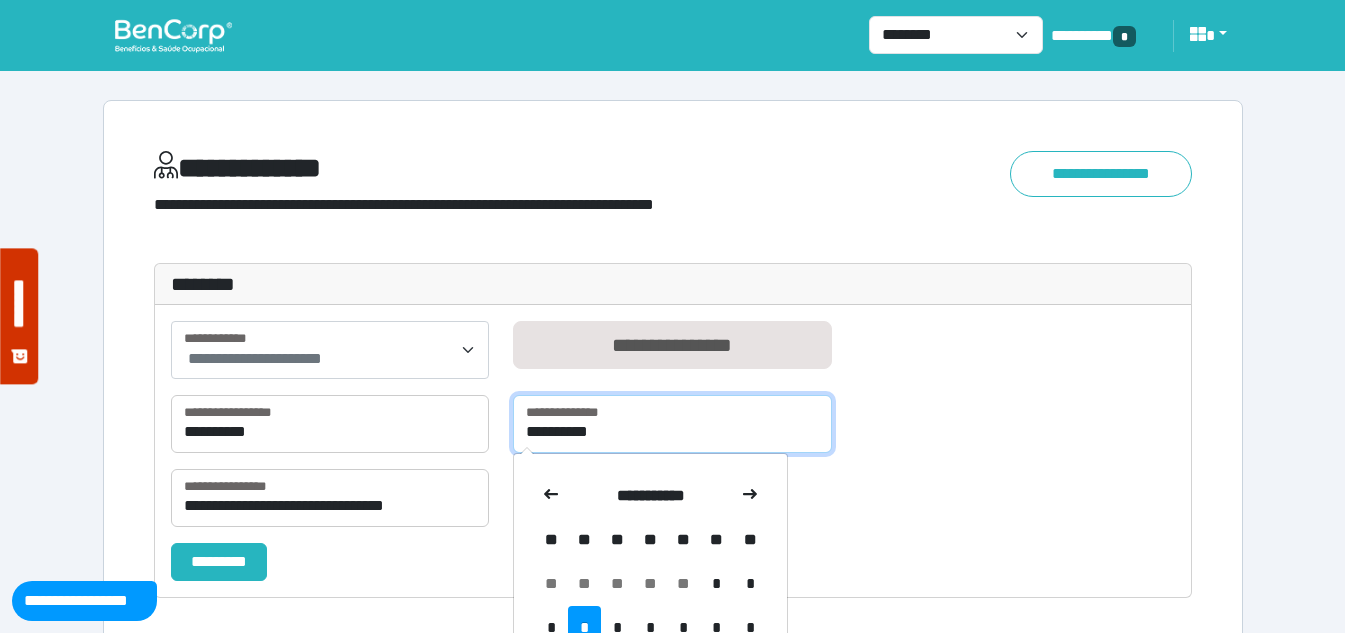 click on "**********" at bounding box center [672, 424] 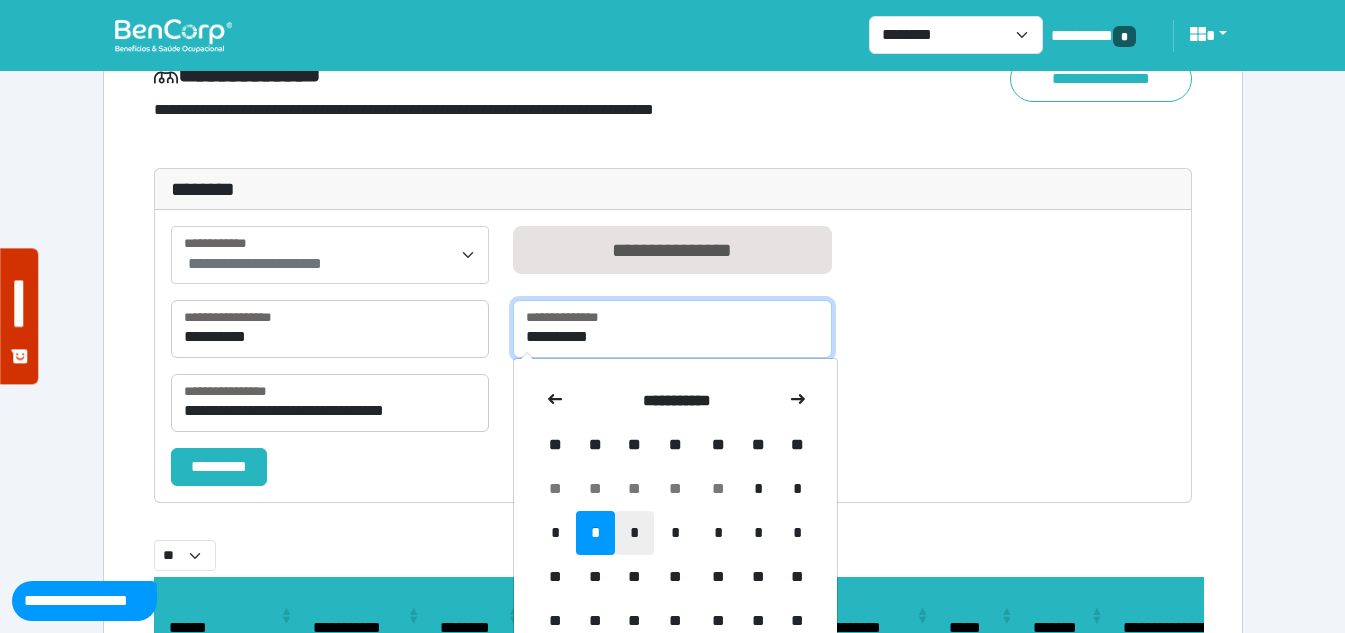scroll, scrollTop: 100, scrollLeft: 0, axis: vertical 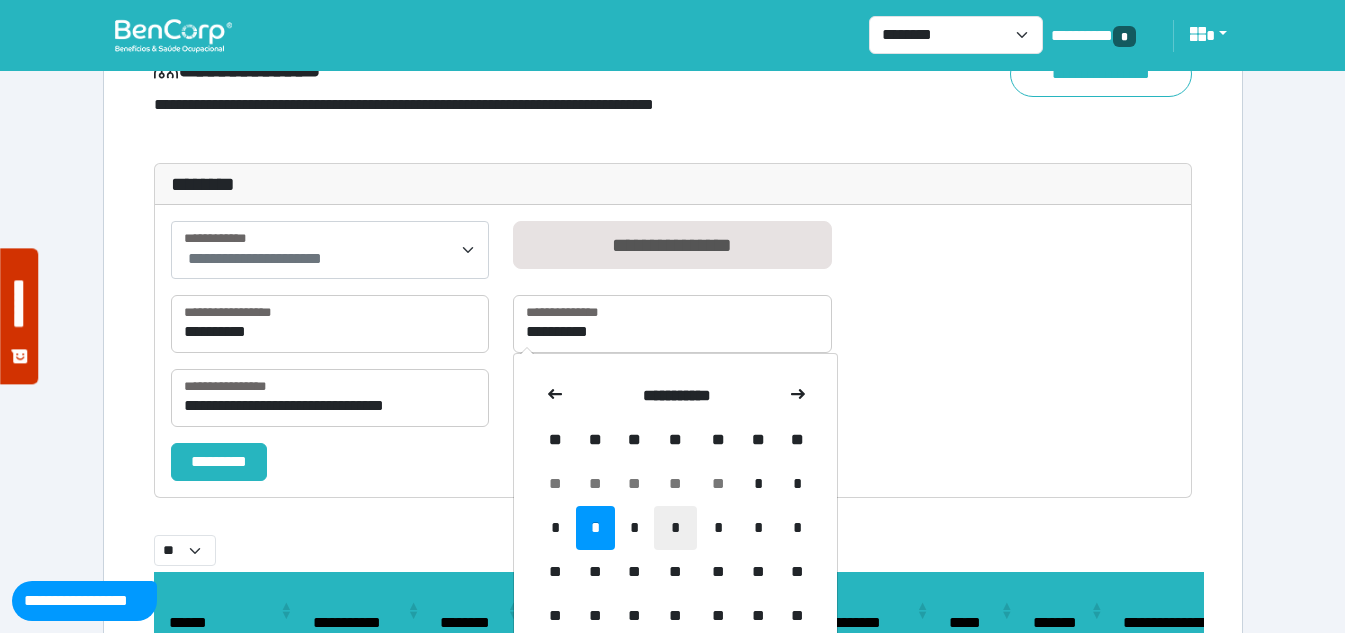 click on "*" at bounding box center (675, 528) 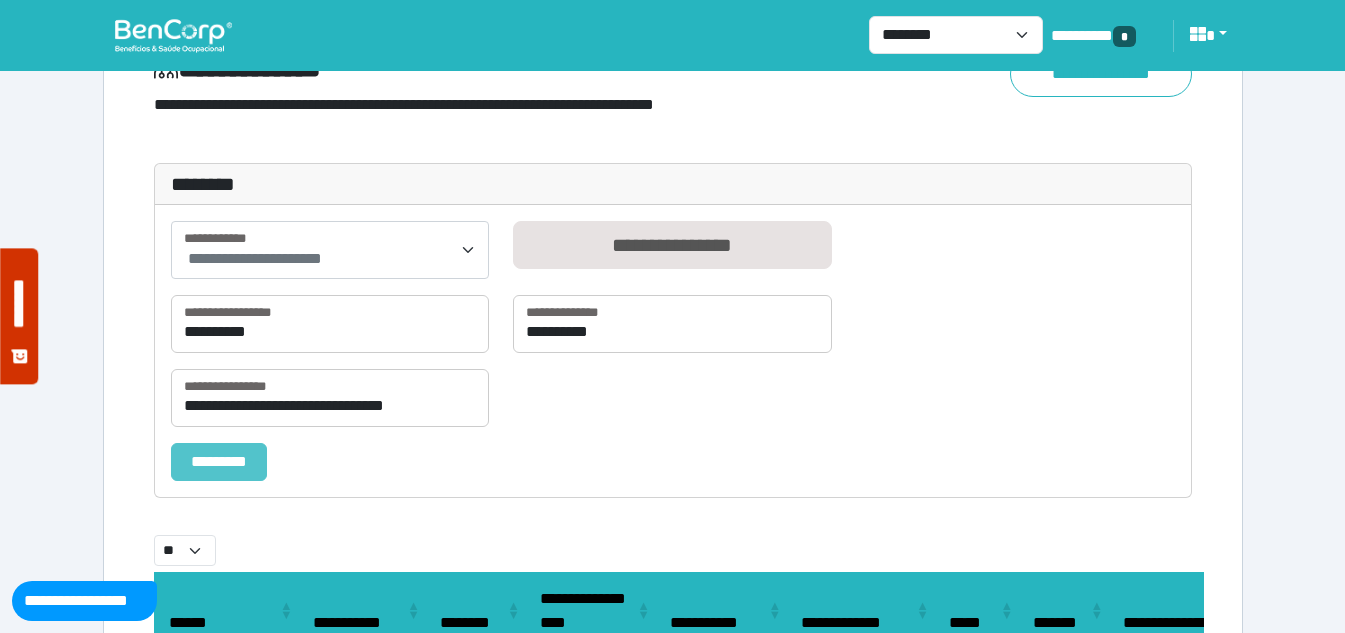 click on "*********" at bounding box center [219, 462] 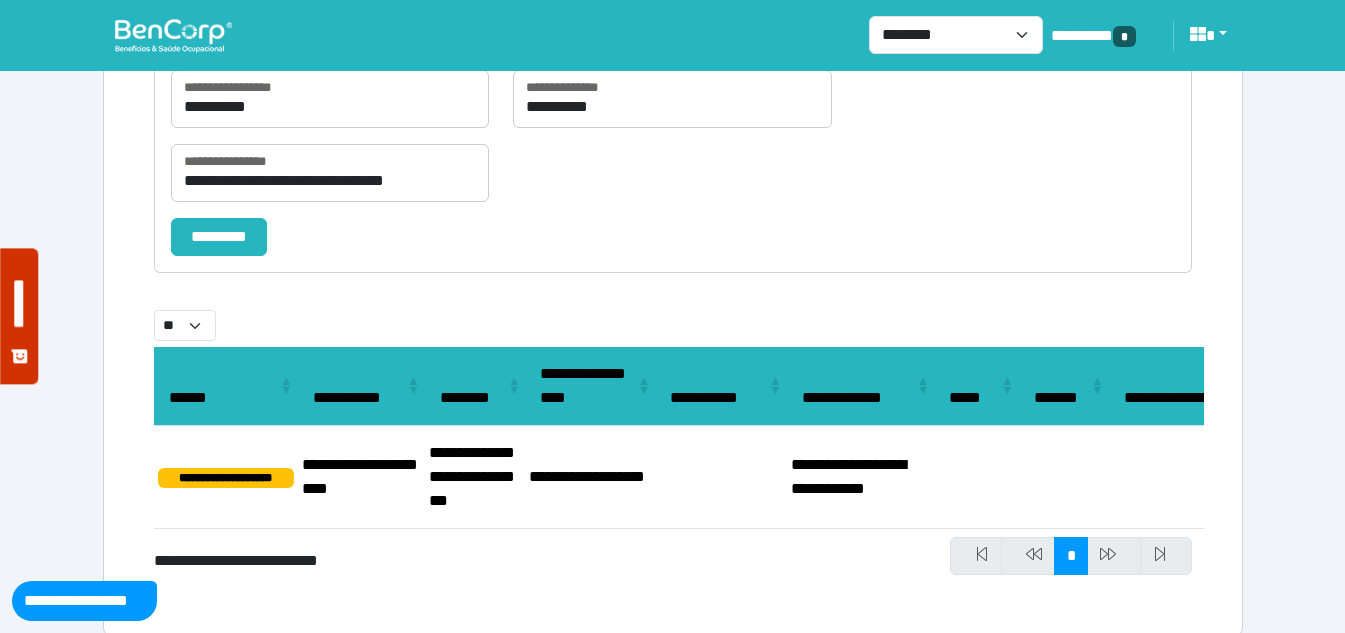 scroll, scrollTop: 348, scrollLeft: 0, axis: vertical 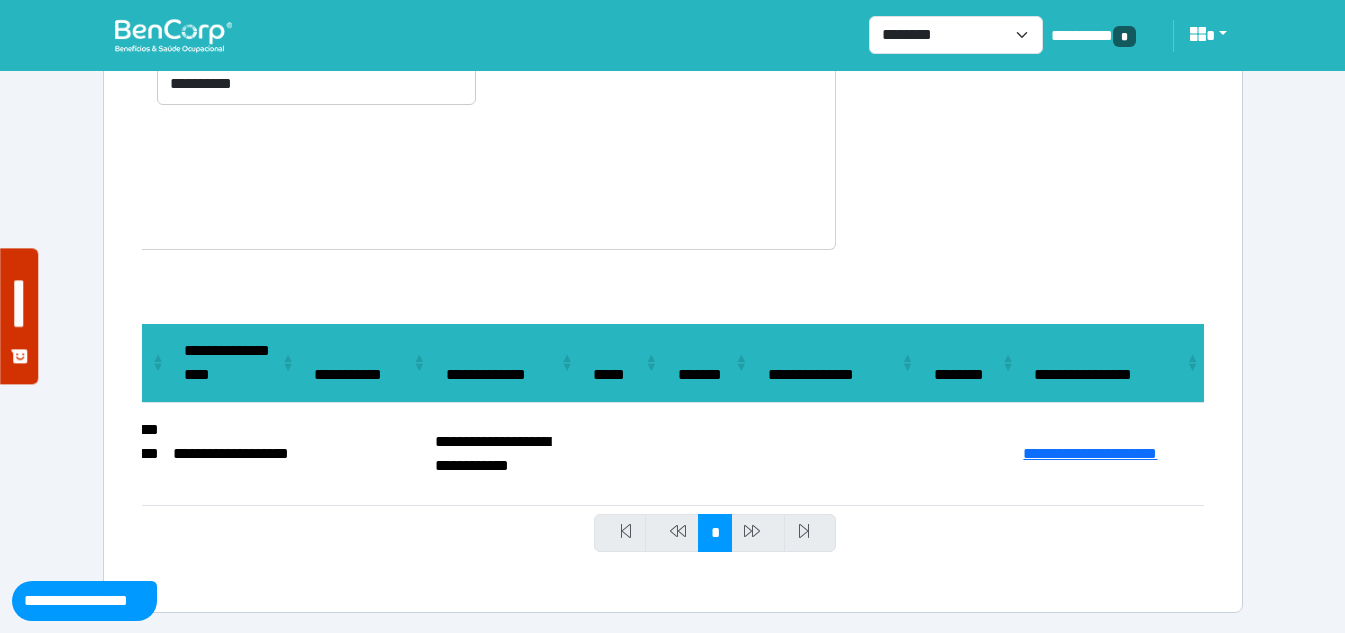 select on "**" 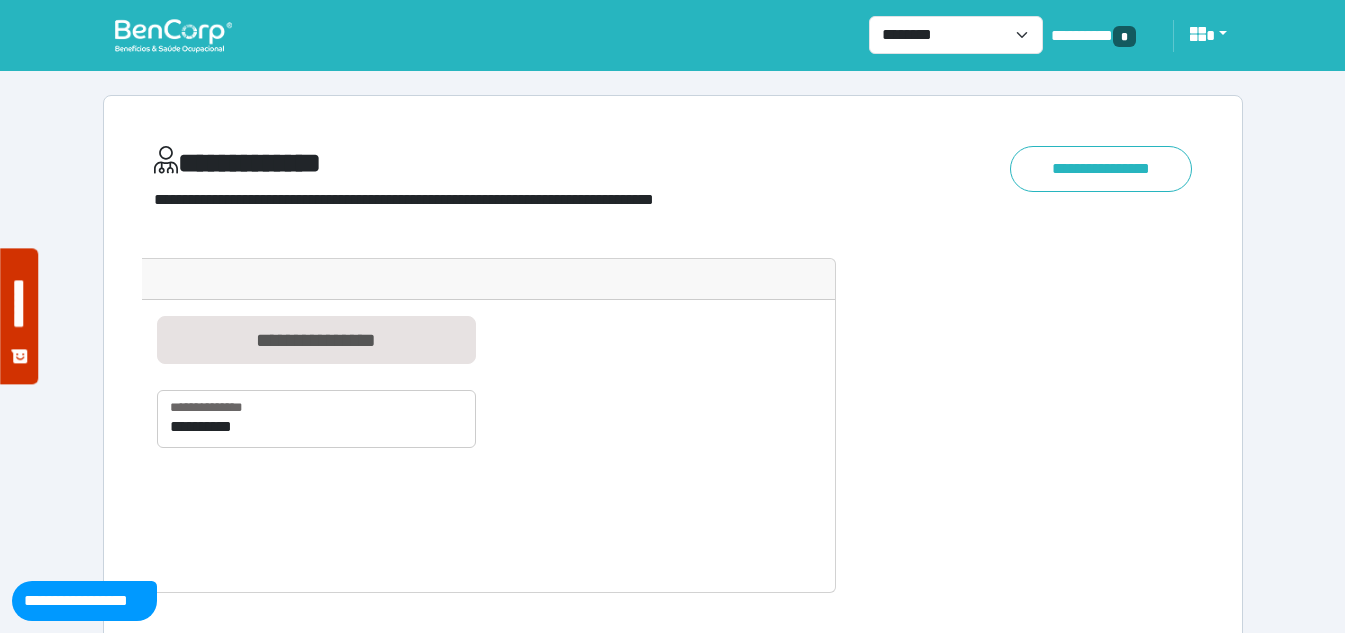 scroll, scrollTop: 0, scrollLeft: 0, axis: both 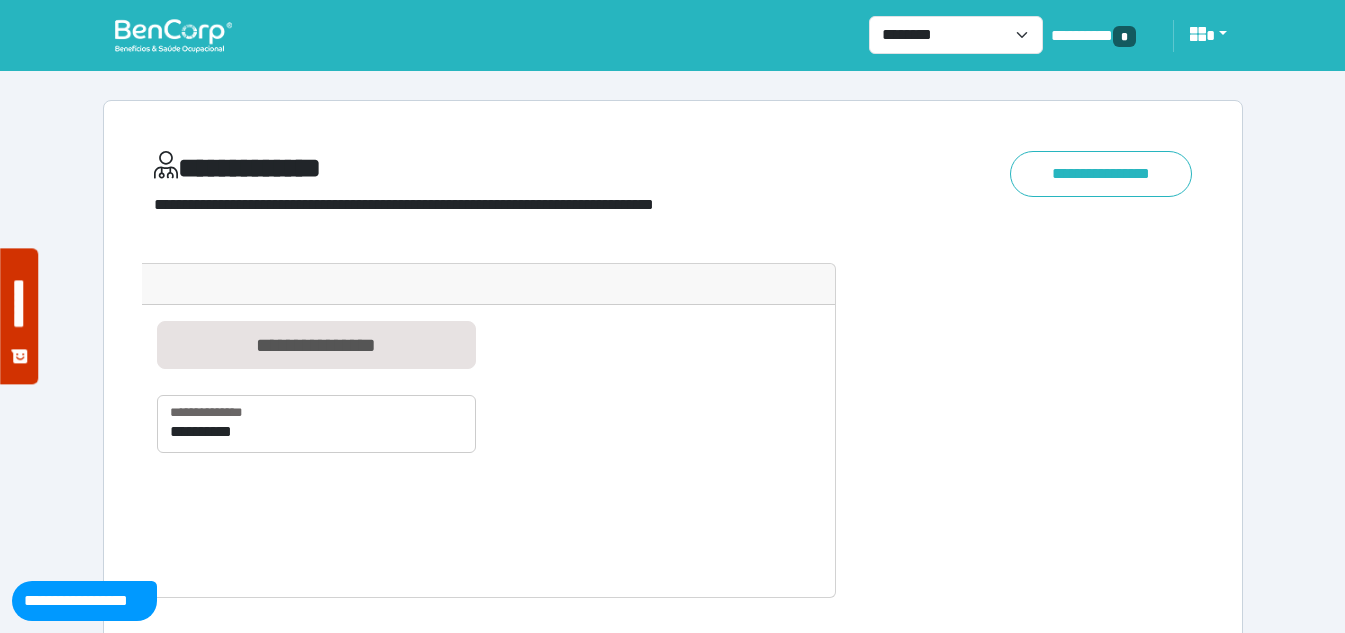 click at bounding box center (173, 35) 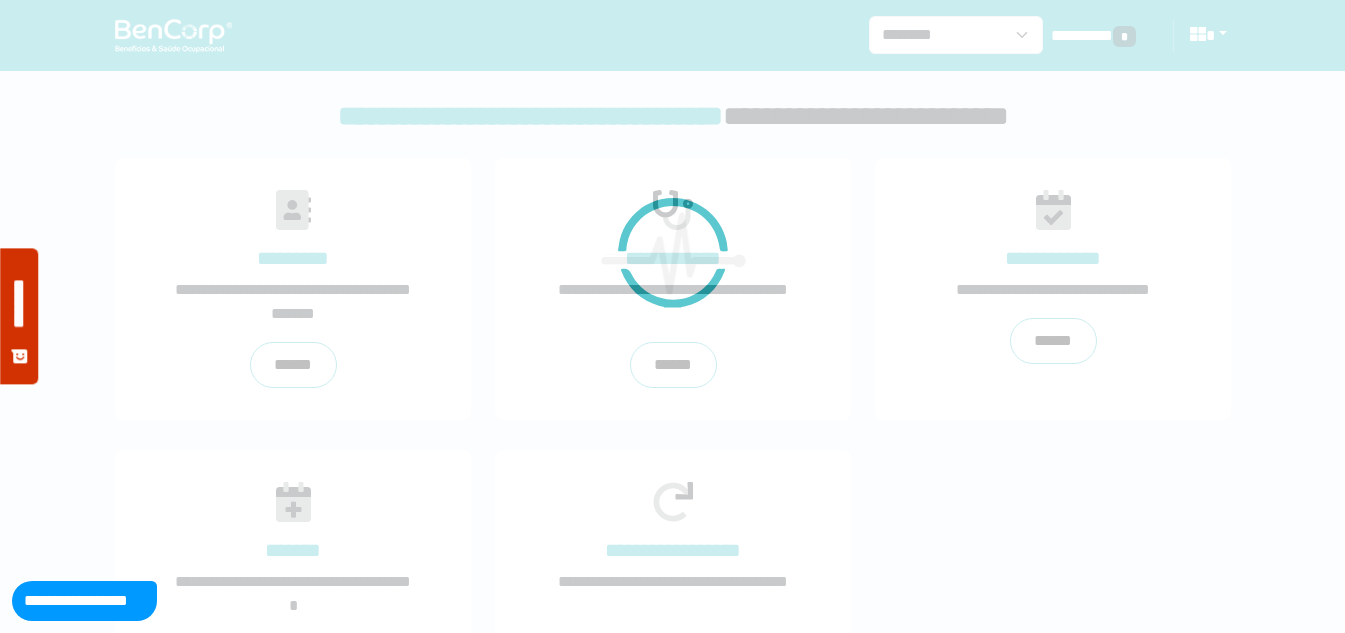 scroll, scrollTop: 0, scrollLeft: 0, axis: both 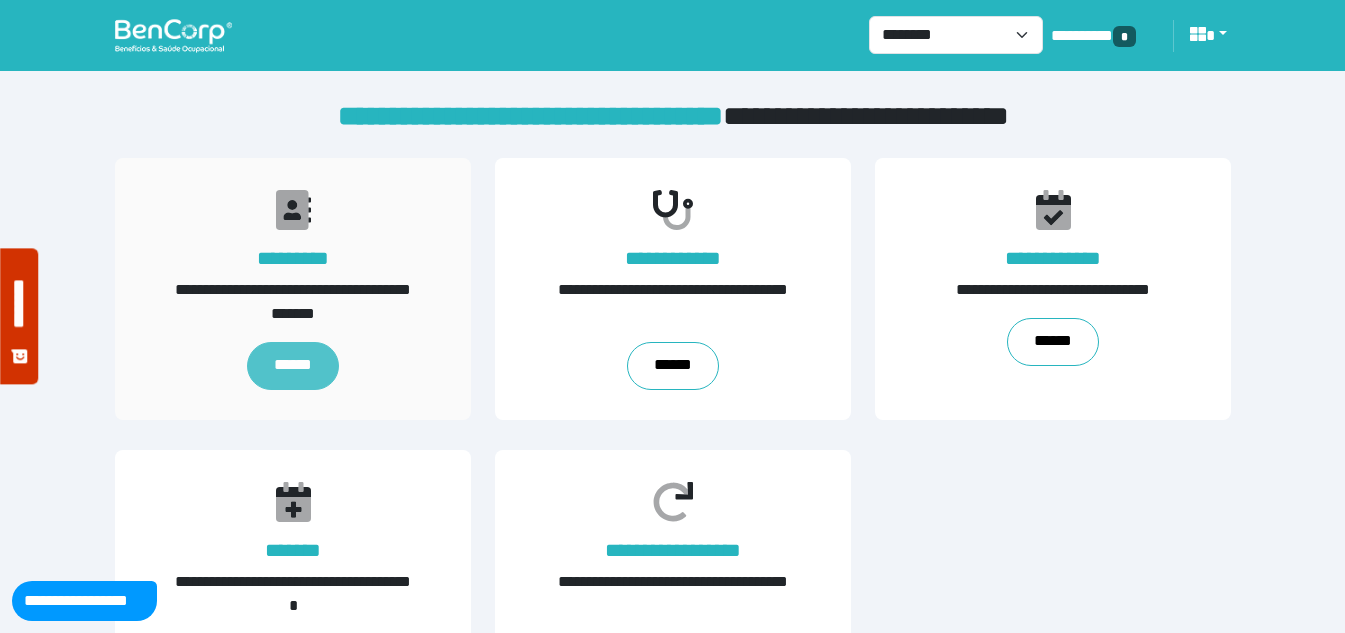 click on "******" at bounding box center (292, 366) 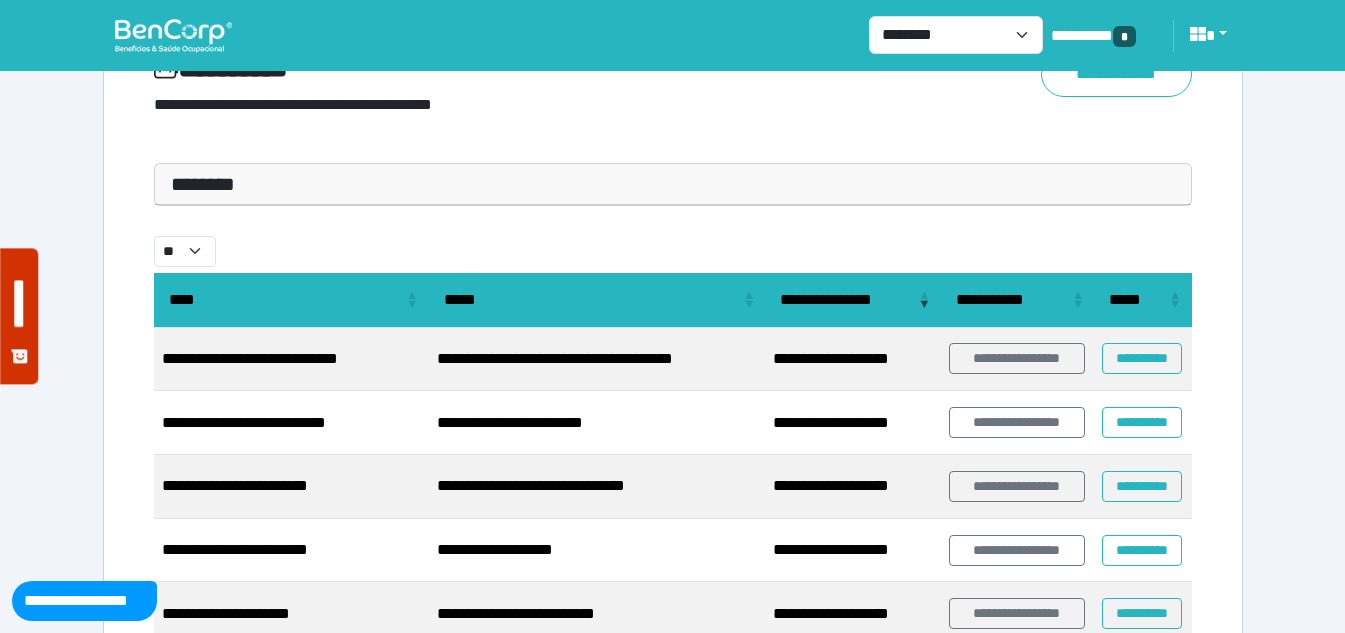 scroll, scrollTop: 0, scrollLeft: 0, axis: both 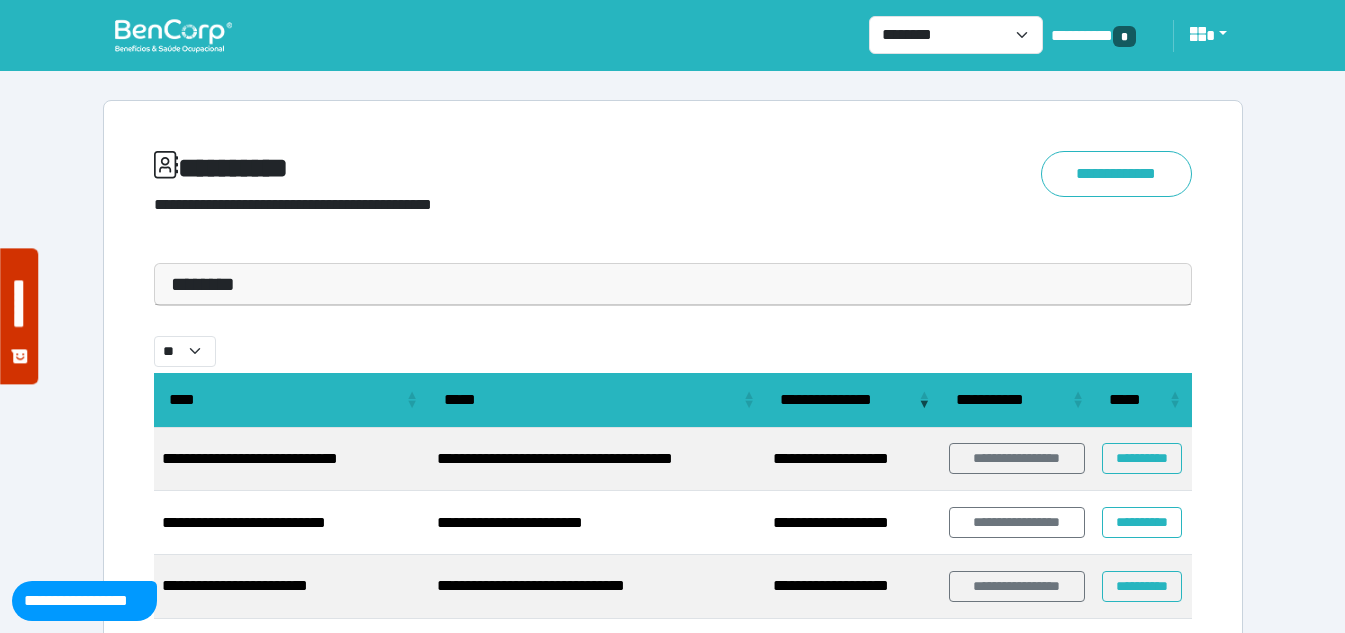 drag, startPoint x: 355, startPoint y: 302, endPoint x: 340, endPoint y: 277, distance: 29.15476 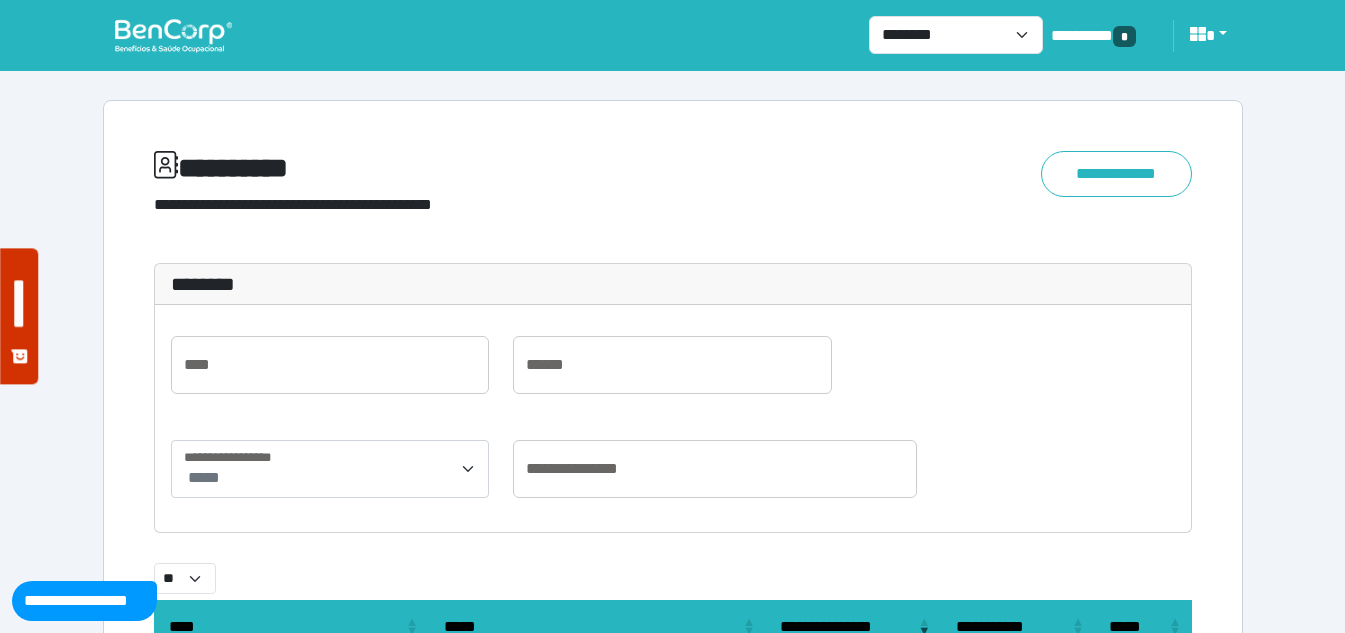 click on "********" at bounding box center [673, 284] 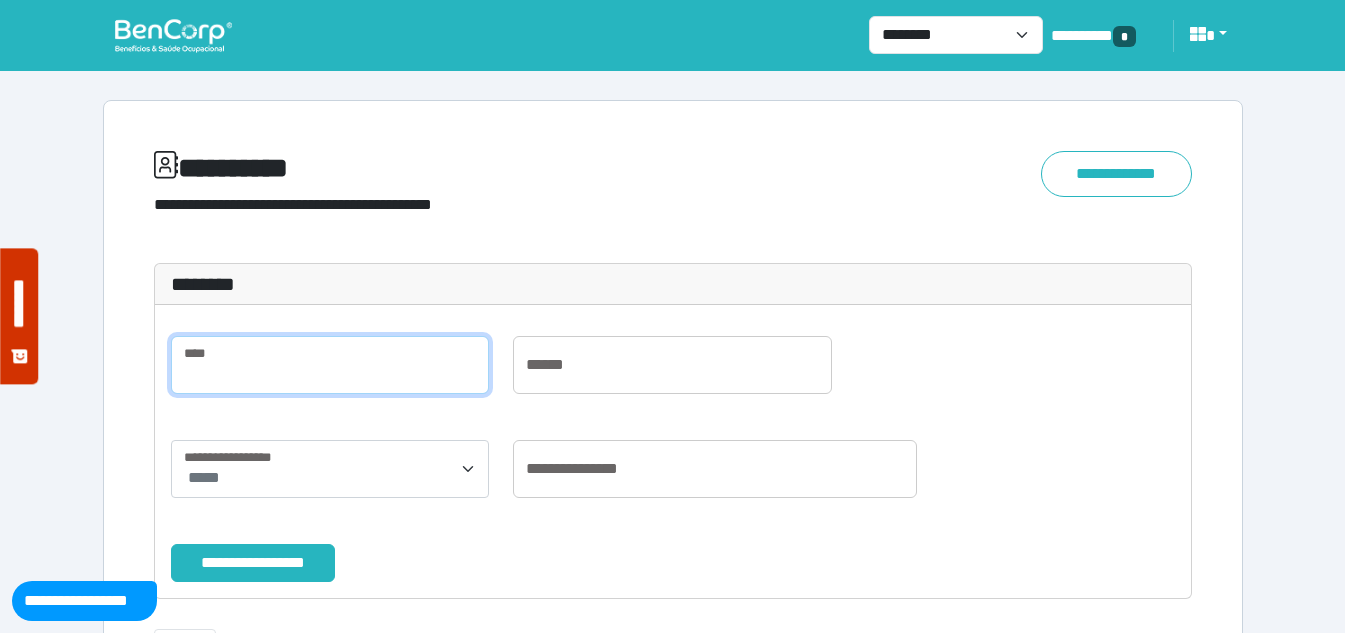 click at bounding box center (330, 365) 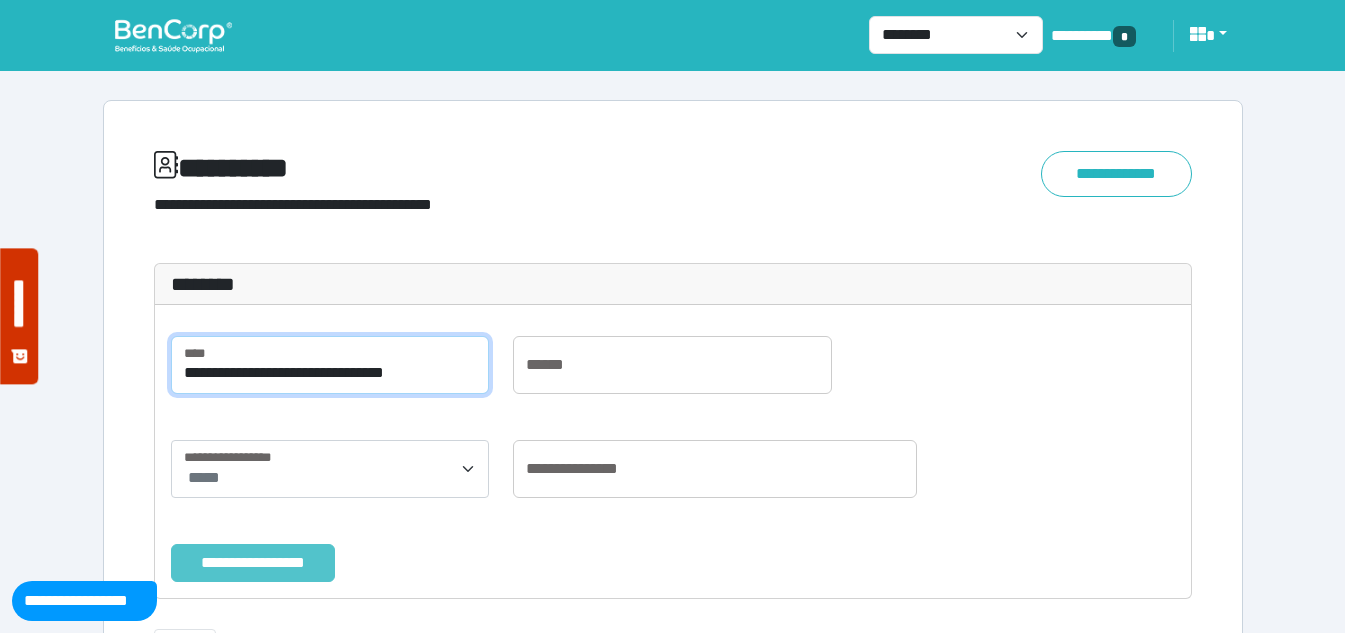 type on "**********" 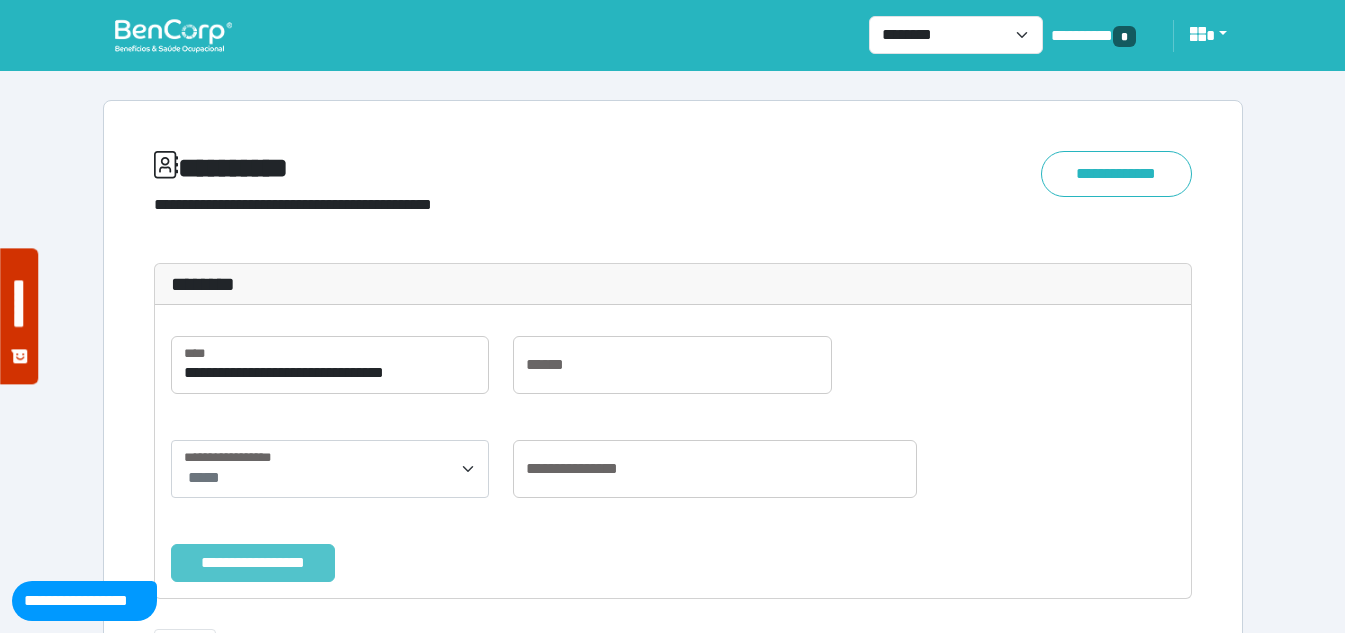 click on "**********" at bounding box center [253, 563] 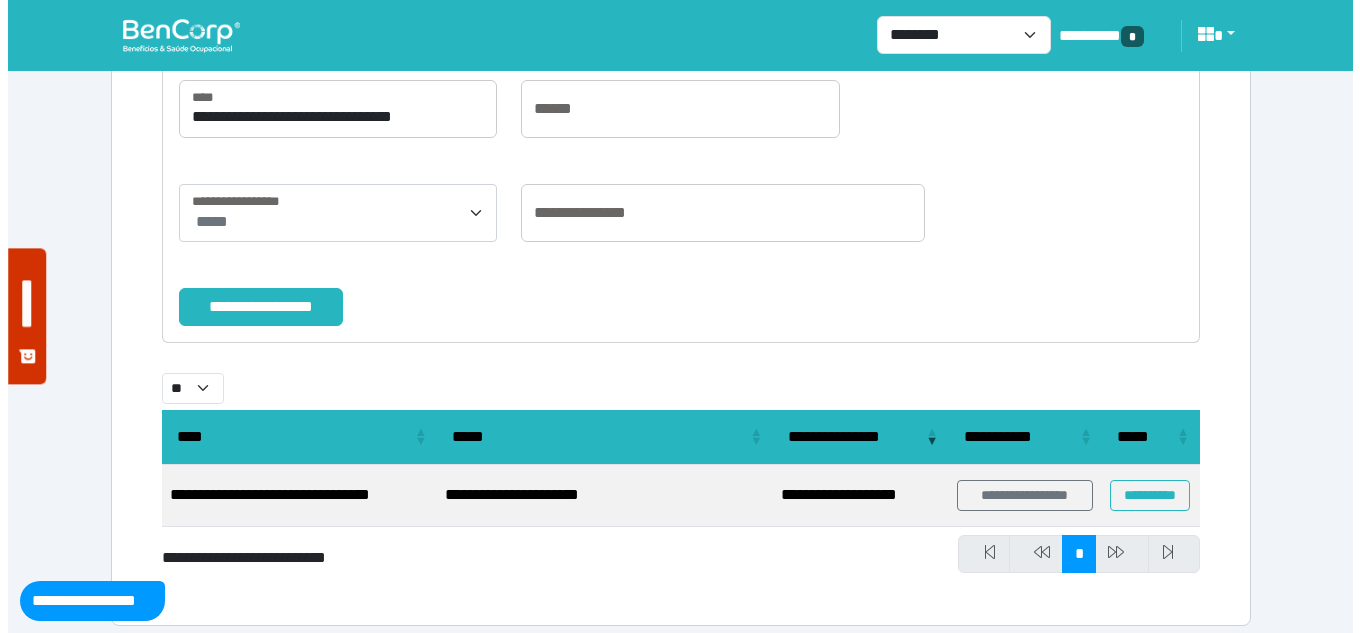 scroll, scrollTop: 269, scrollLeft: 0, axis: vertical 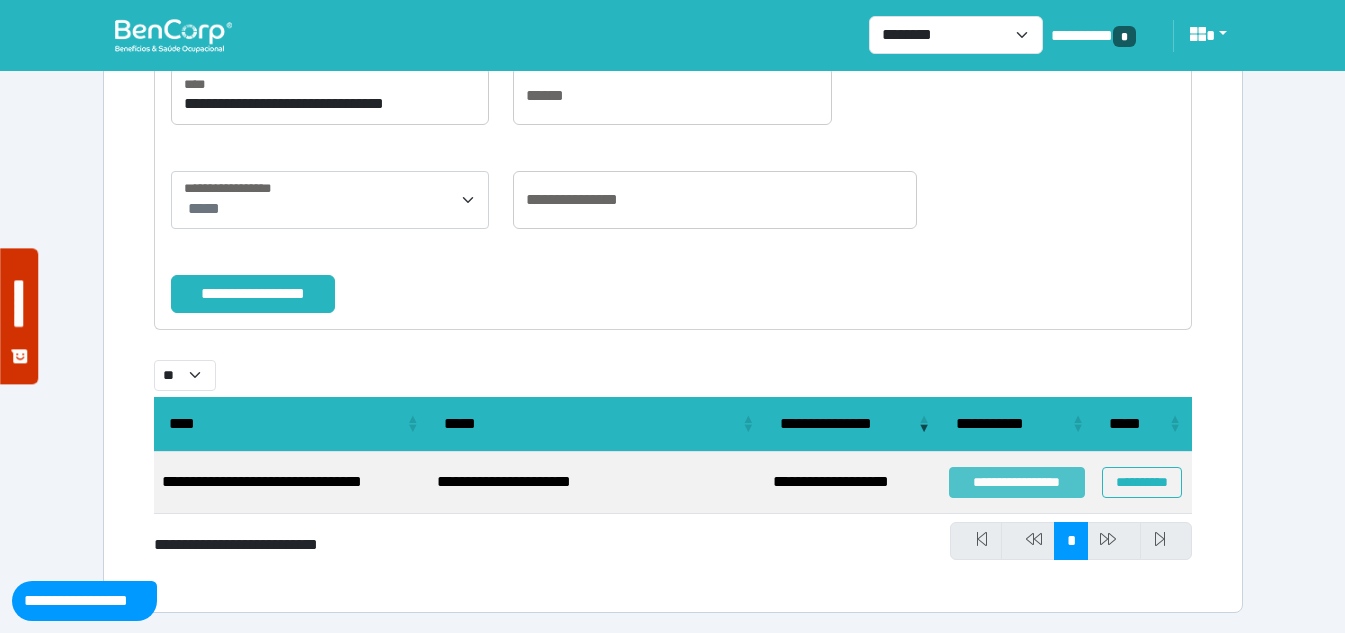 click on "**********" at bounding box center (1017, 482) 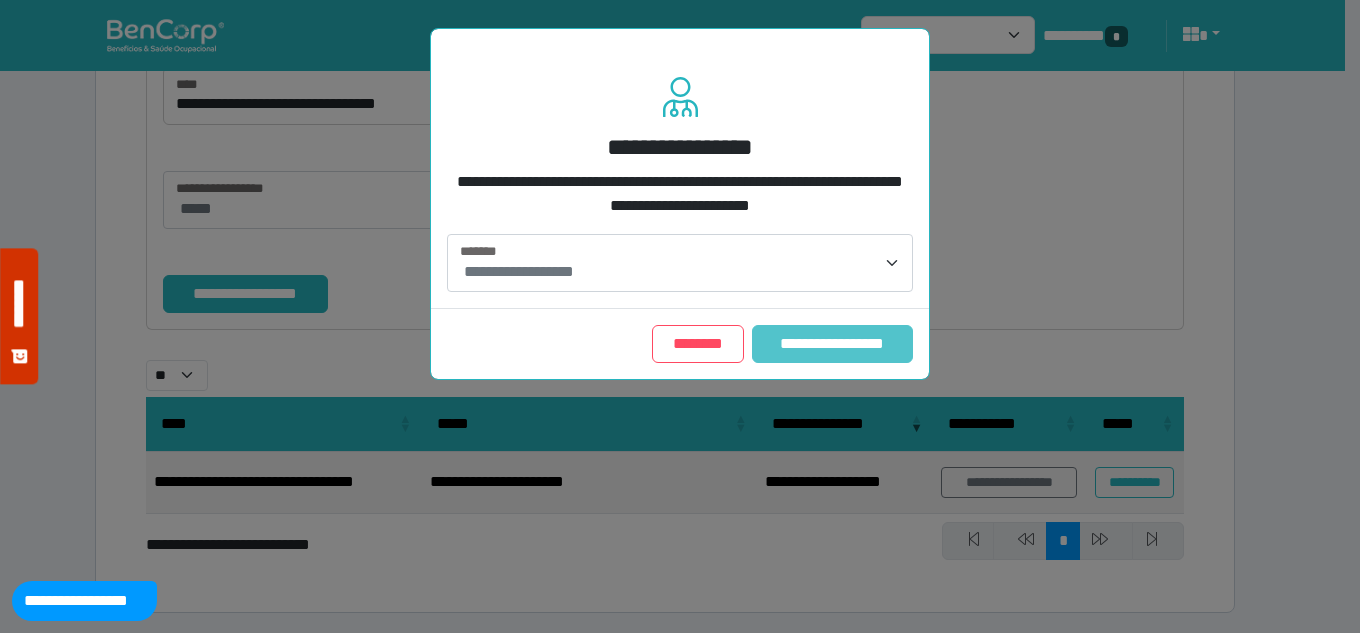 click on "**********" at bounding box center [832, 344] 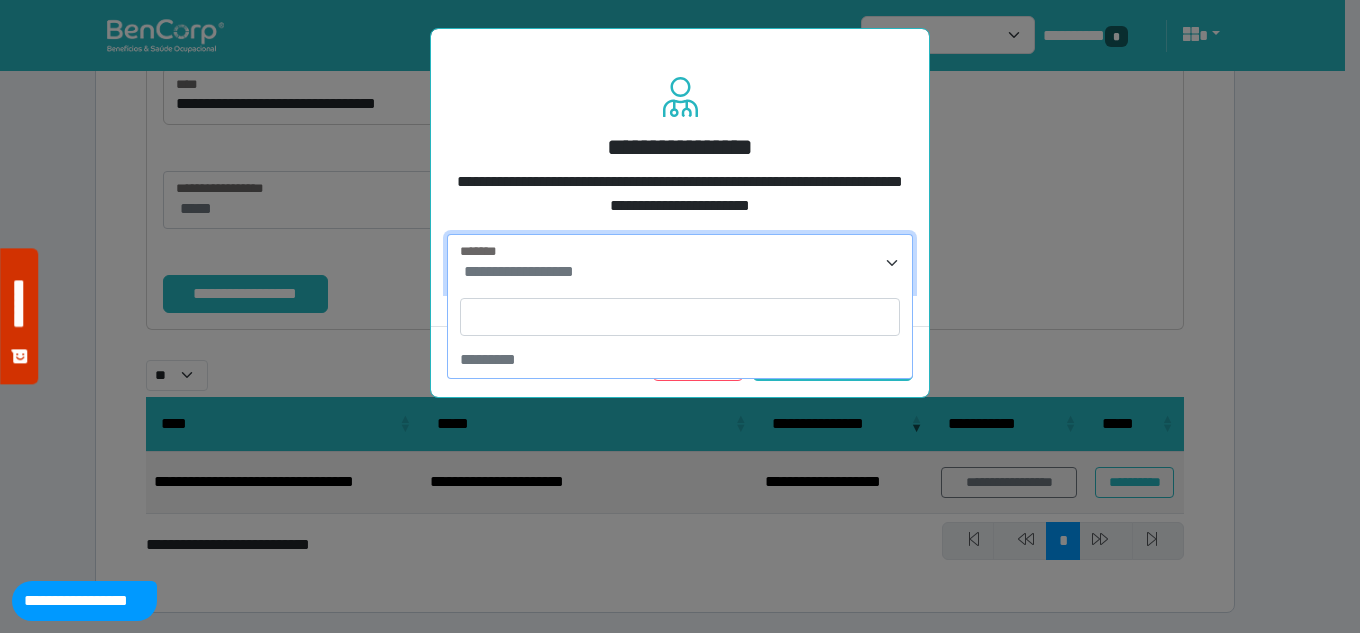 click on "**********" at bounding box center [519, 271] 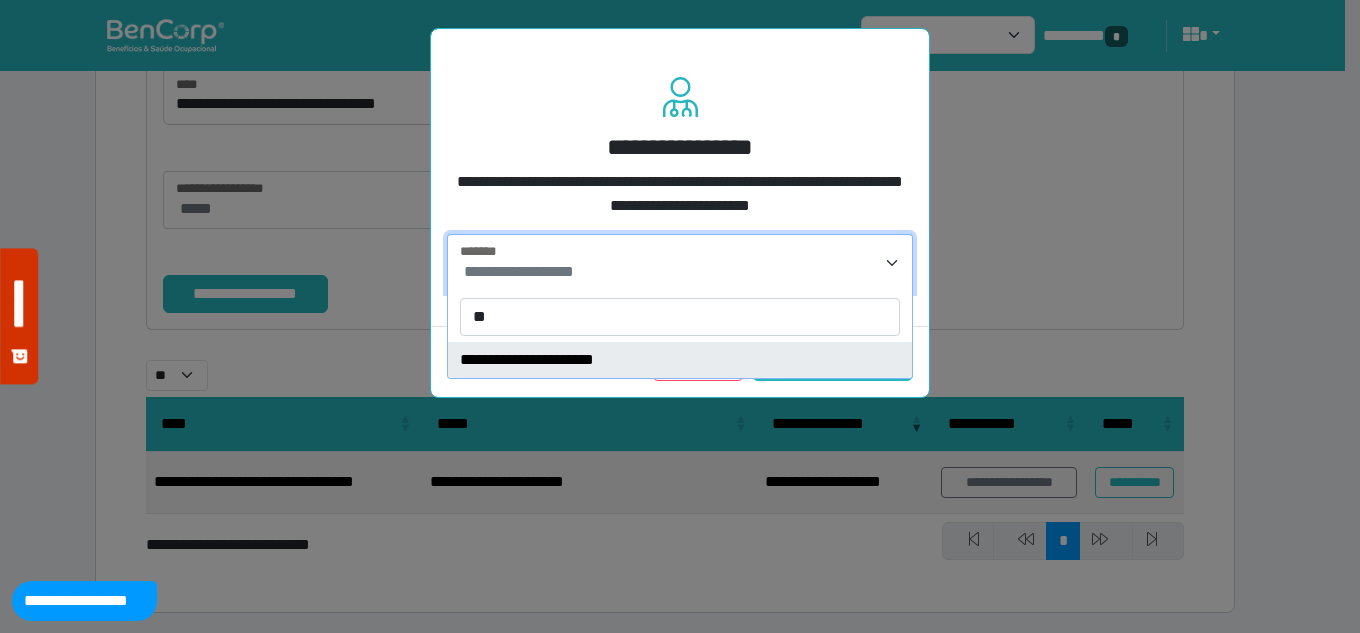 type on "**" 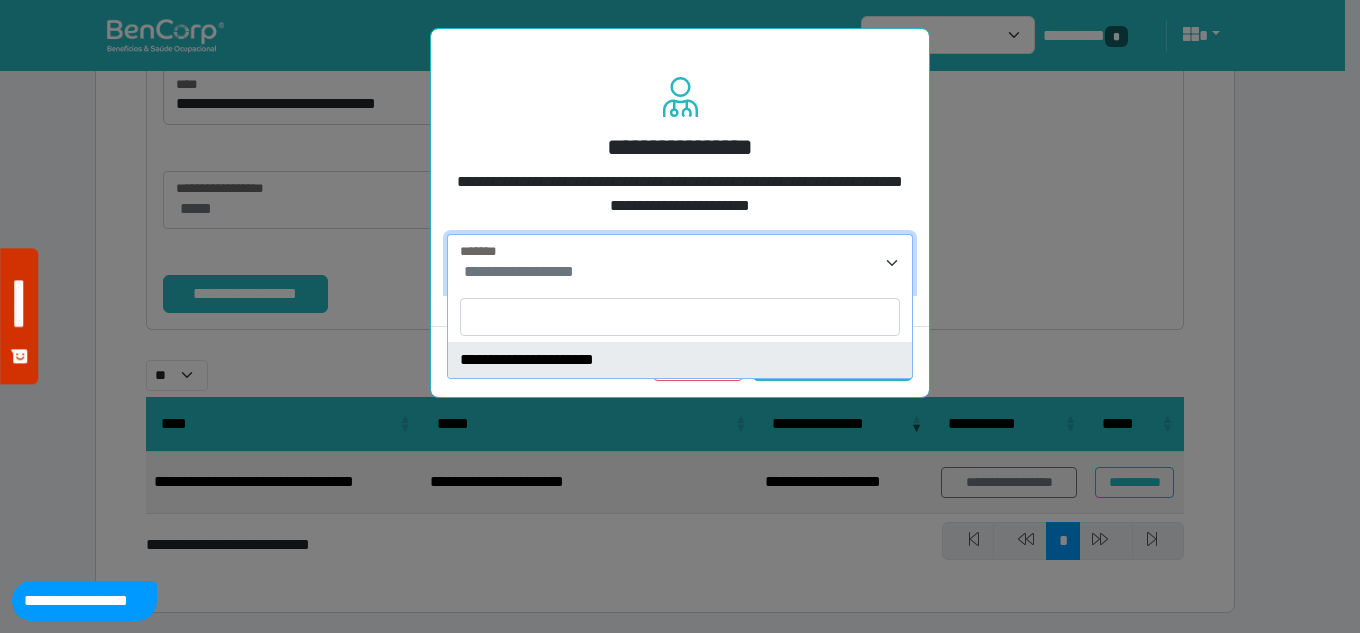 select on "****" 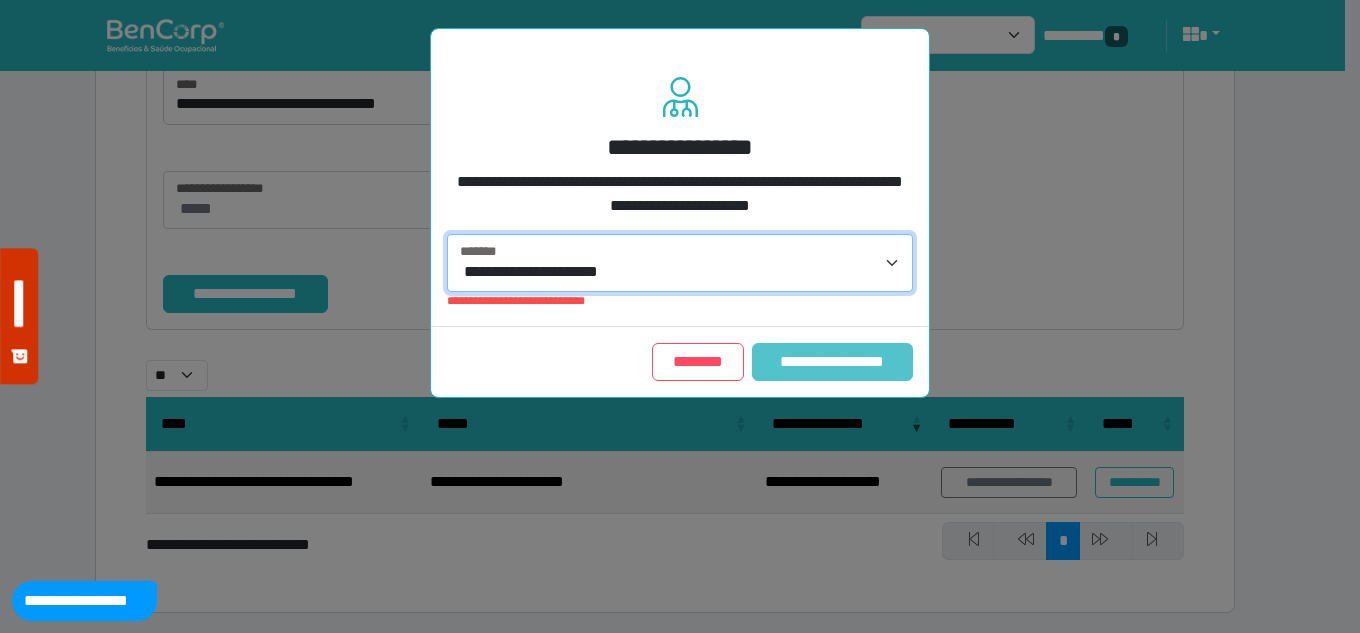 click on "**********" at bounding box center (832, 362) 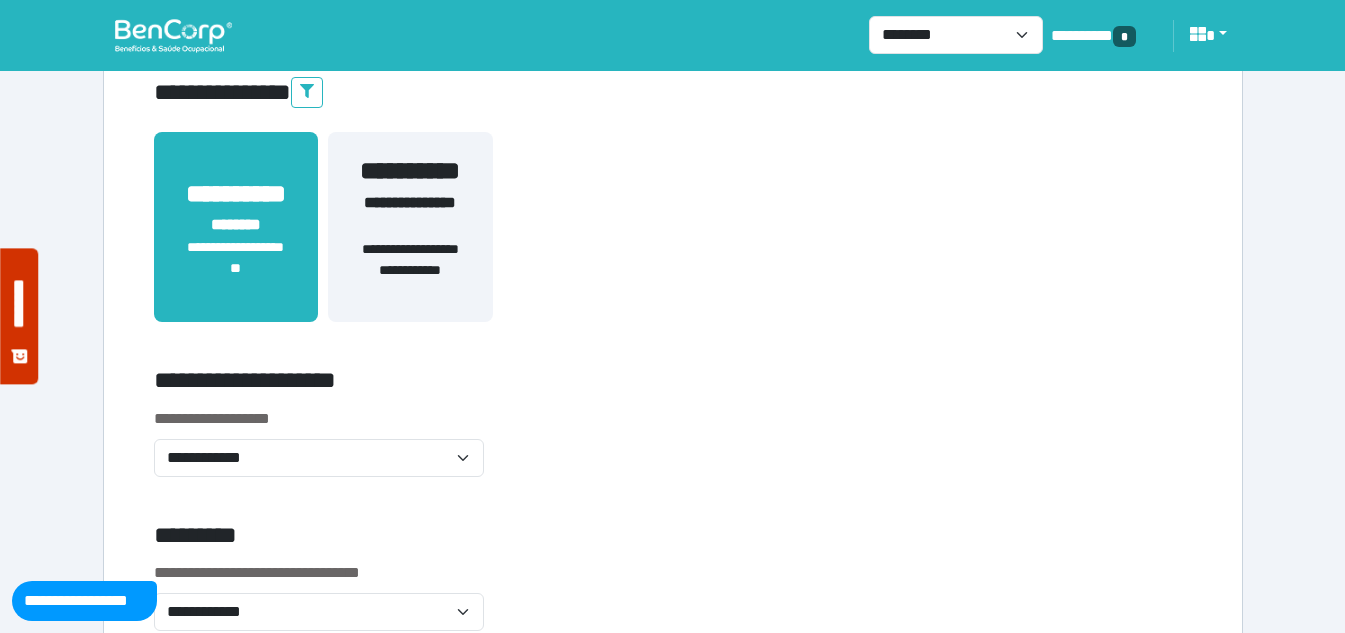 scroll, scrollTop: 400, scrollLeft: 0, axis: vertical 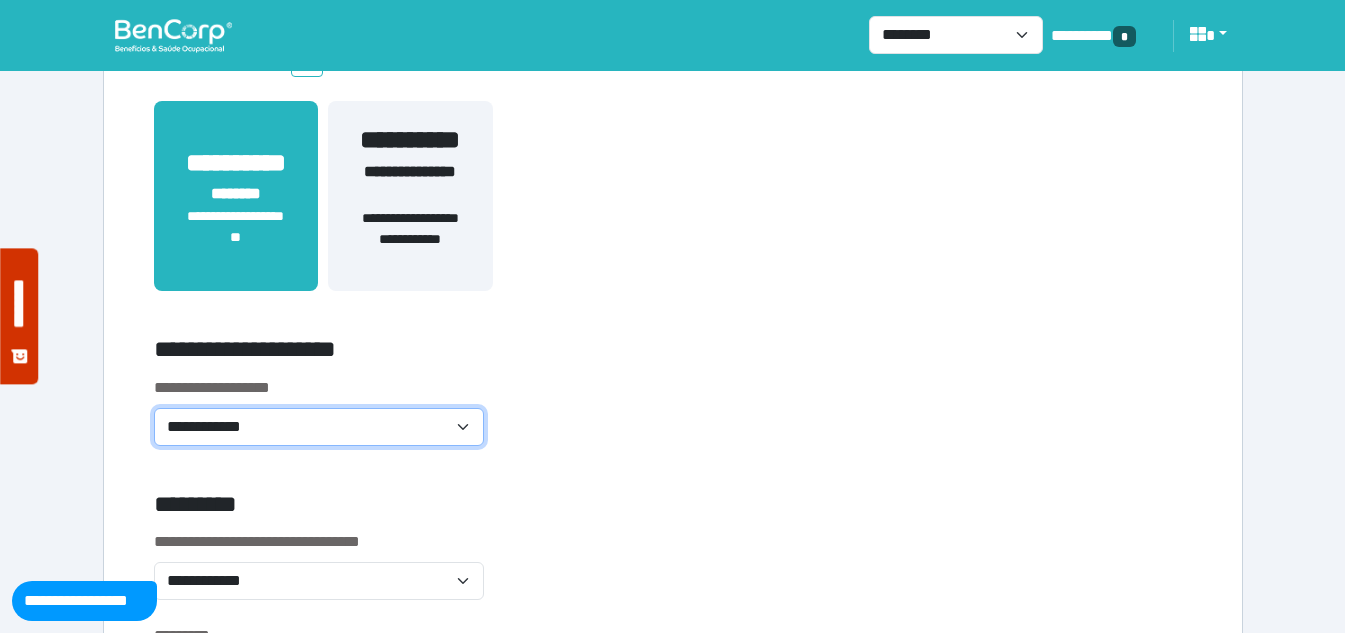 click on "**********" at bounding box center [319, 427] 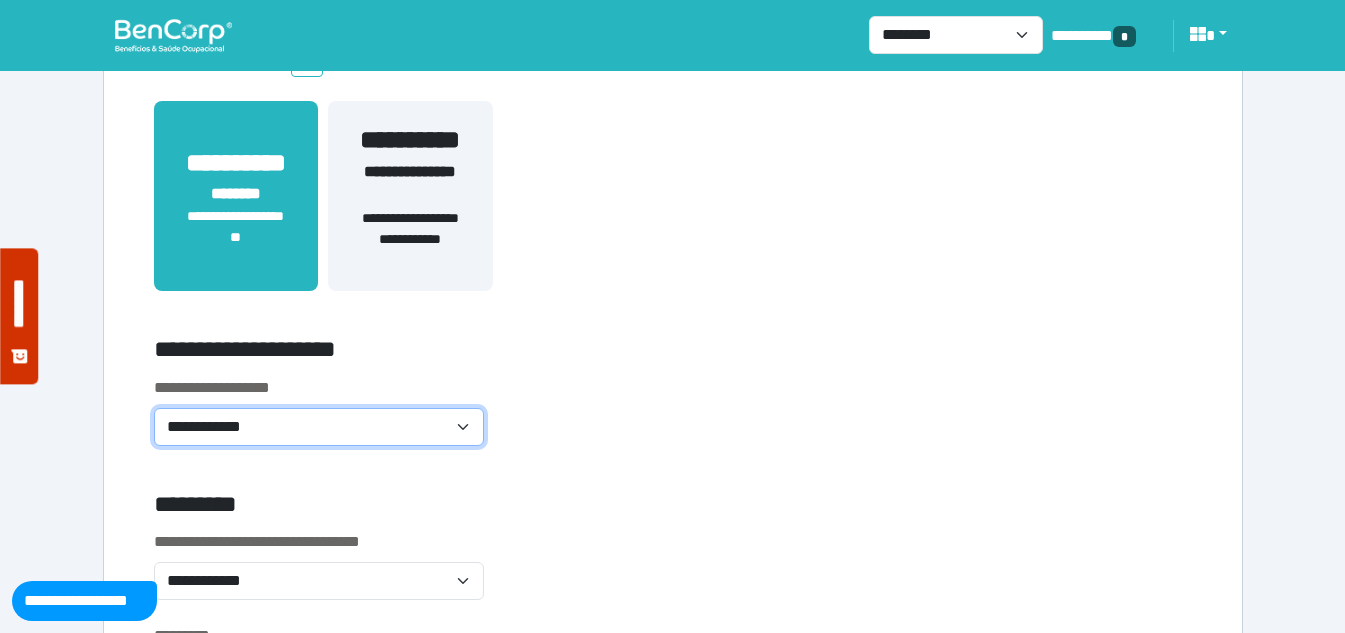 select on "**********" 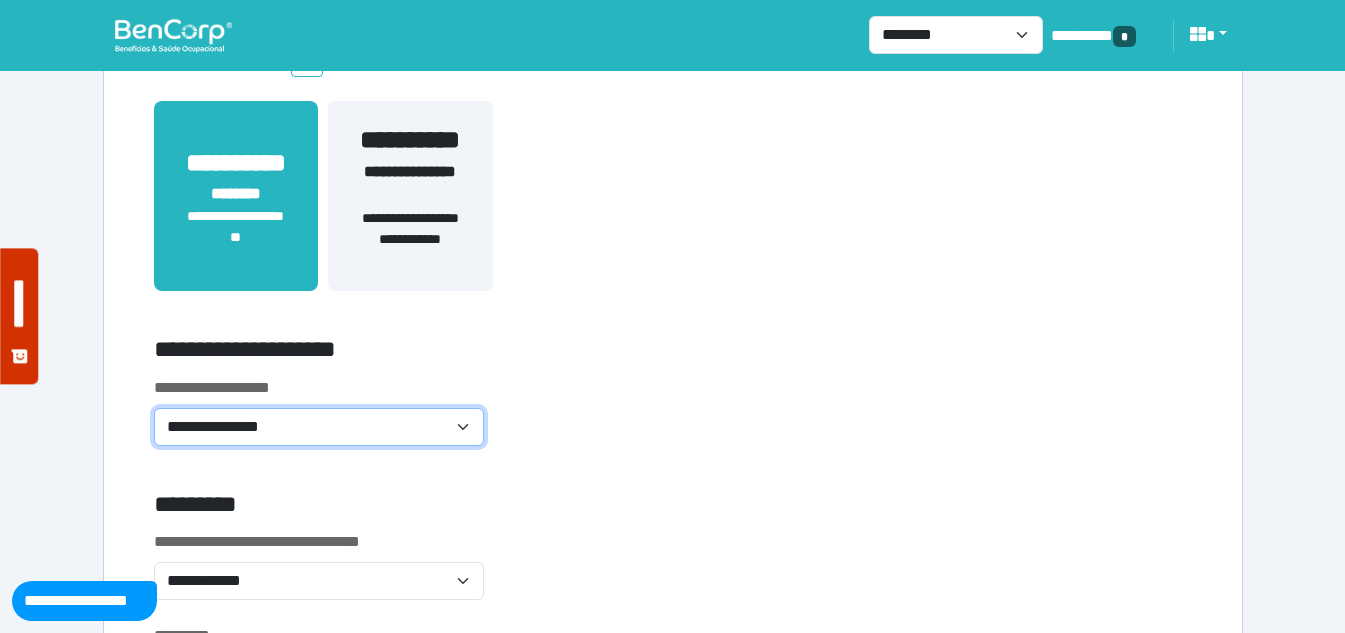 click on "**********" at bounding box center [319, 427] 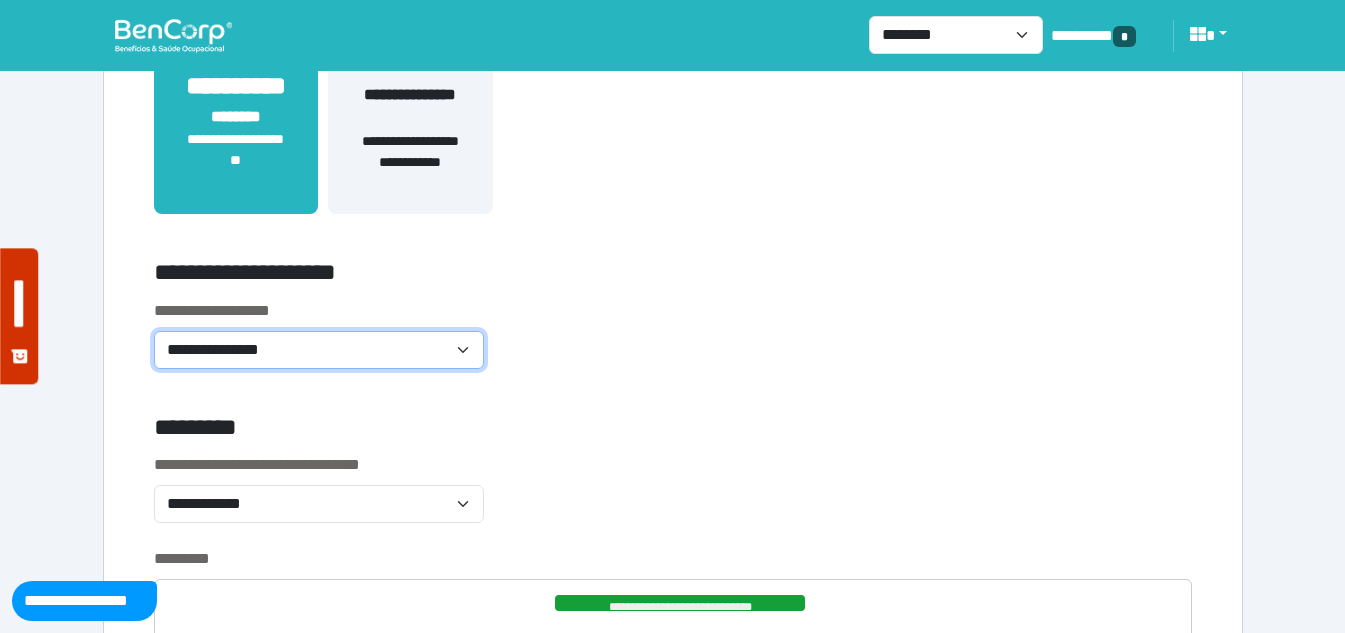 scroll, scrollTop: 500, scrollLeft: 0, axis: vertical 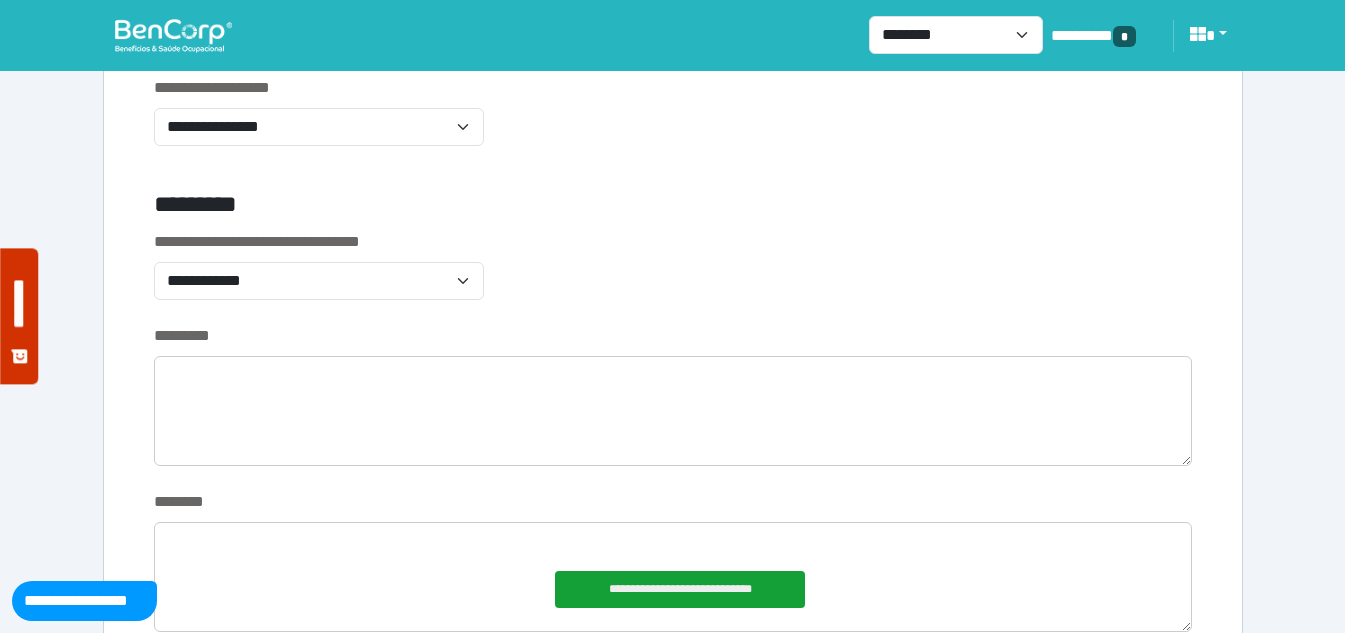click on "*********" at bounding box center [673, 395] 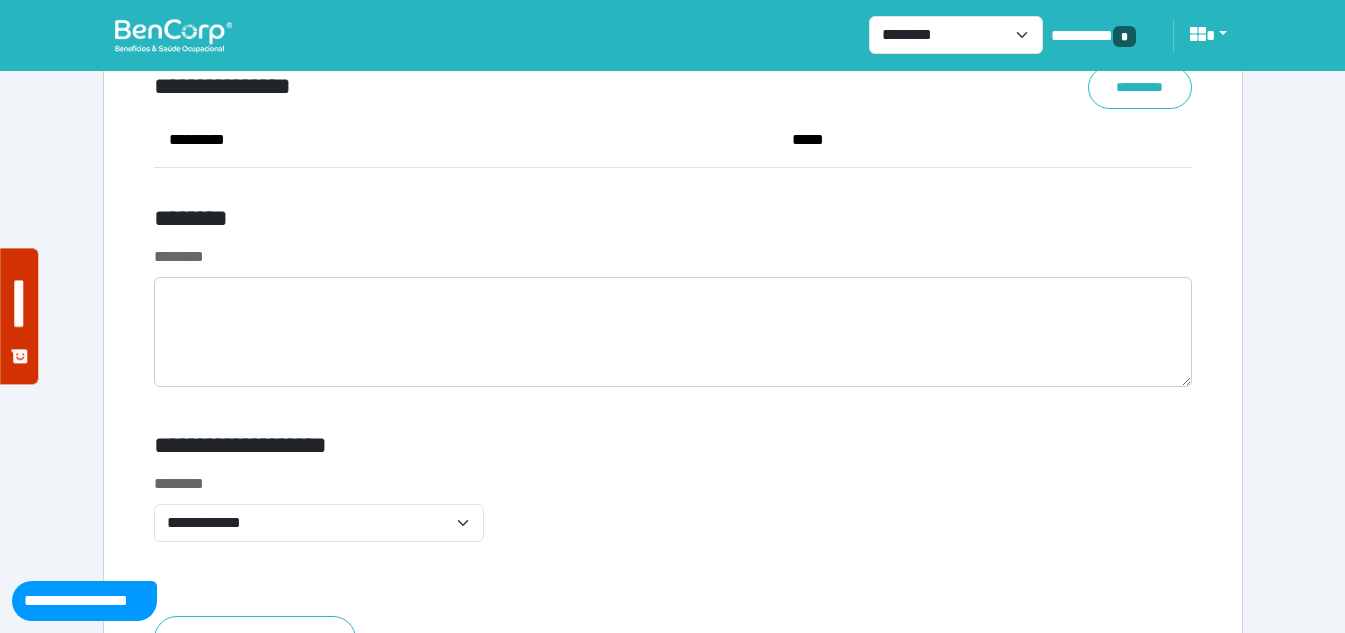 scroll, scrollTop: 7700, scrollLeft: 0, axis: vertical 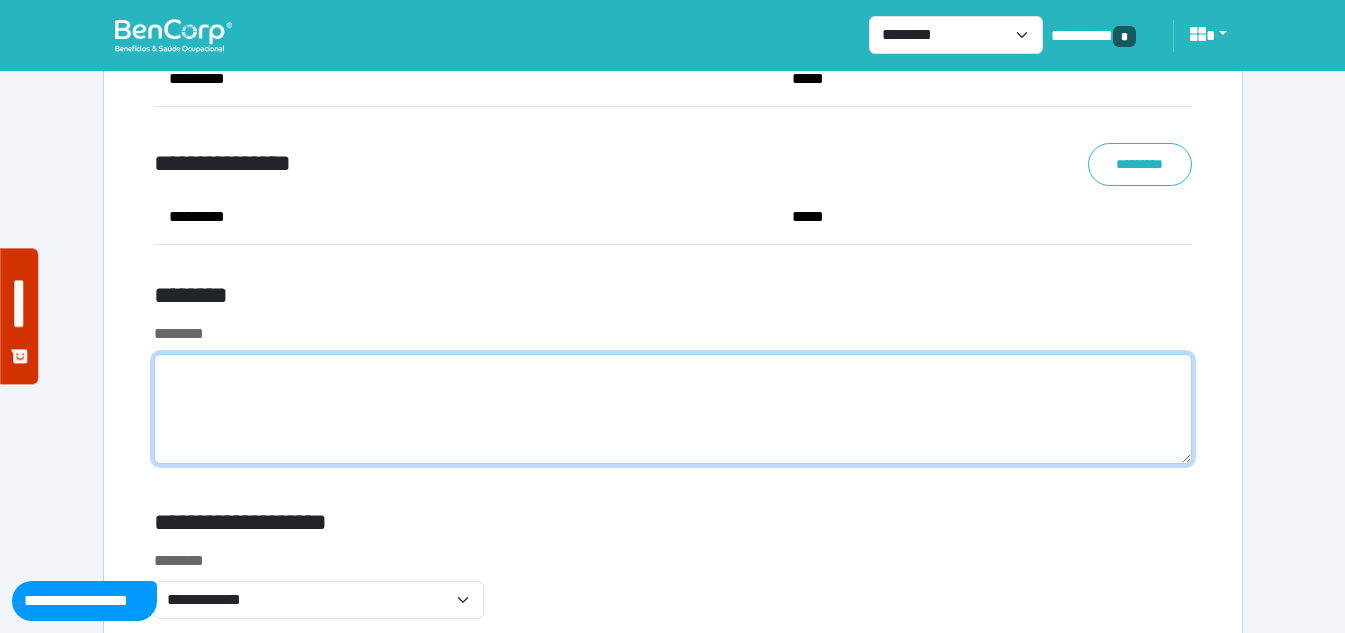click at bounding box center (673, 409) 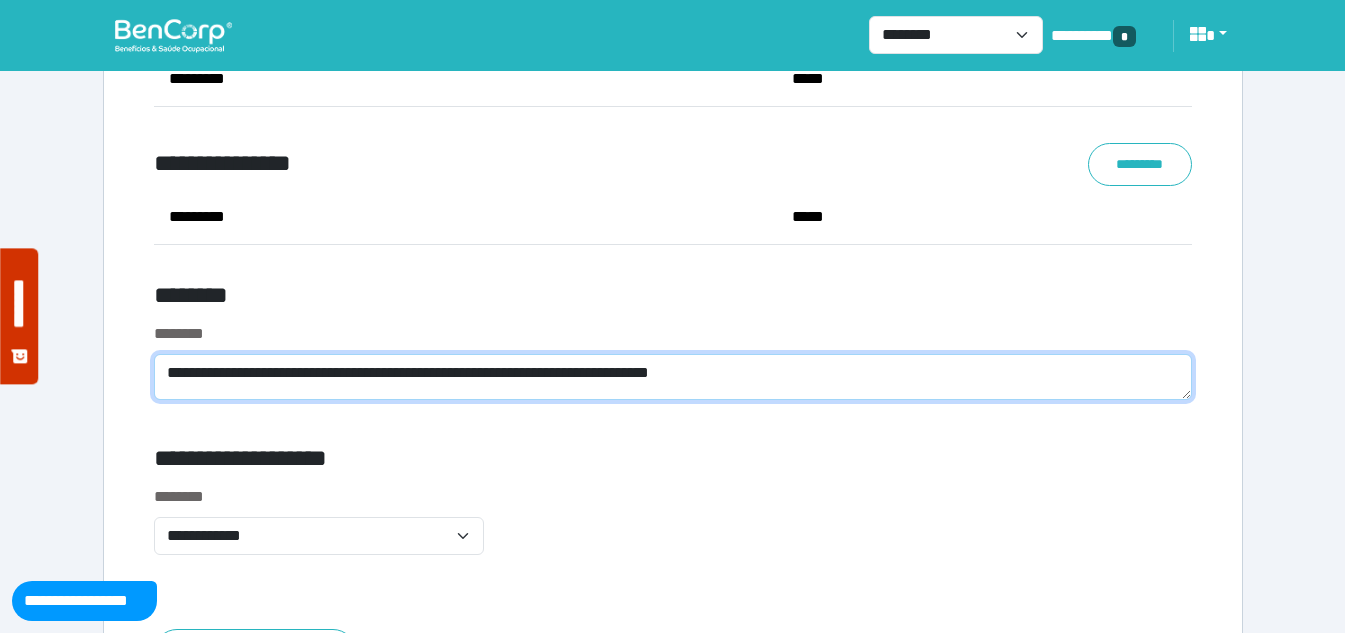click on "**********" at bounding box center (673, 377) 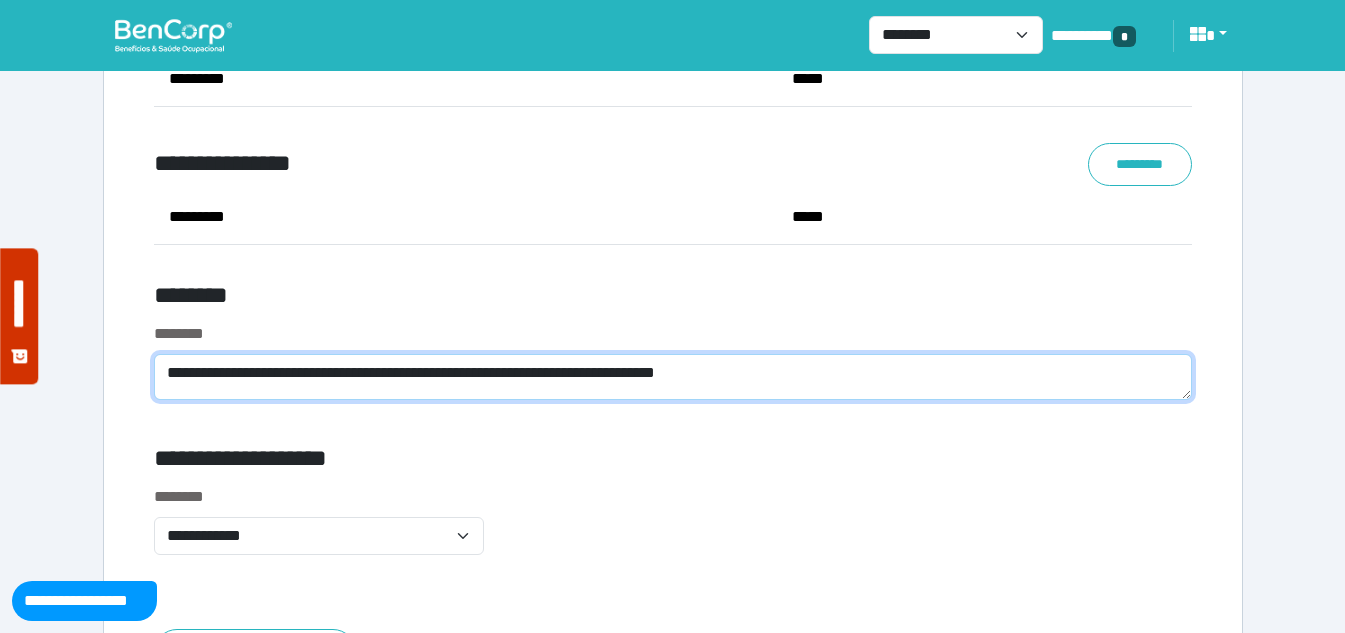 click on "**********" at bounding box center (673, 377) 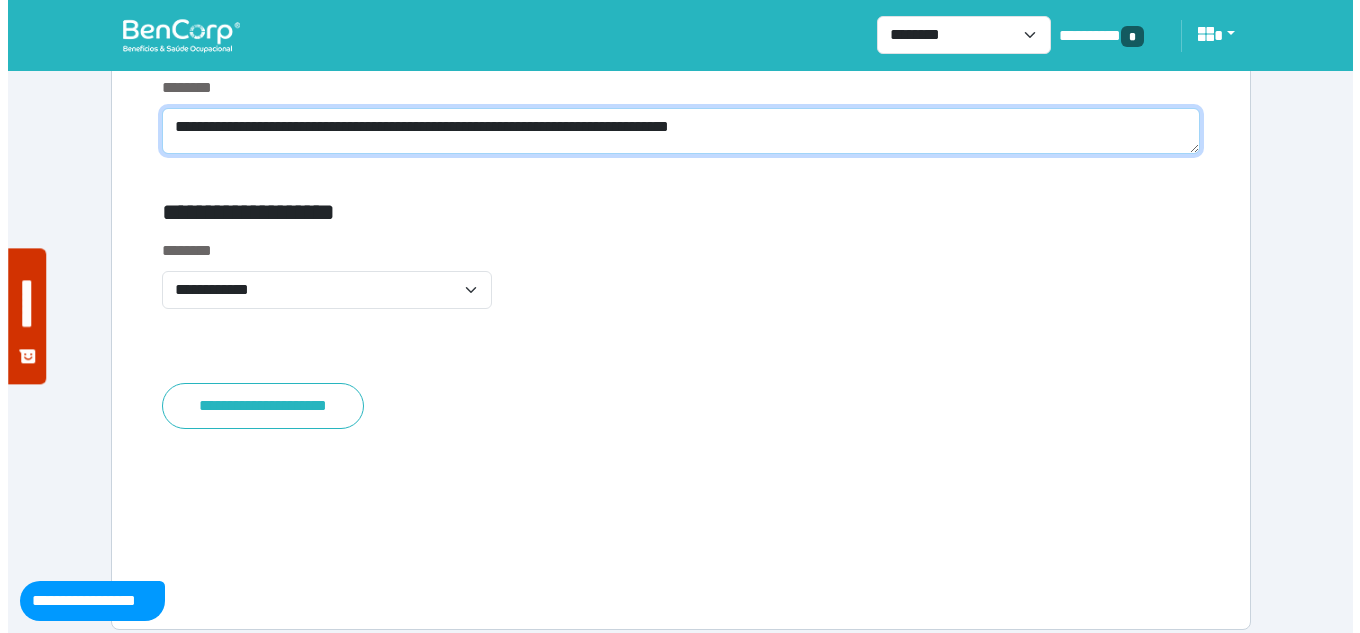 scroll, scrollTop: 7963, scrollLeft: 0, axis: vertical 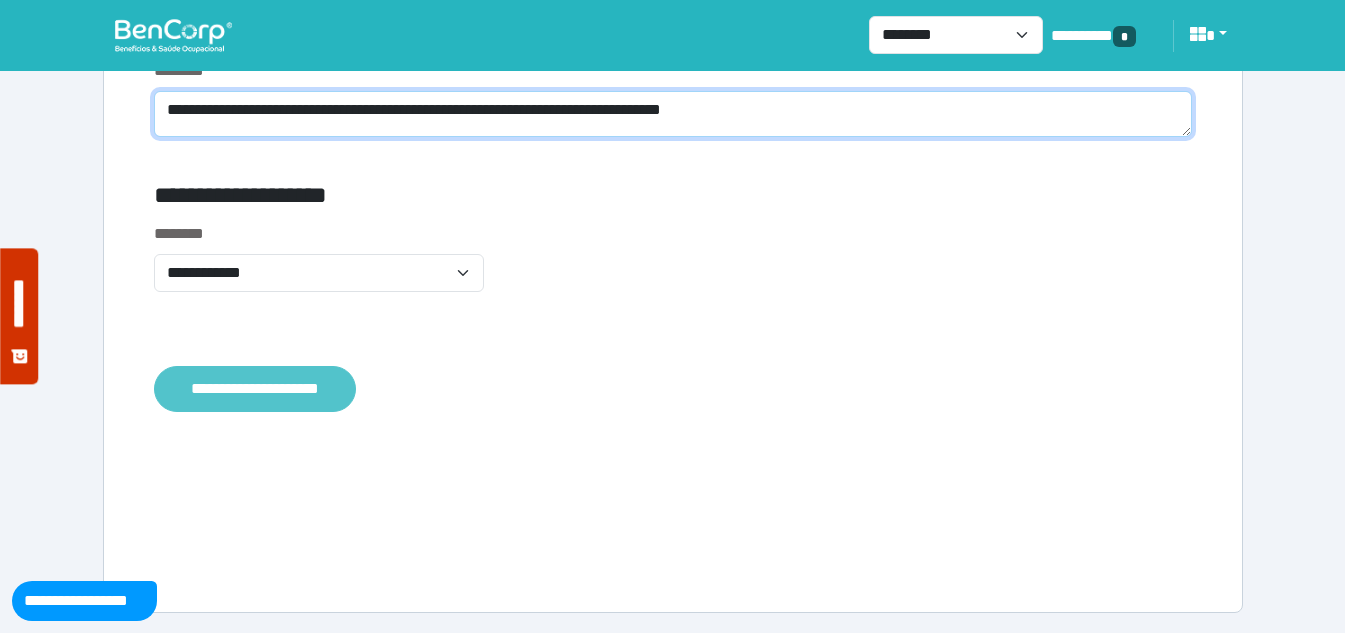 type on "**********" 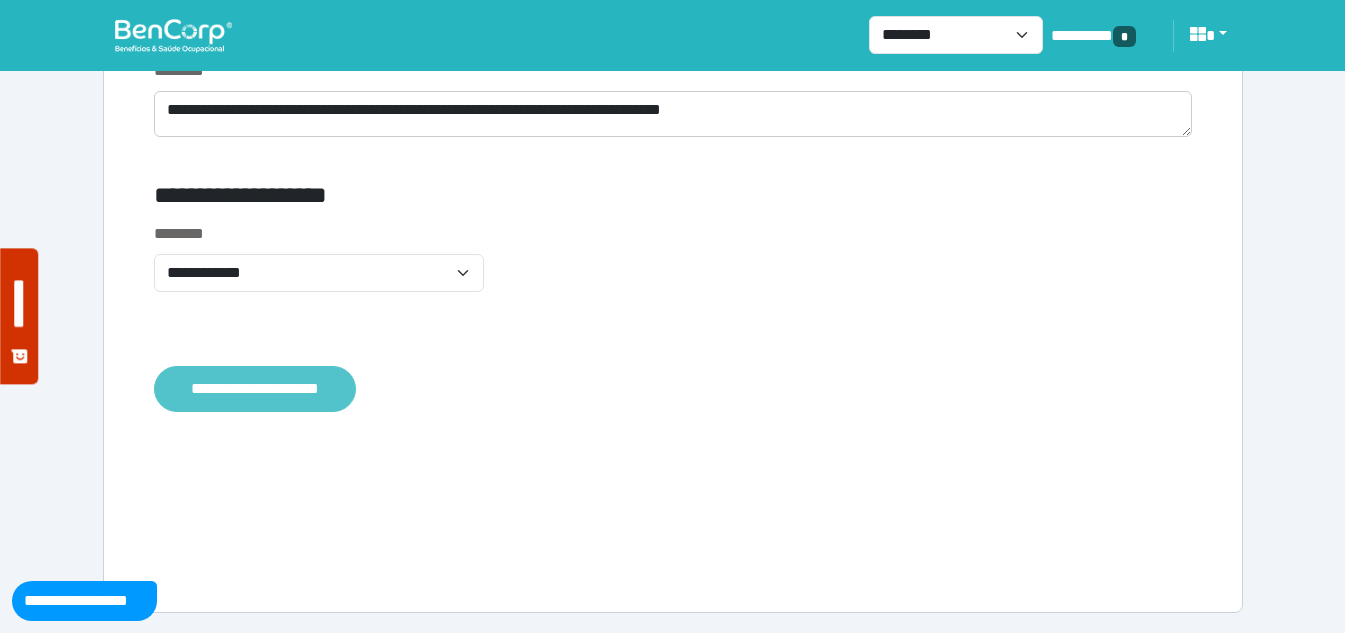 click on "**********" at bounding box center [255, 389] 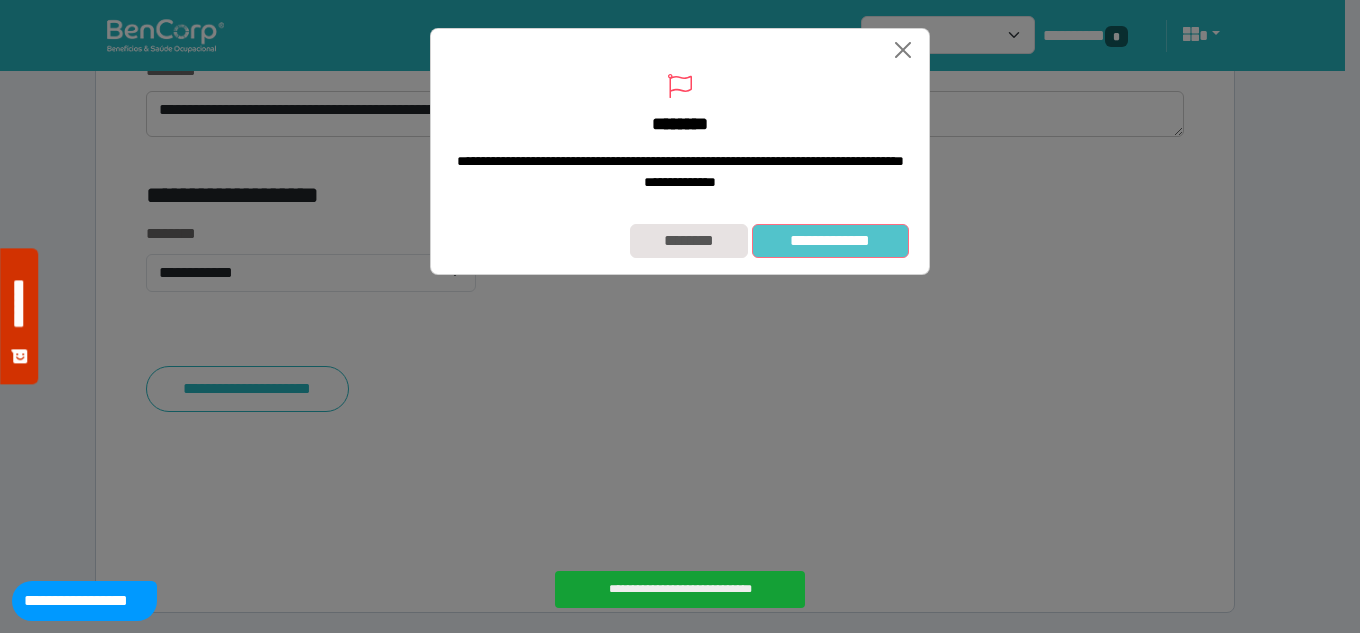 click on "**********" at bounding box center (830, 241) 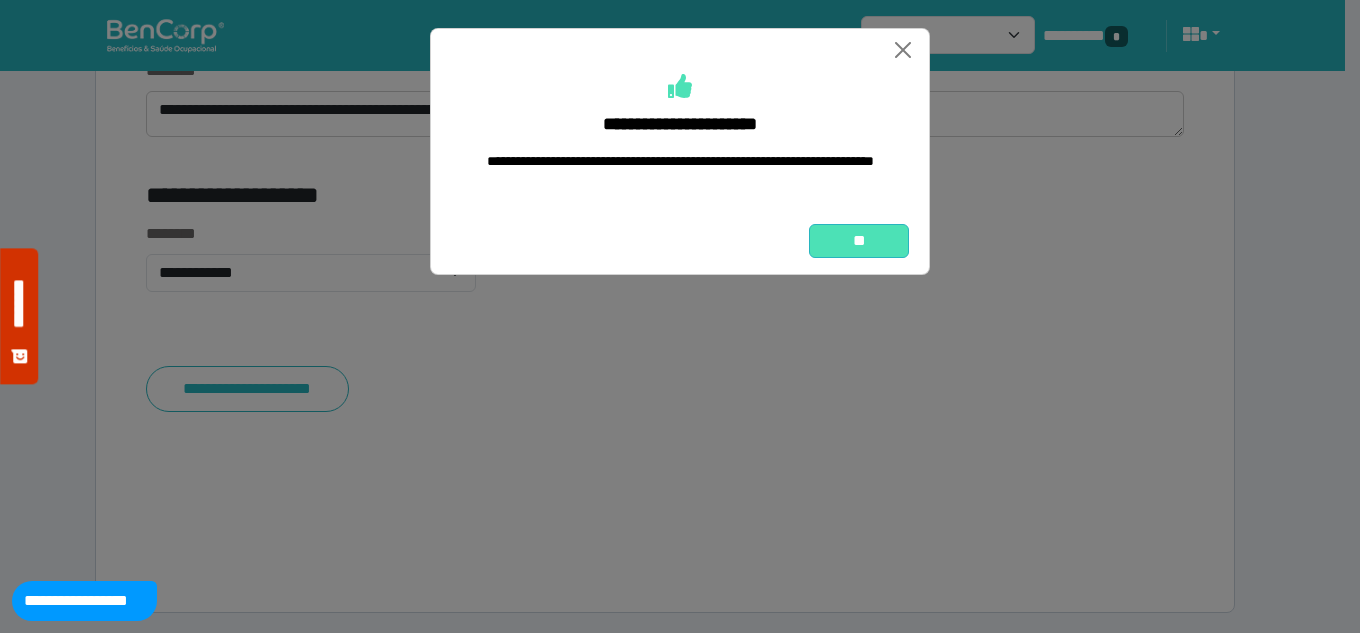 click on "**" at bounding box center [859, 241] 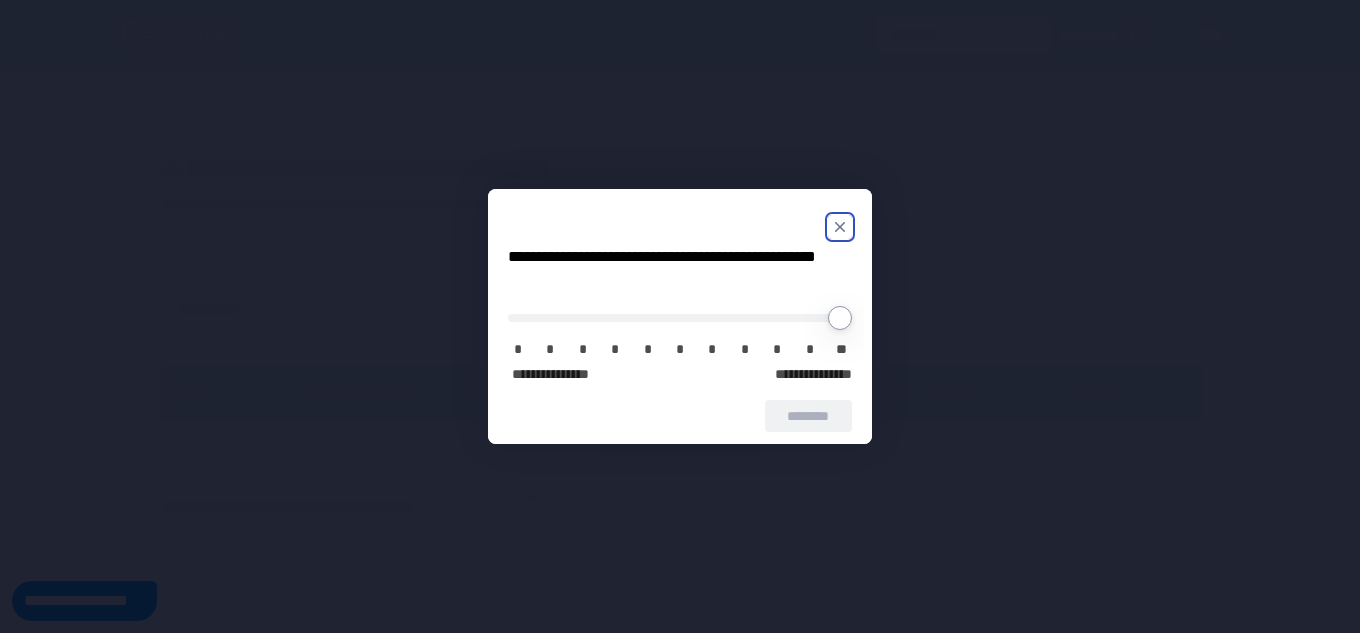 scroll, scrollTop: 0, scrollLeft: 0, axis: both 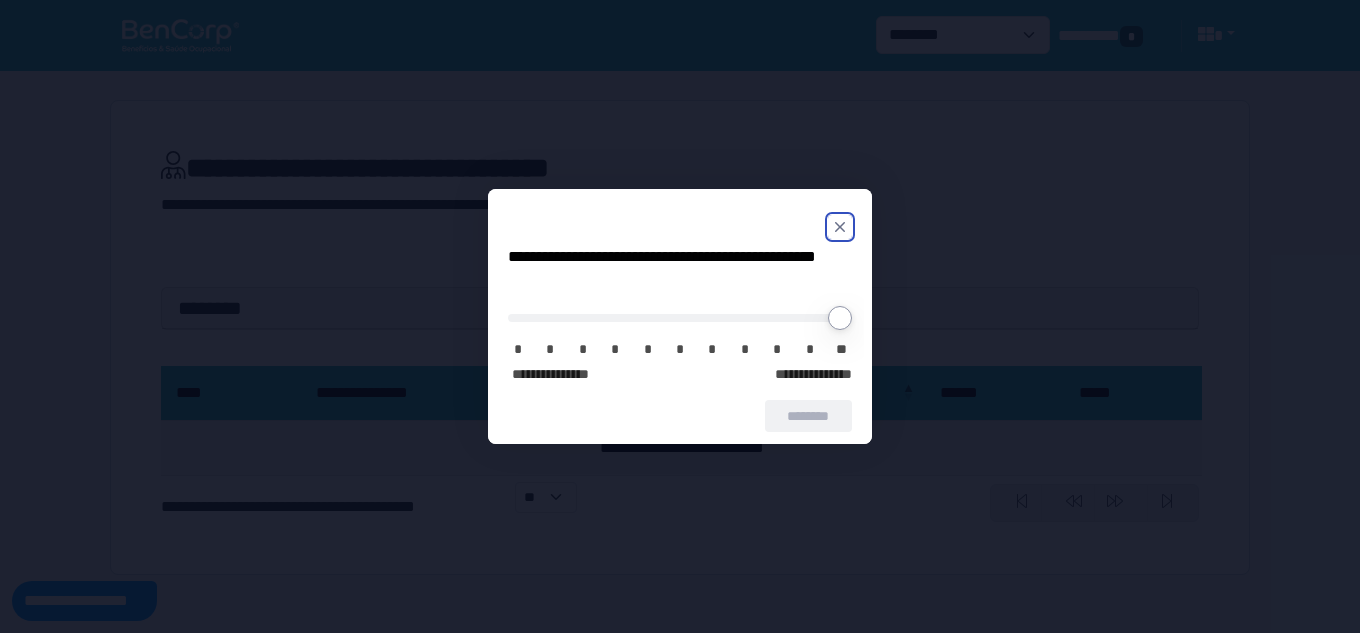 click 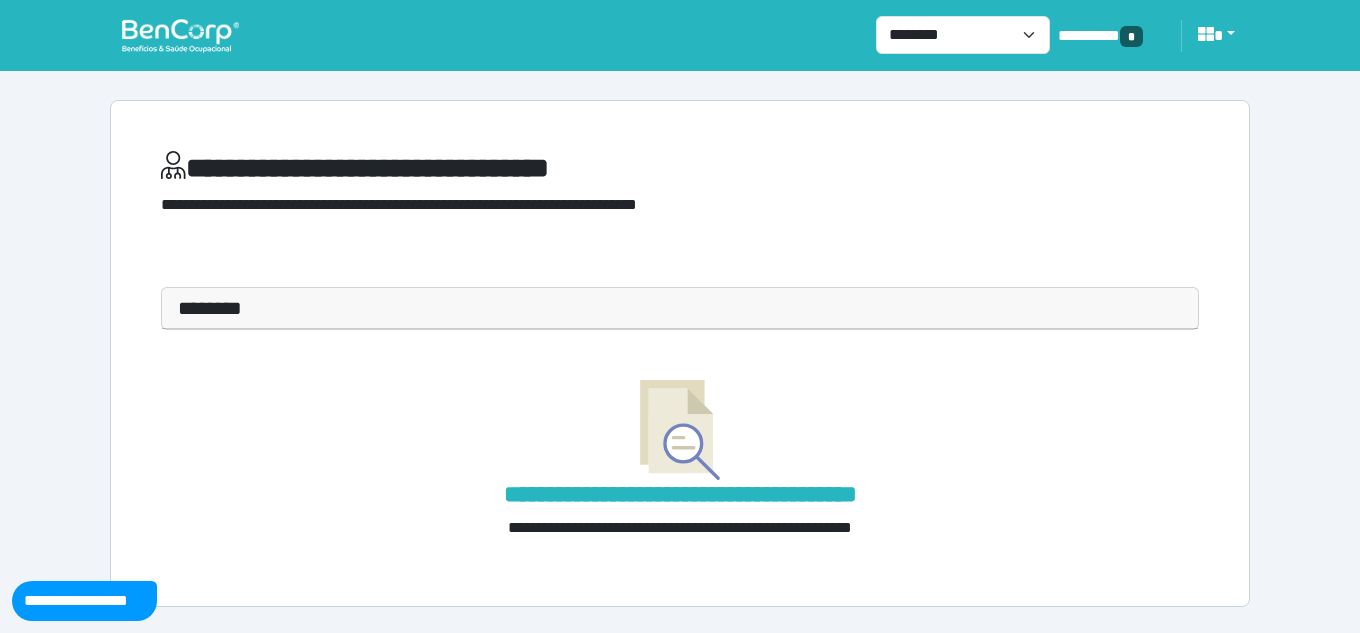 drag, startPoint x: 173, startPoint y: 37, endPoint x: 186, endPoint y: 18, distance: 23.021729 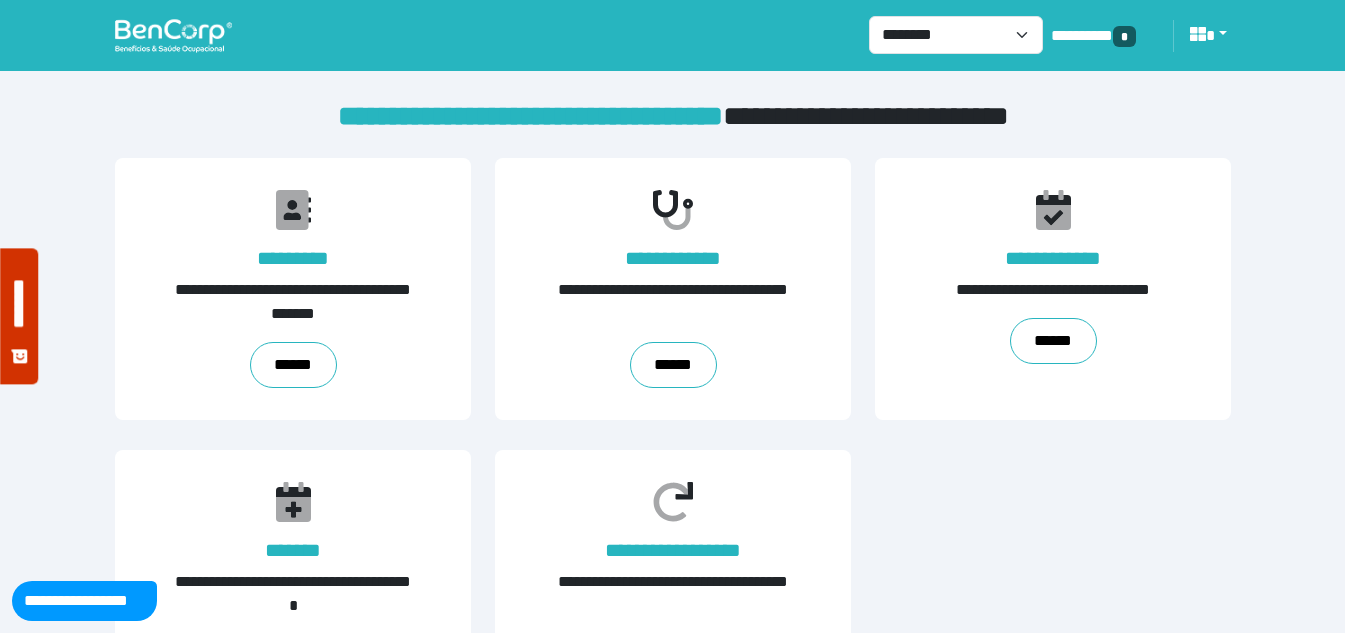 scroll, scrollTop: 0, scrollLeft: 0, axis: both 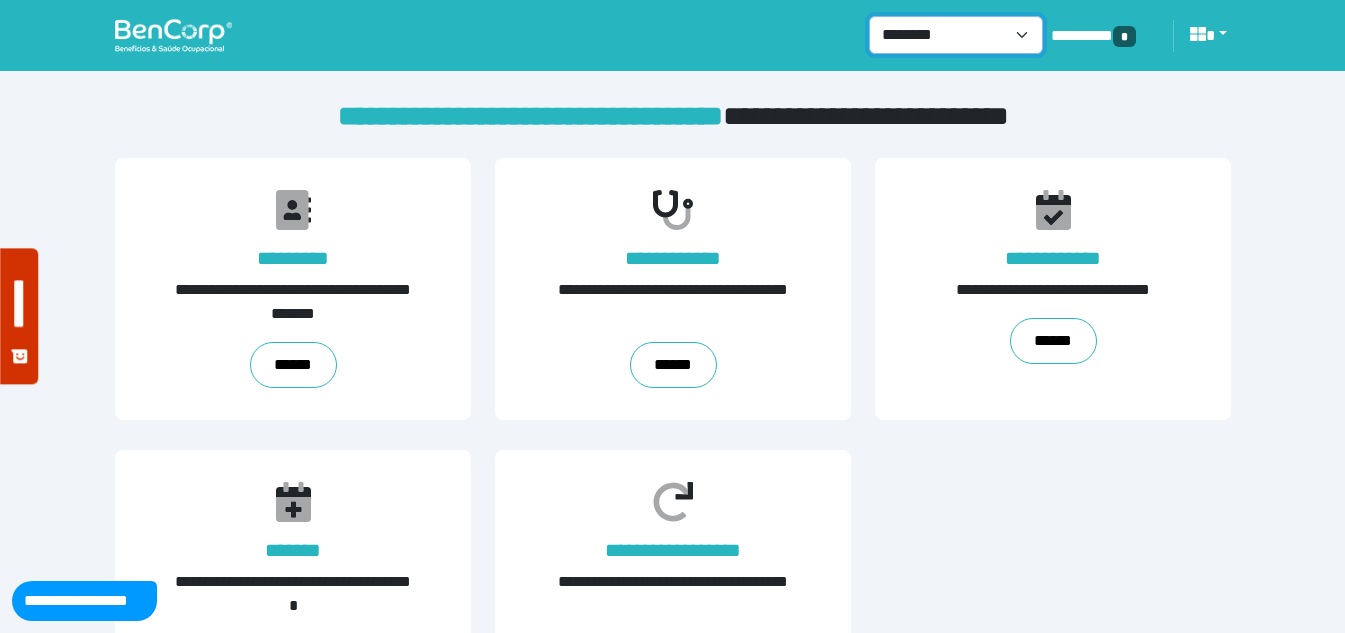 click on "**********" at bounding box center (956, 35) 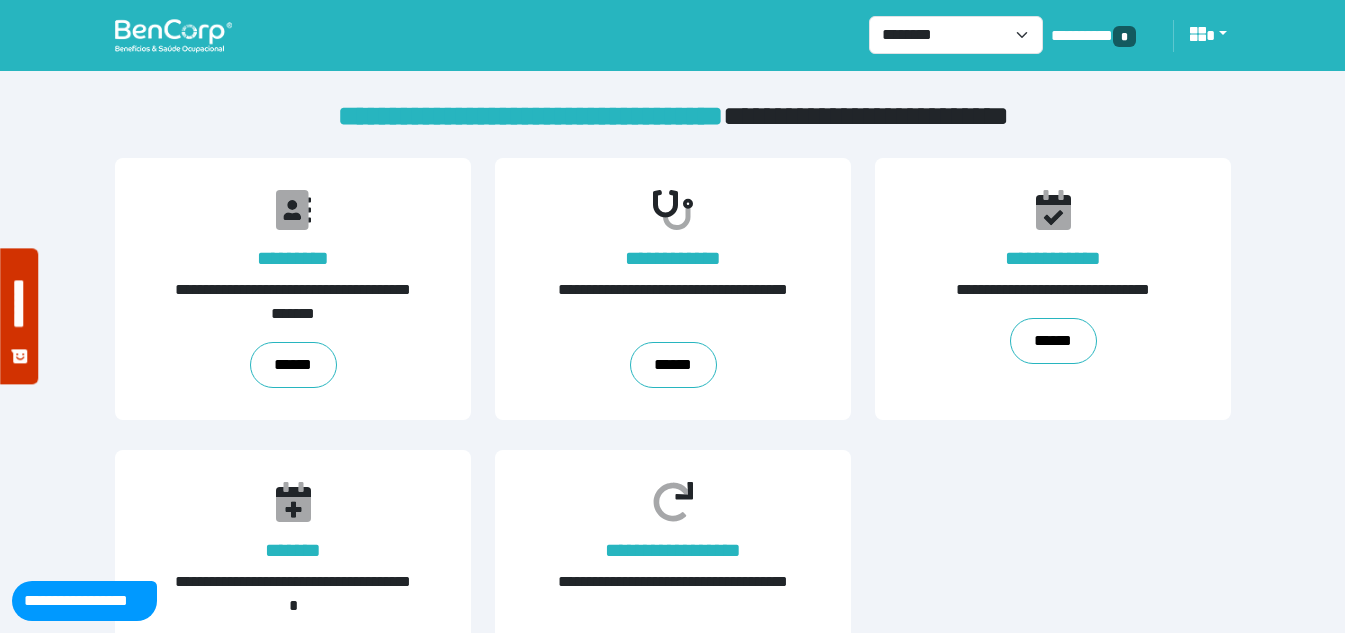click on "********* *" at bounding box center (1104, 36) 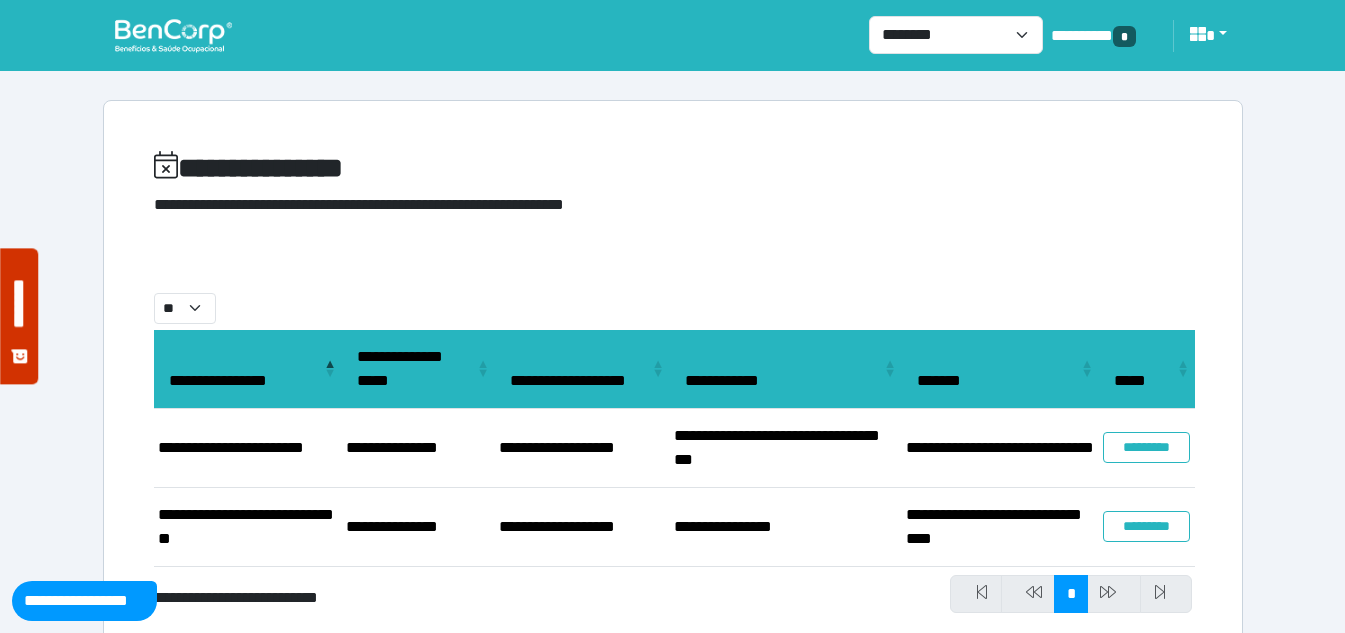 scroll, scrollTop: 53, scrollLeft: 0, axis: vertical 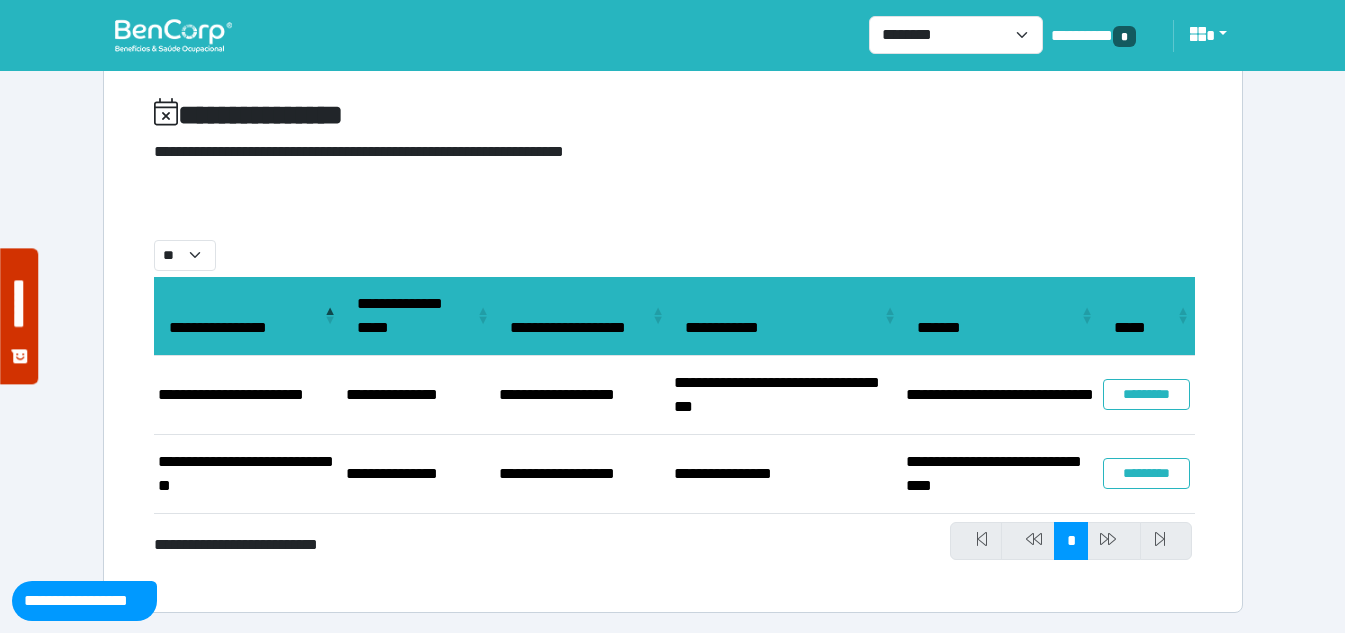 click at bounding box center (1114, 541) 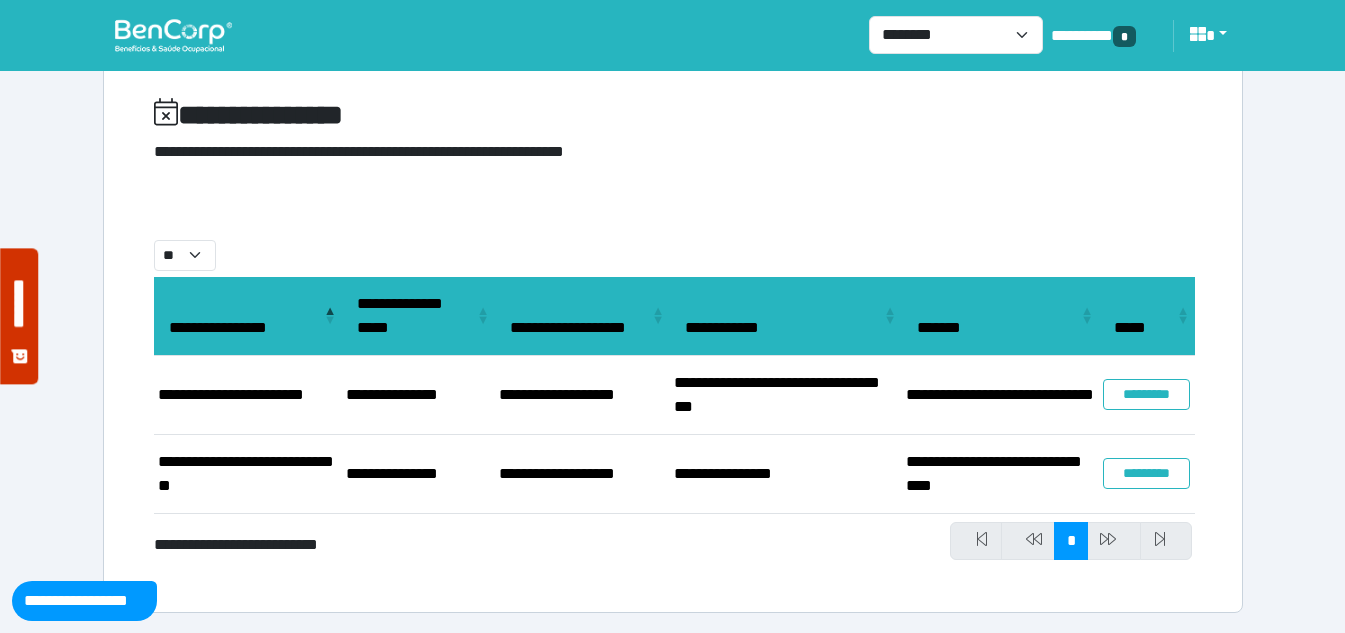 click at bounding box center (1166, 541) 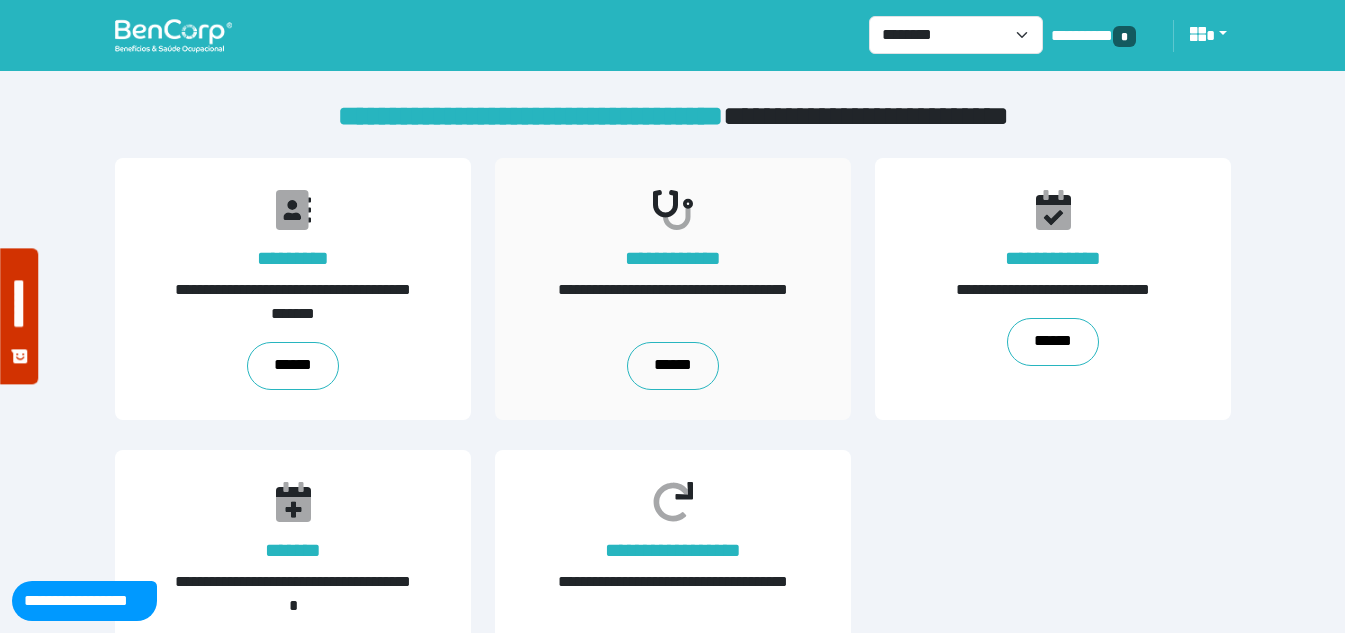 scroll, scrollTop: 99, scrollLeft: 0, axis: vertical 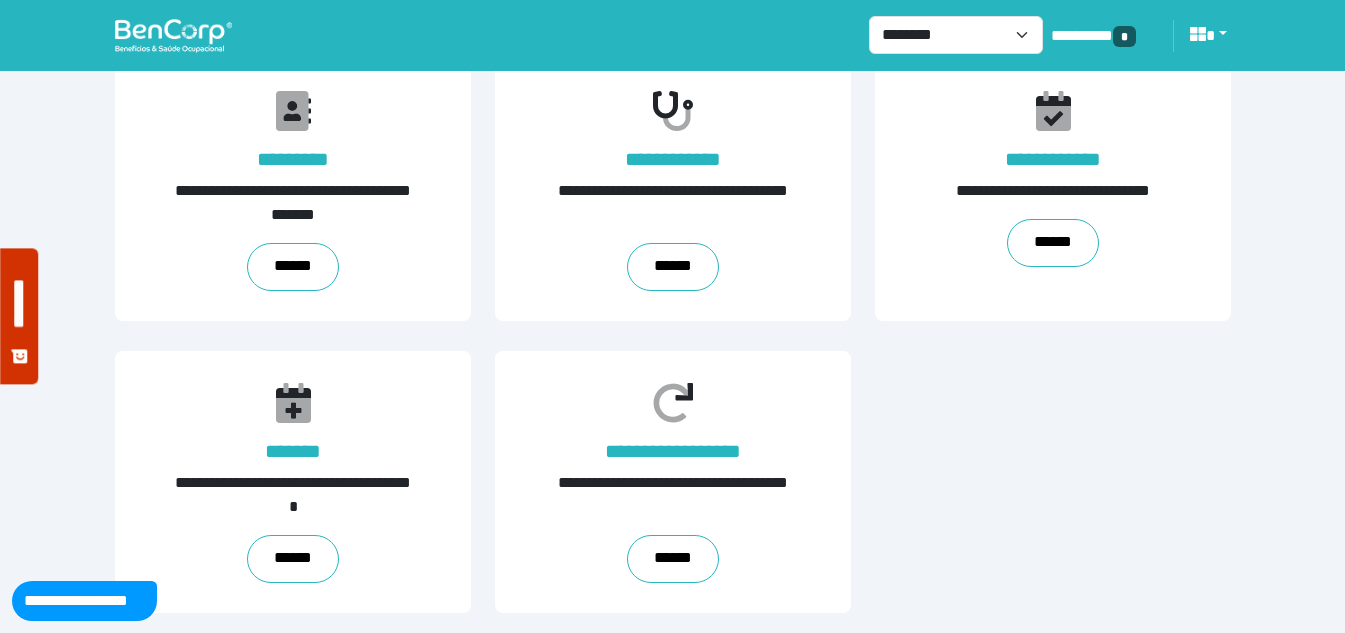 click on "**********" at bounding box center (673, 482) 